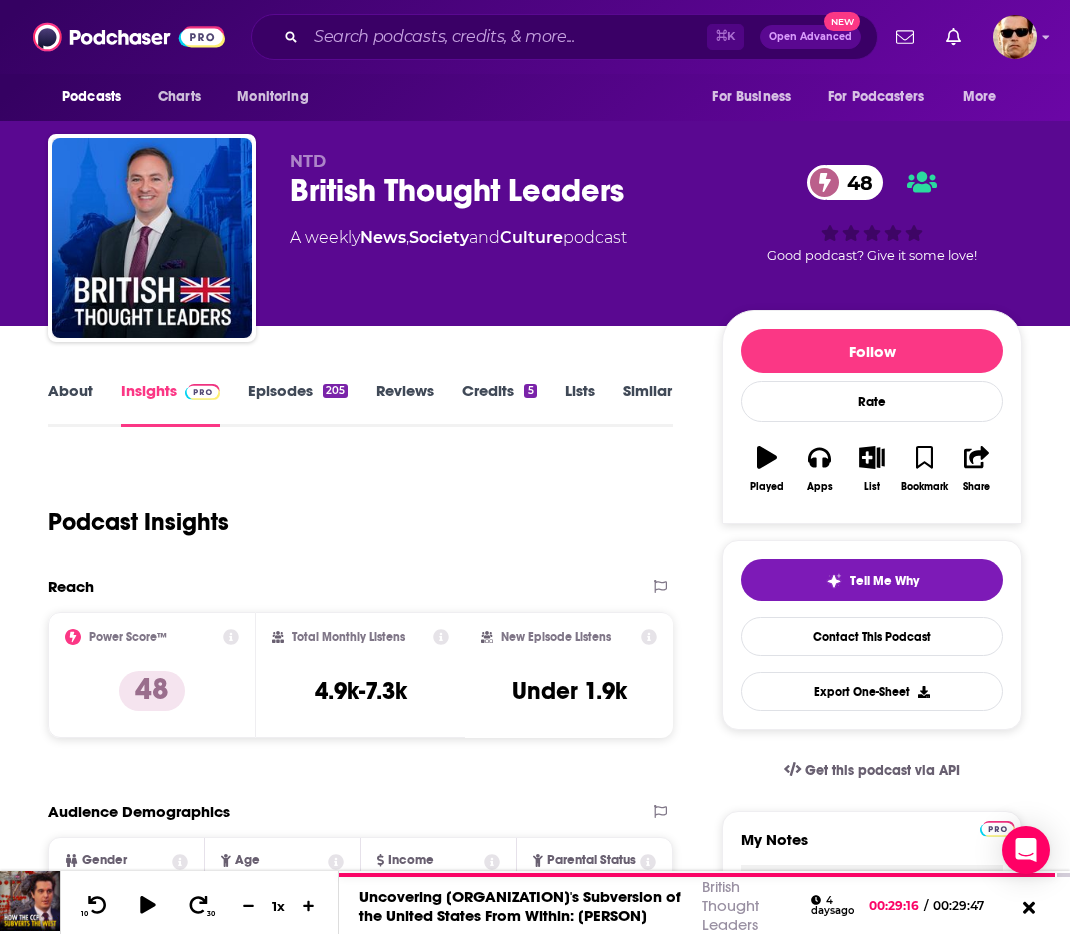 scroll, scrollTop: 1753, scrollLeft: 0, axis: vertical 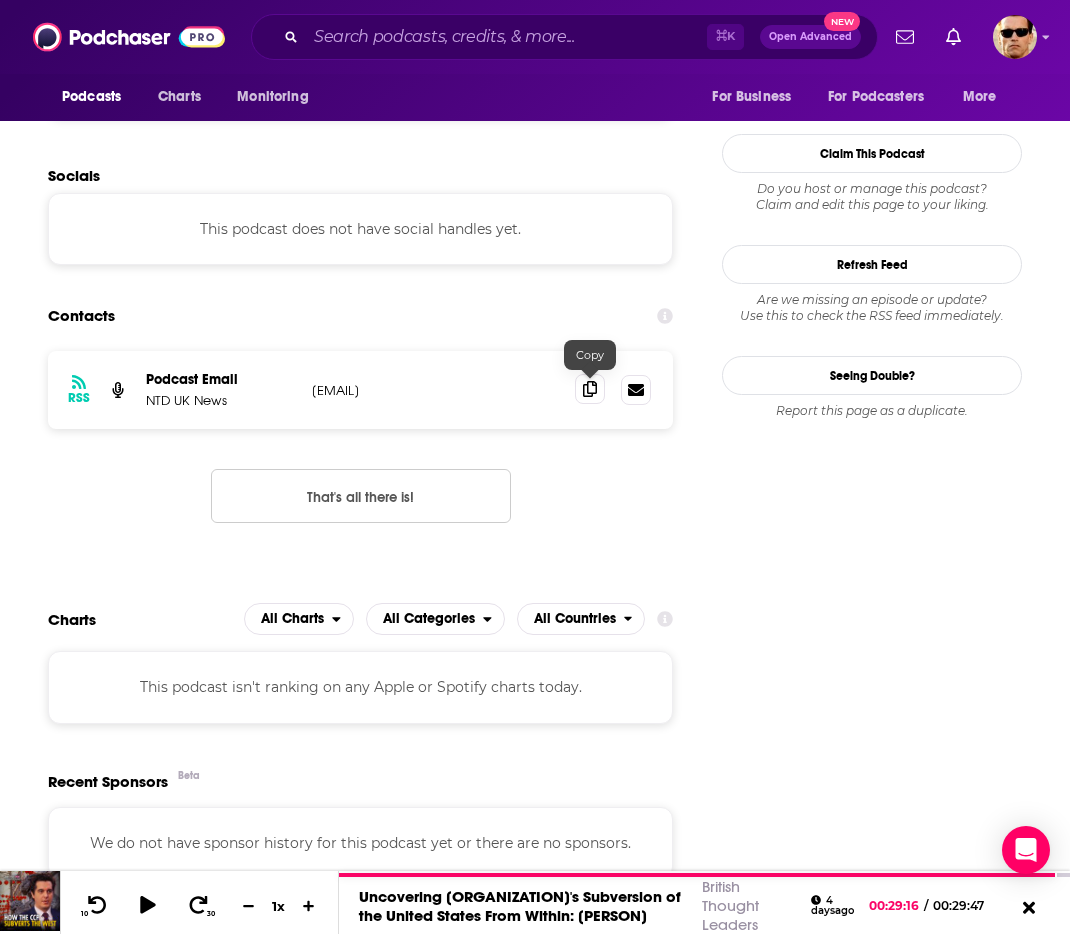 click 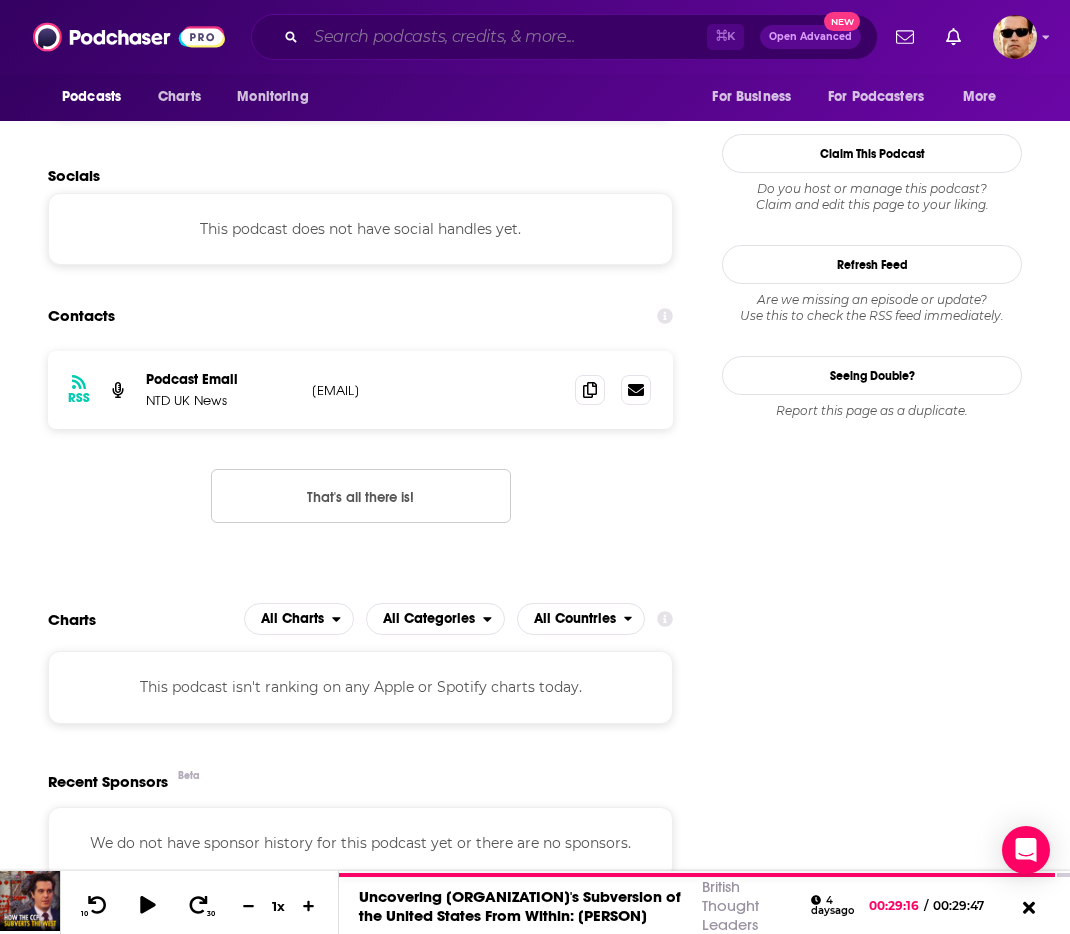 click at bounding box center [506, 37] 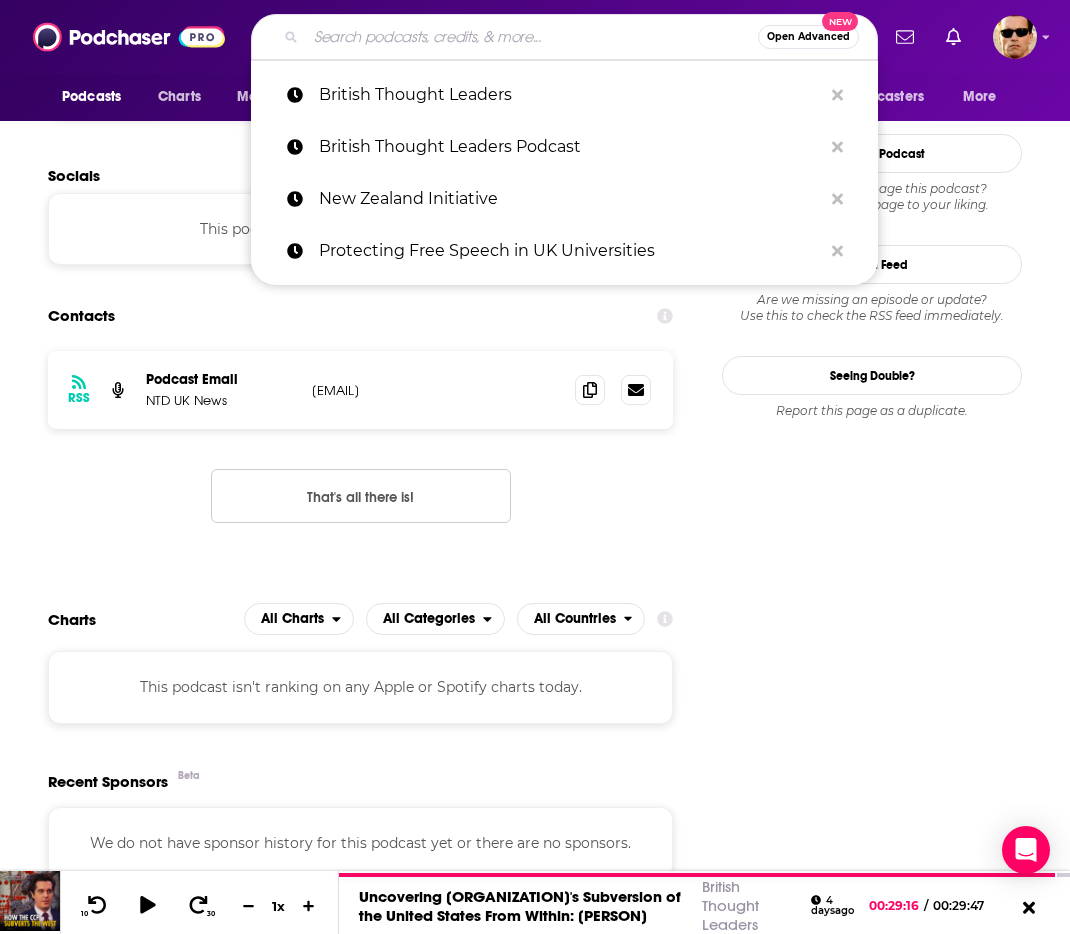 paste on "Moral Maze" 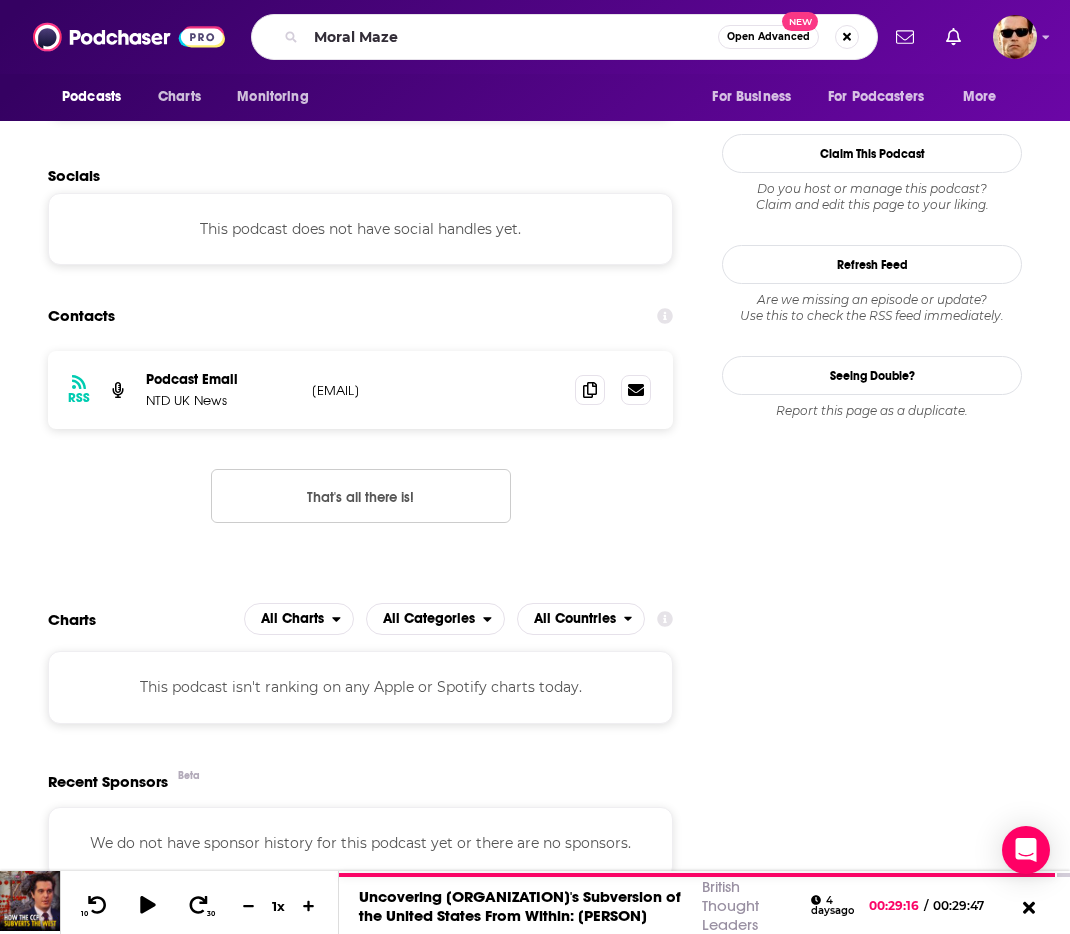 scroll, scrollTop: 0, scrollLeft: 0, axis: both 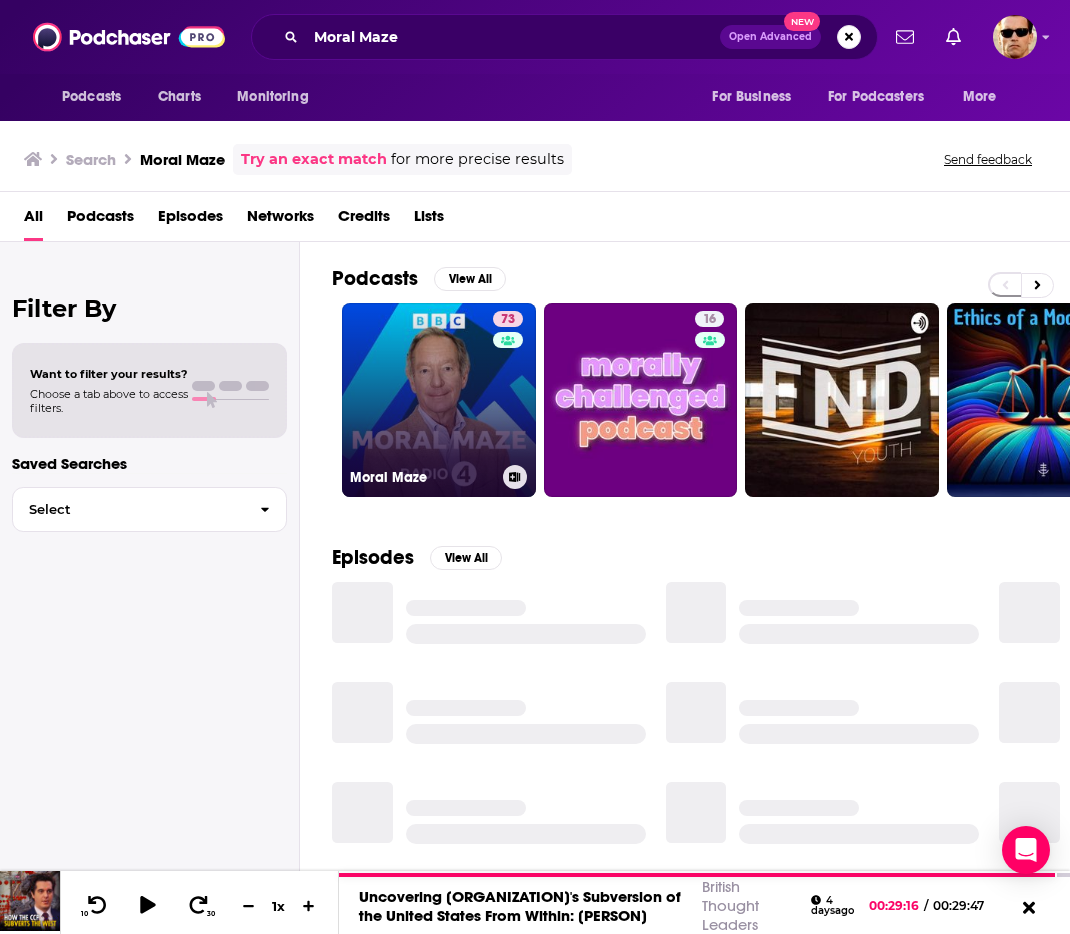 click on "73 Moral Maze" at bounding box center (439, 400) 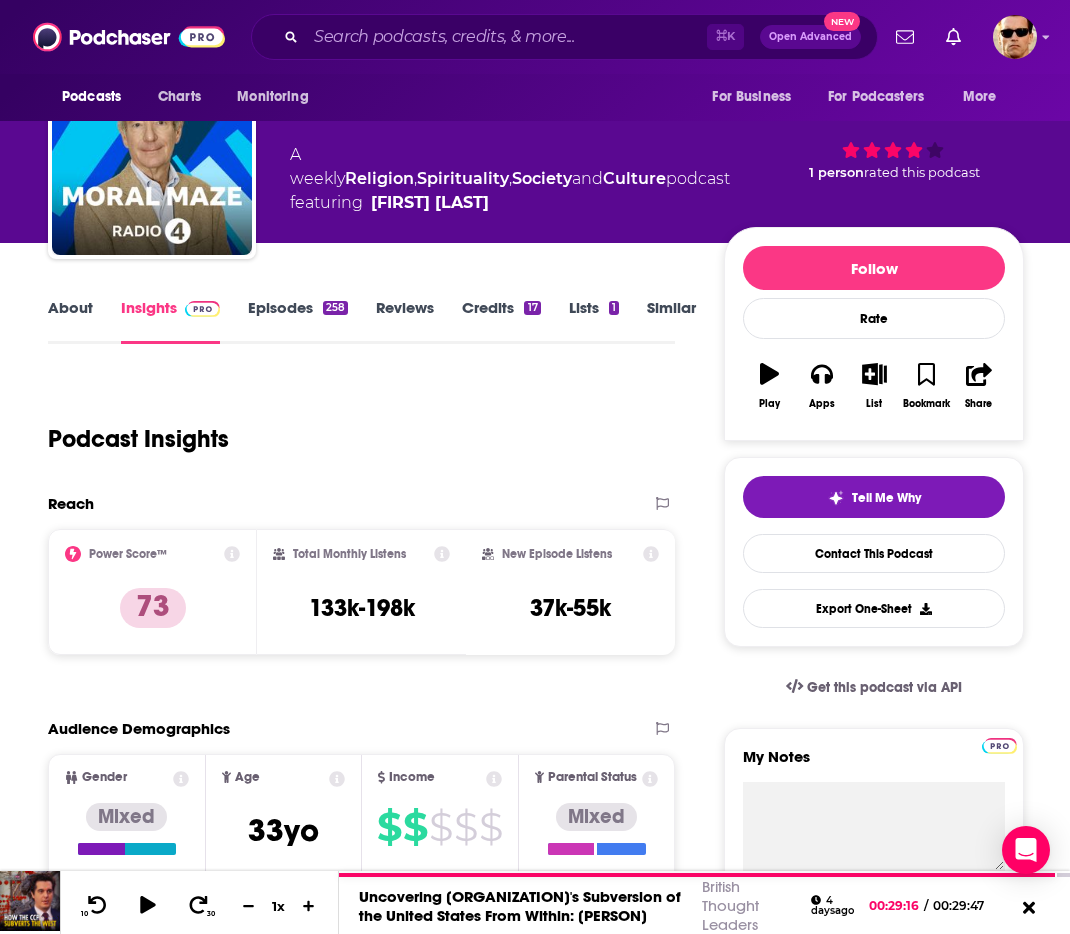 scroll, scrollTop: 0, scrollLeft: 0, axis: both 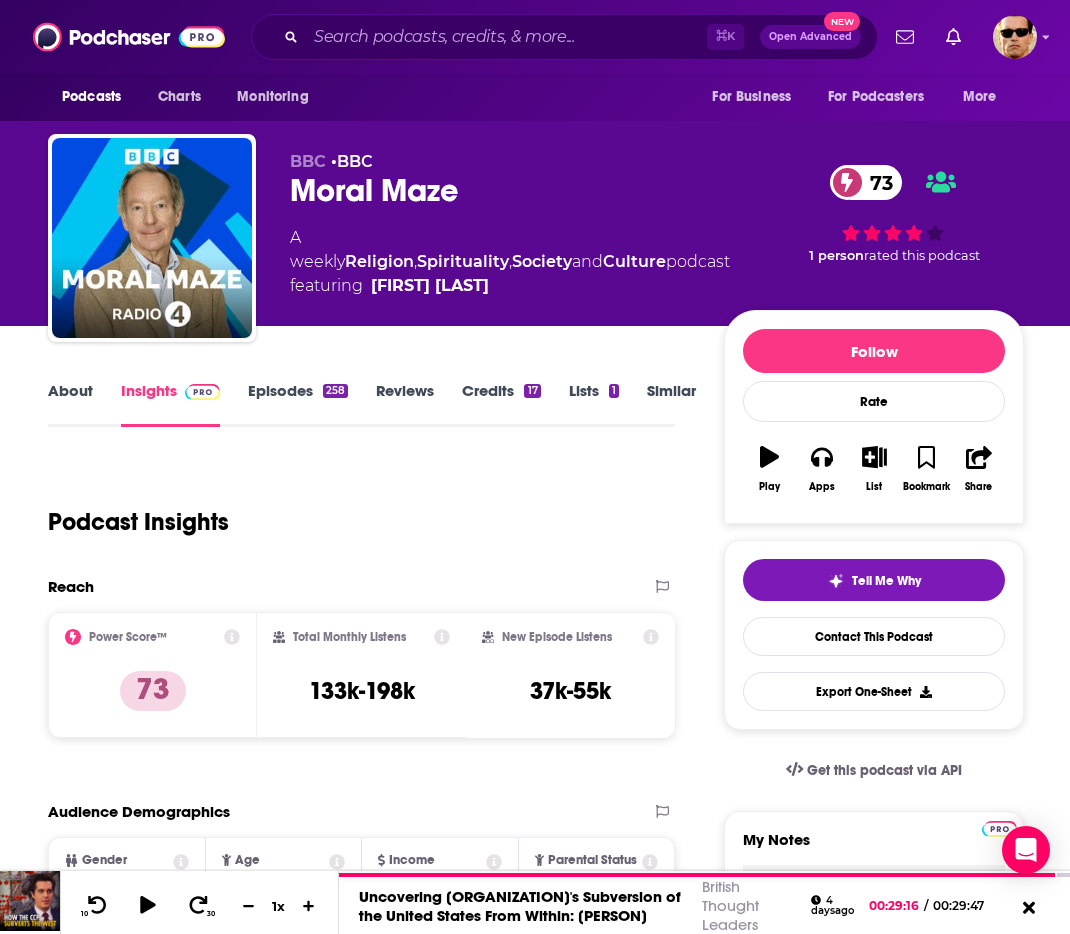 click on "Episodes 258" at bounding box center (298, 404) 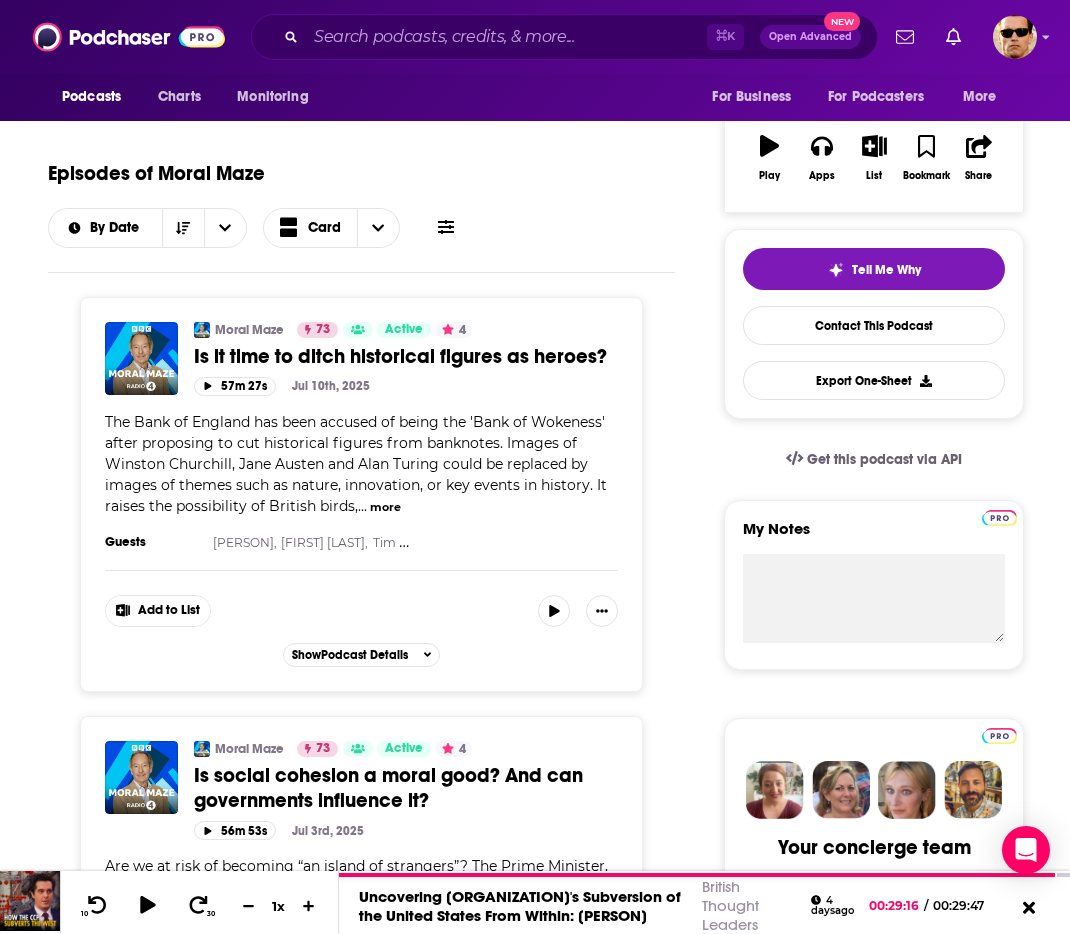 scroll, scrollTop: 315, scrollLeft: 0, axis: vertical 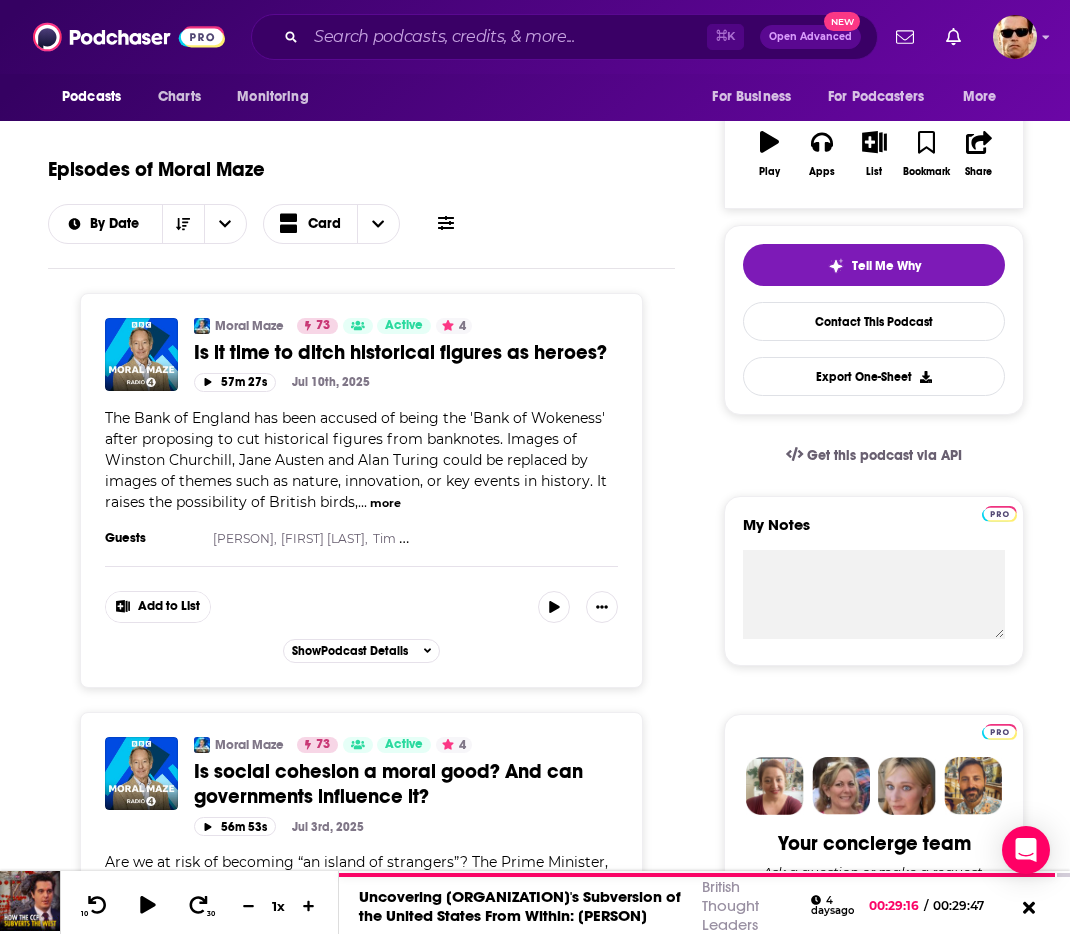 click on "more" at bounding box center [385, 503] 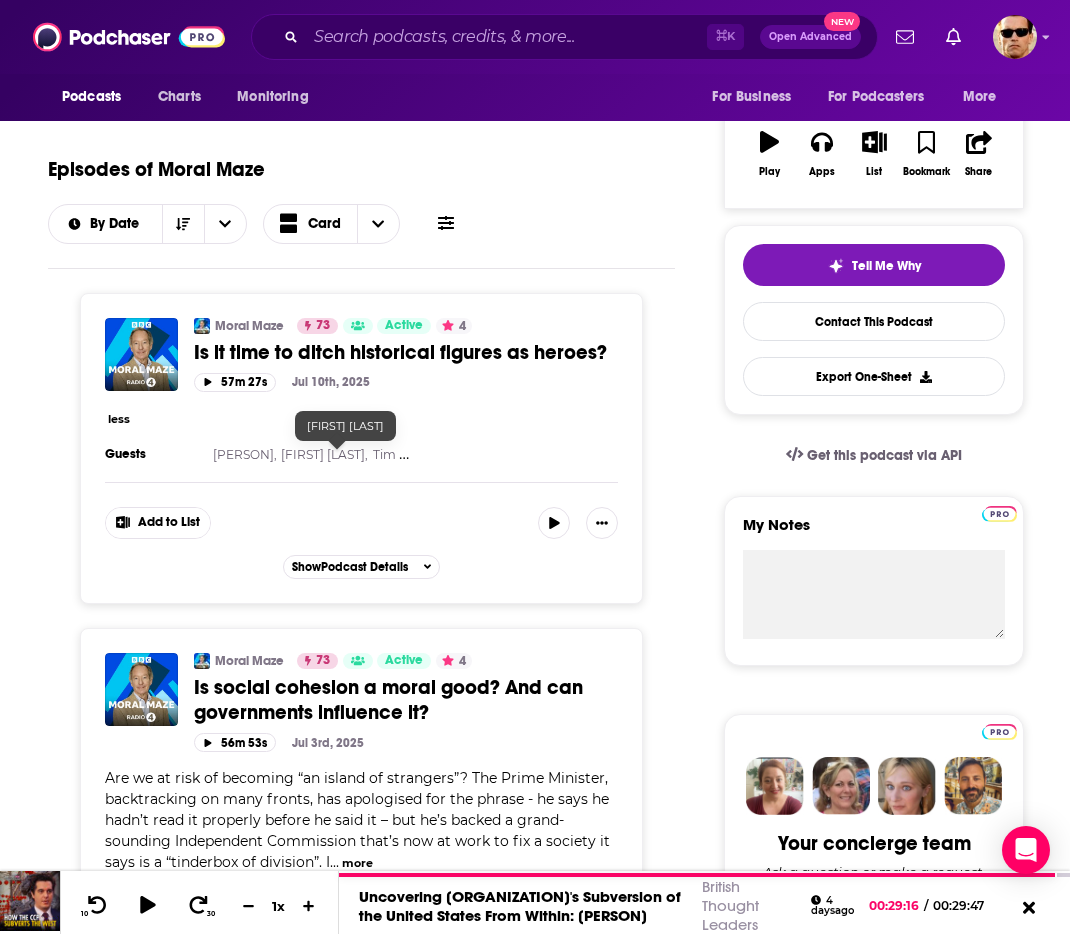 click on "Moral Maze 73 Active 4 Categories Religion Spirituality Society Is it time to ditch historical figures as heroes? Add to List 57m 27s [MONTH] [DAY], [YEAR] less" at bounding box center (361, 380) 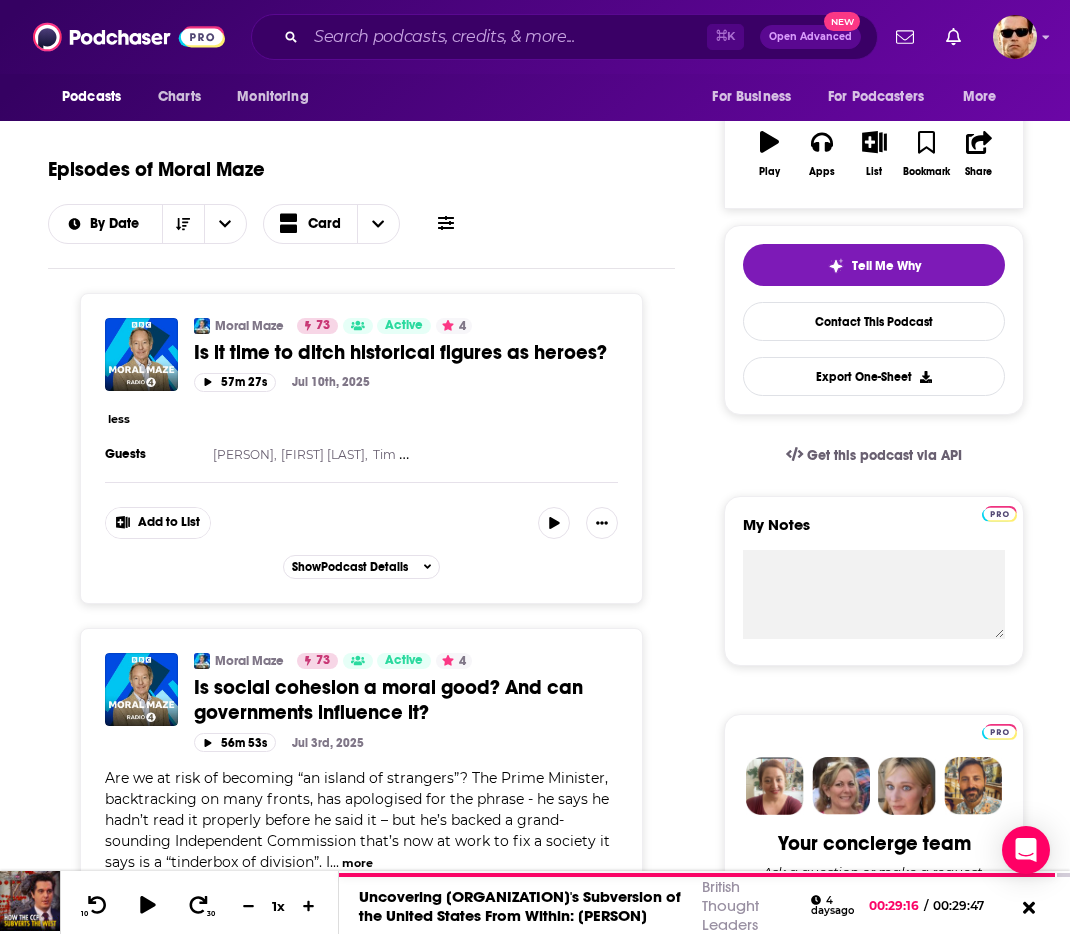 click on "less" at bounding box center [361, 418] 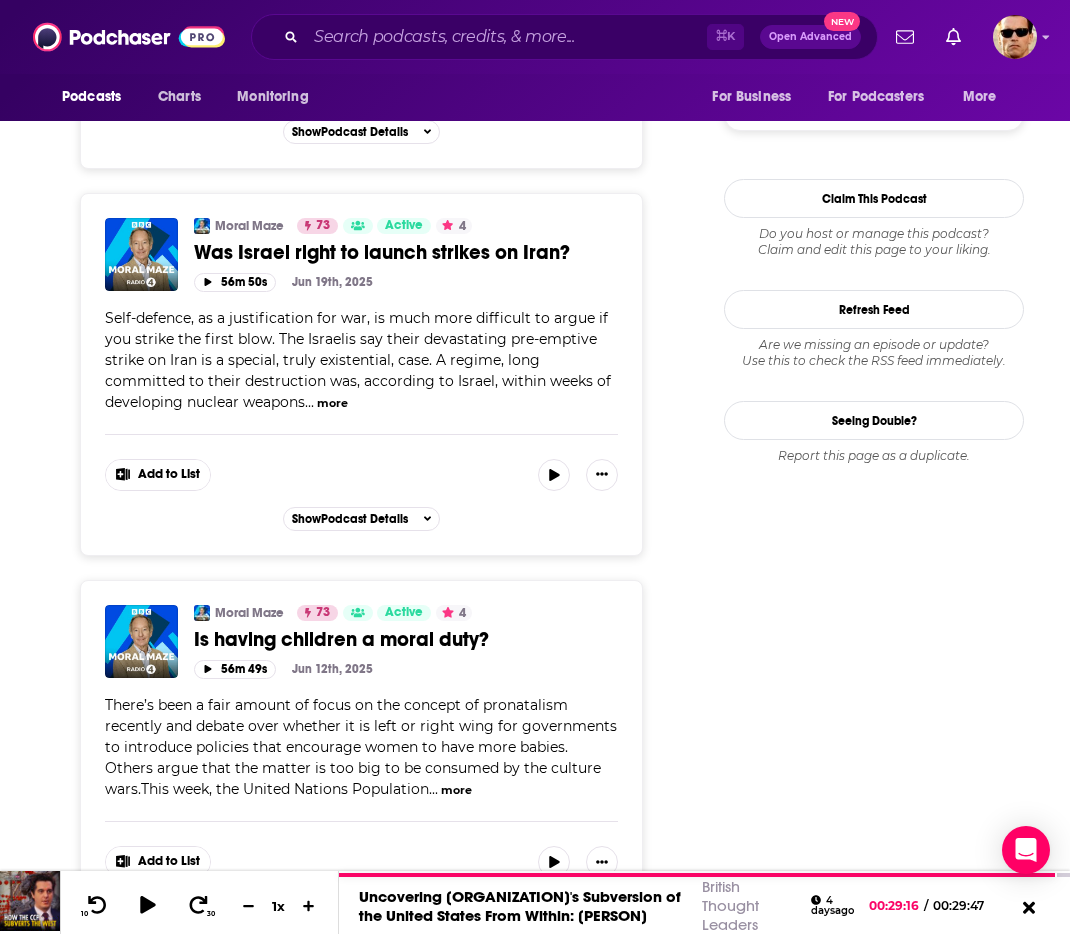 scroll, scrollTop: 2049, scrollLeft: 0, axis: vertical 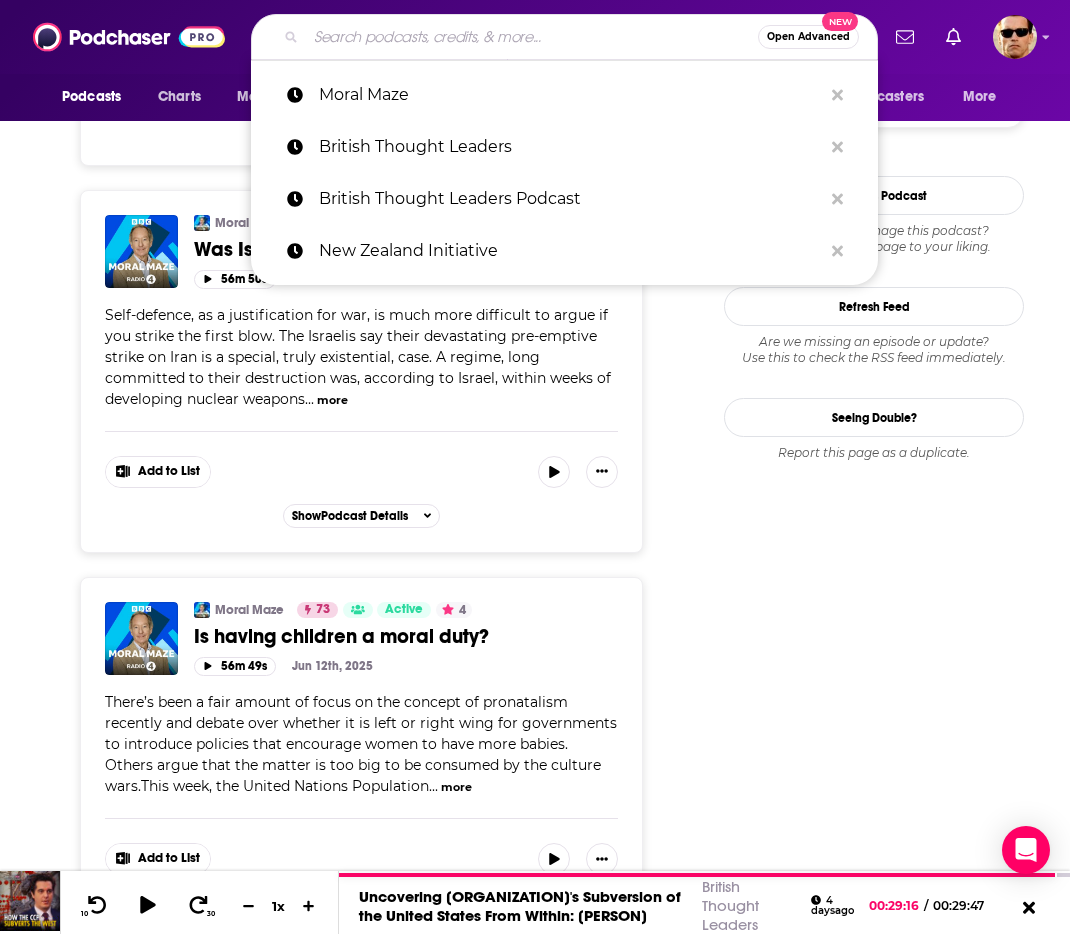 click at bounding box center [532, 37] 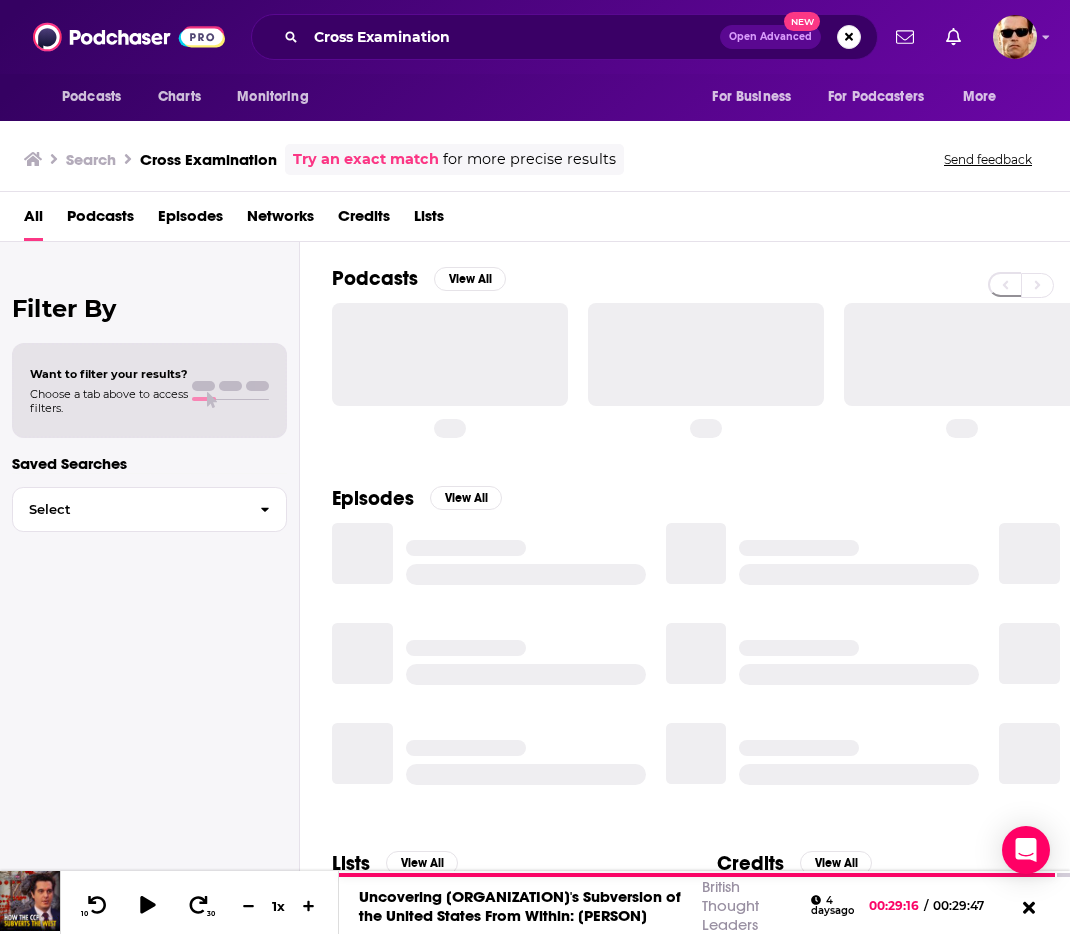 scroll, scrollTop: 0, scrollLeft: 0, axis: both 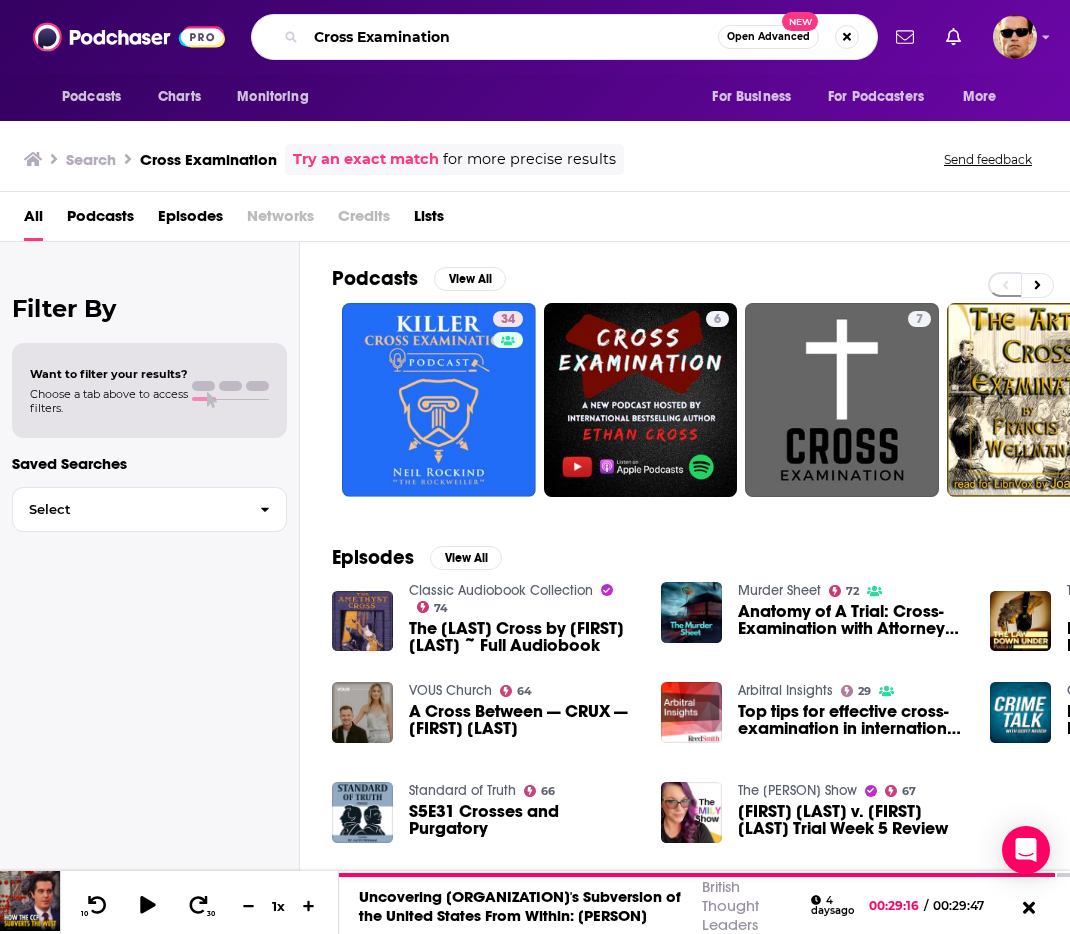 drag, startPoint x: 459, startPoint y: 22, endPoint x: 553, endPoint y: 3, distance: 95.90099 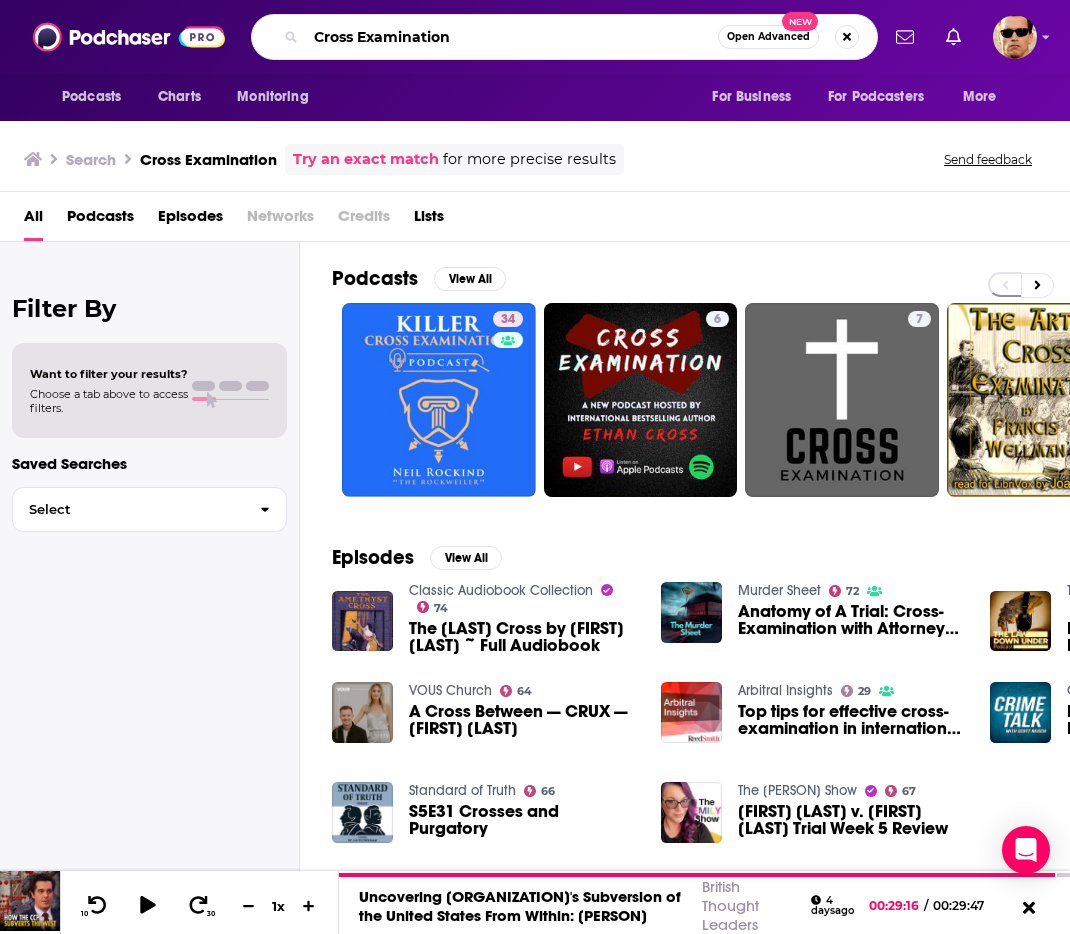 click on "Cross Examination" at bounding box center (512, 37) 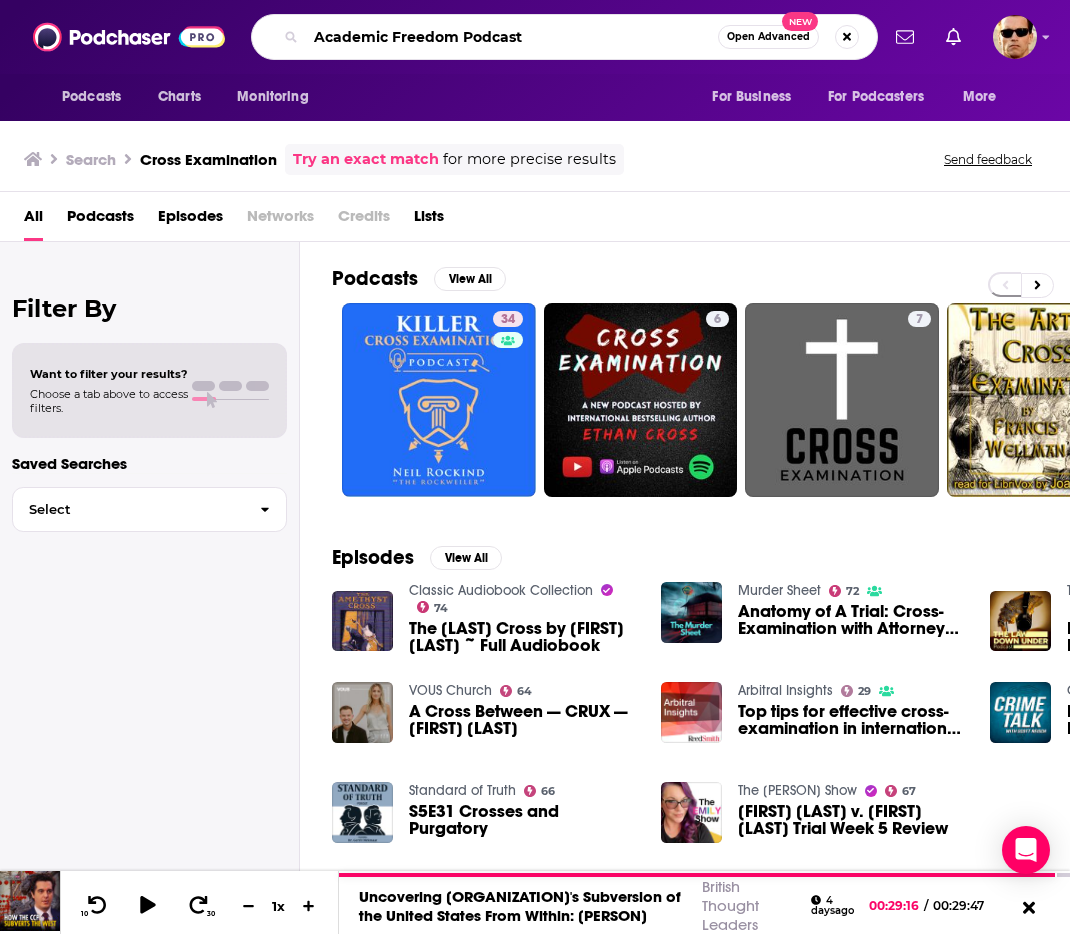 type on "Academic Freedom Podcast" 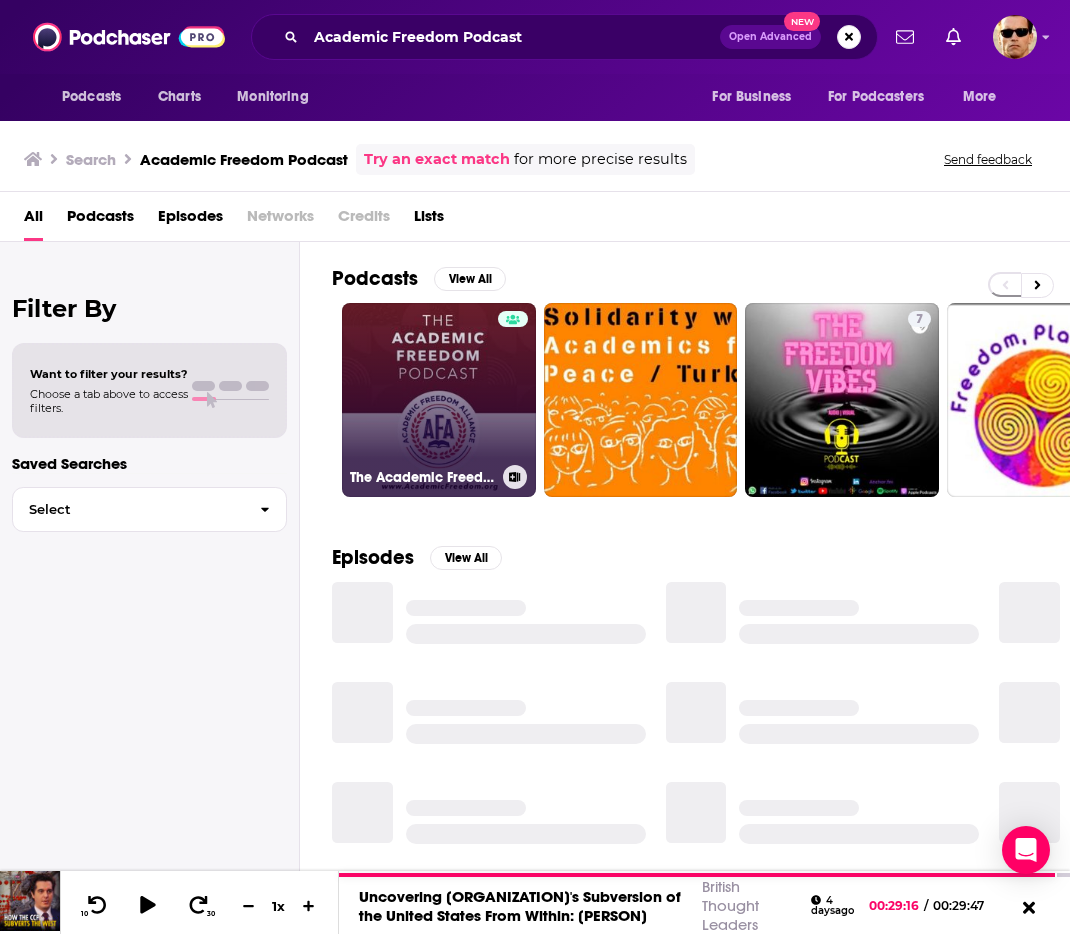 click on "The Academic Freedom Podcast" at bounding box center (439, 400) 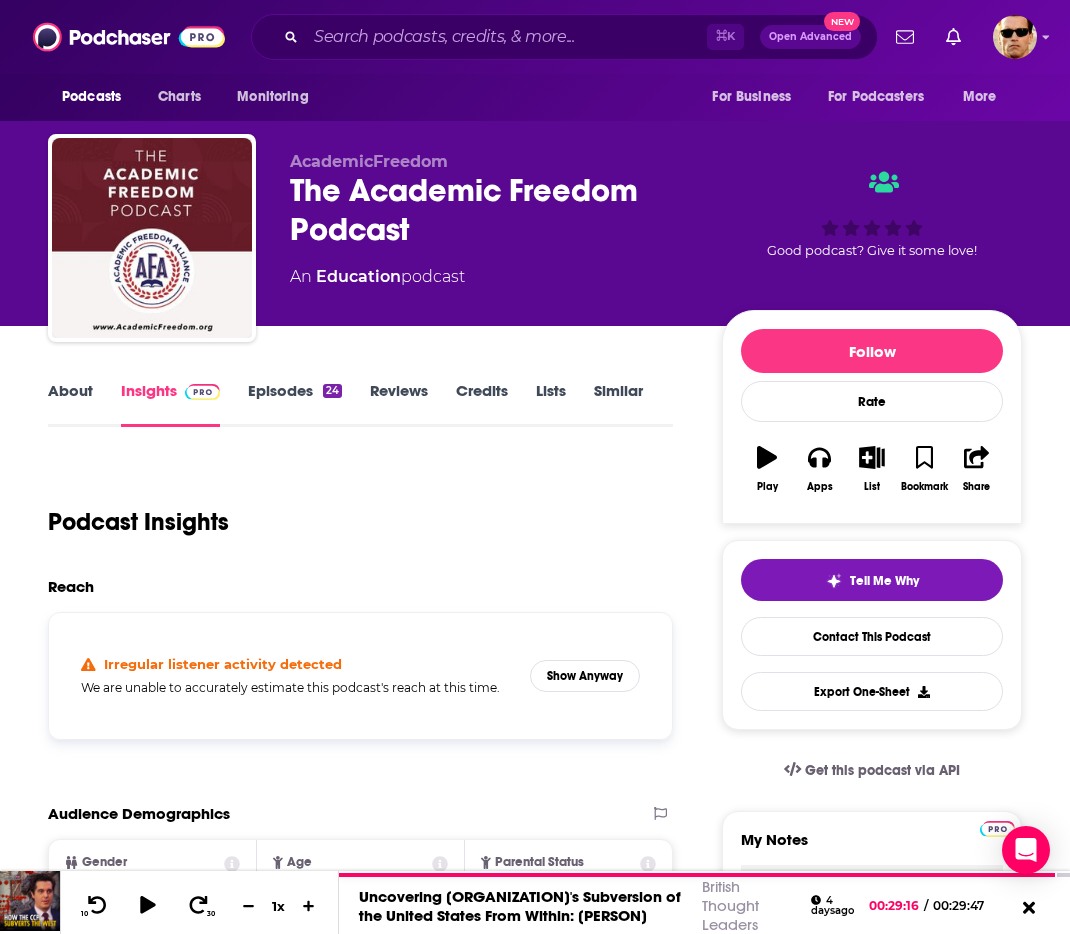 click on "About Insights Episodes 24 Reviews Credits Lists Similar" at bounding box center (360, 402) 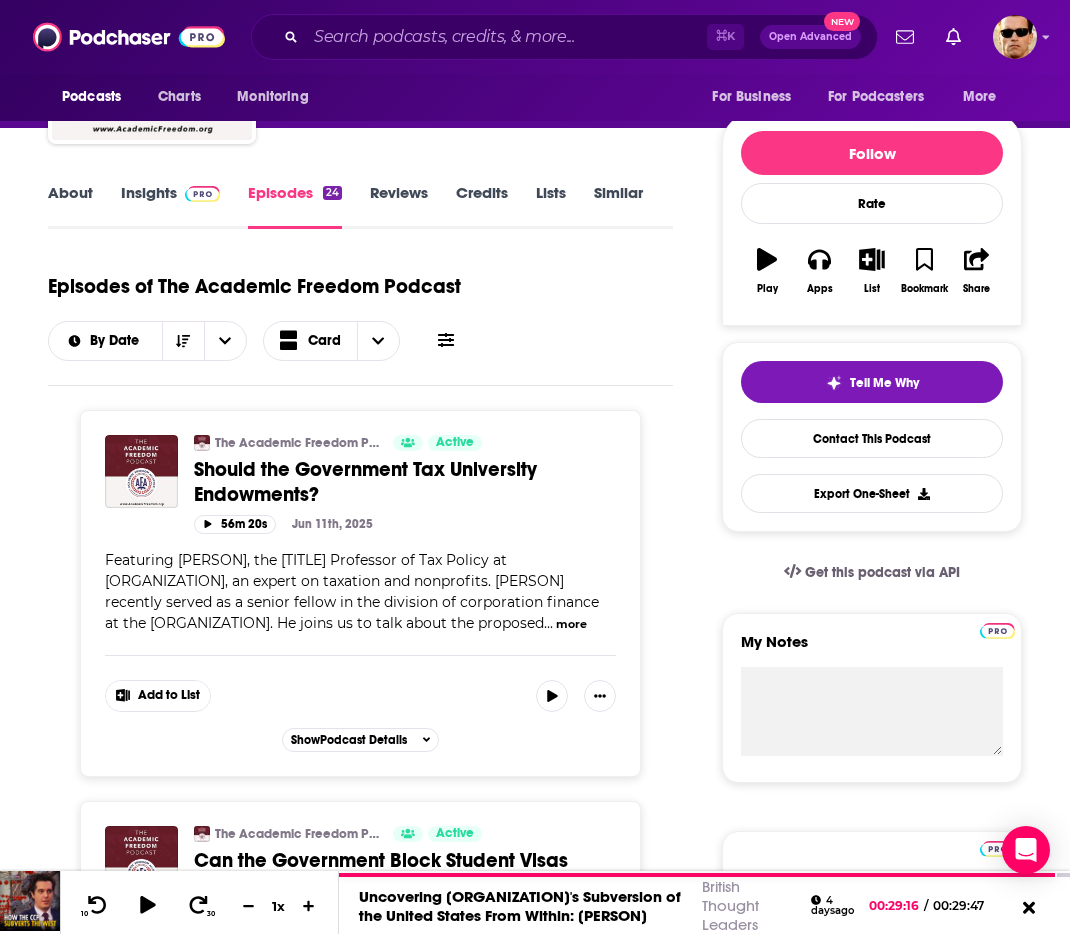 scroll, scrollTop: 0, scrollLeft: 0, axis: both 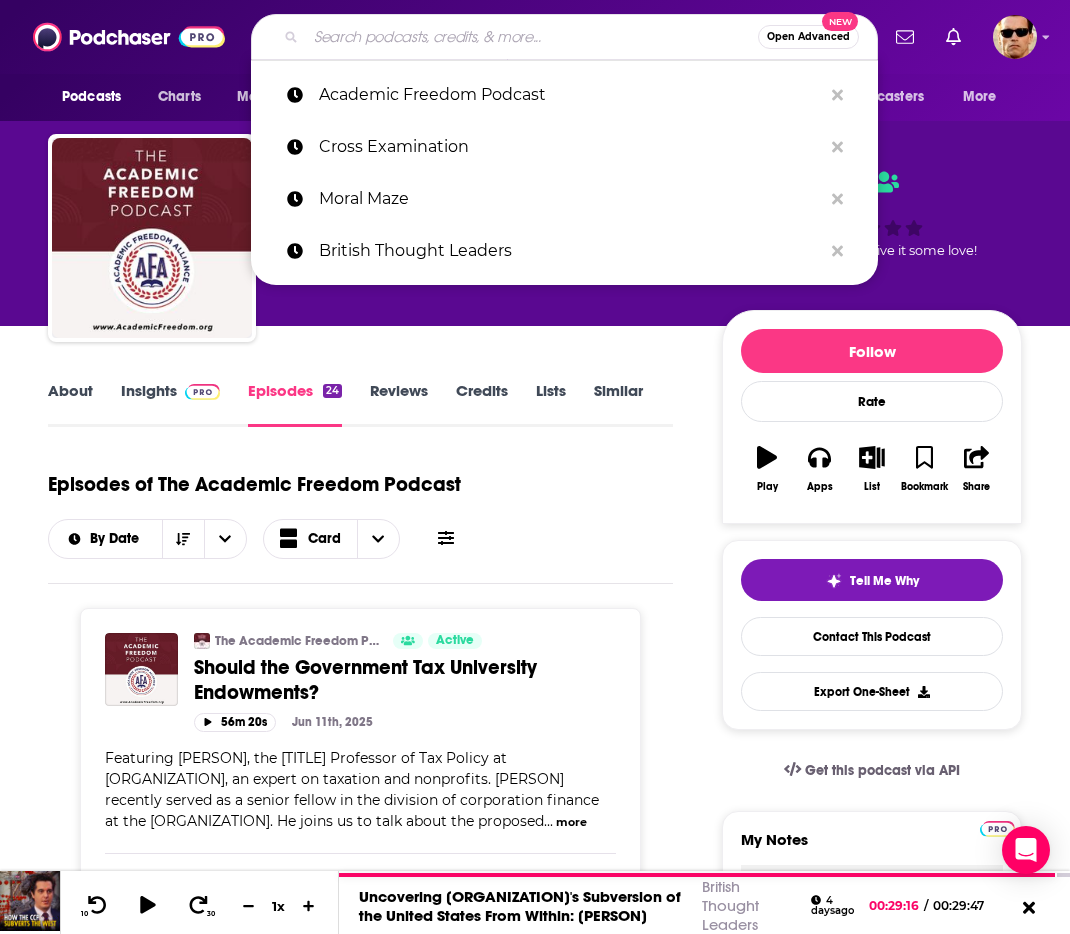 click at bounding box center [532, 37] 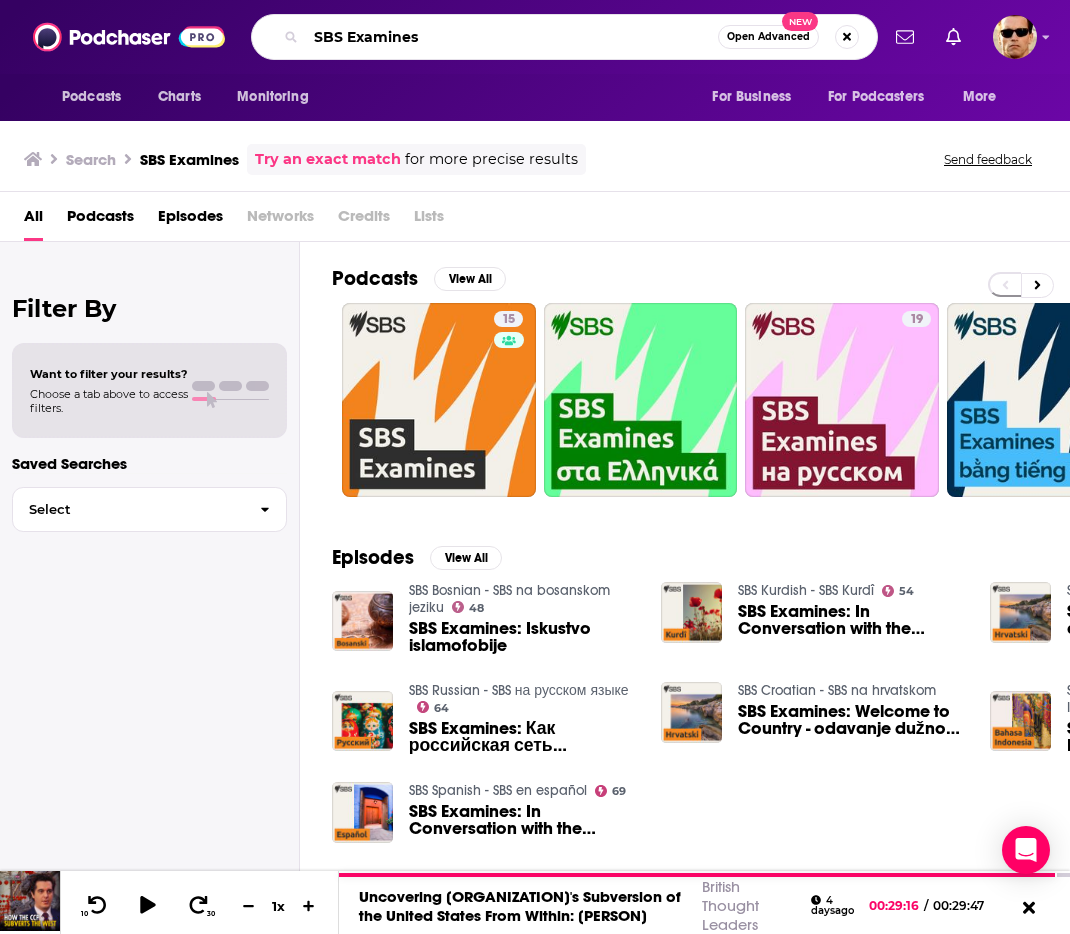 click on "SBS Examines" at bounding box center (512, 37) 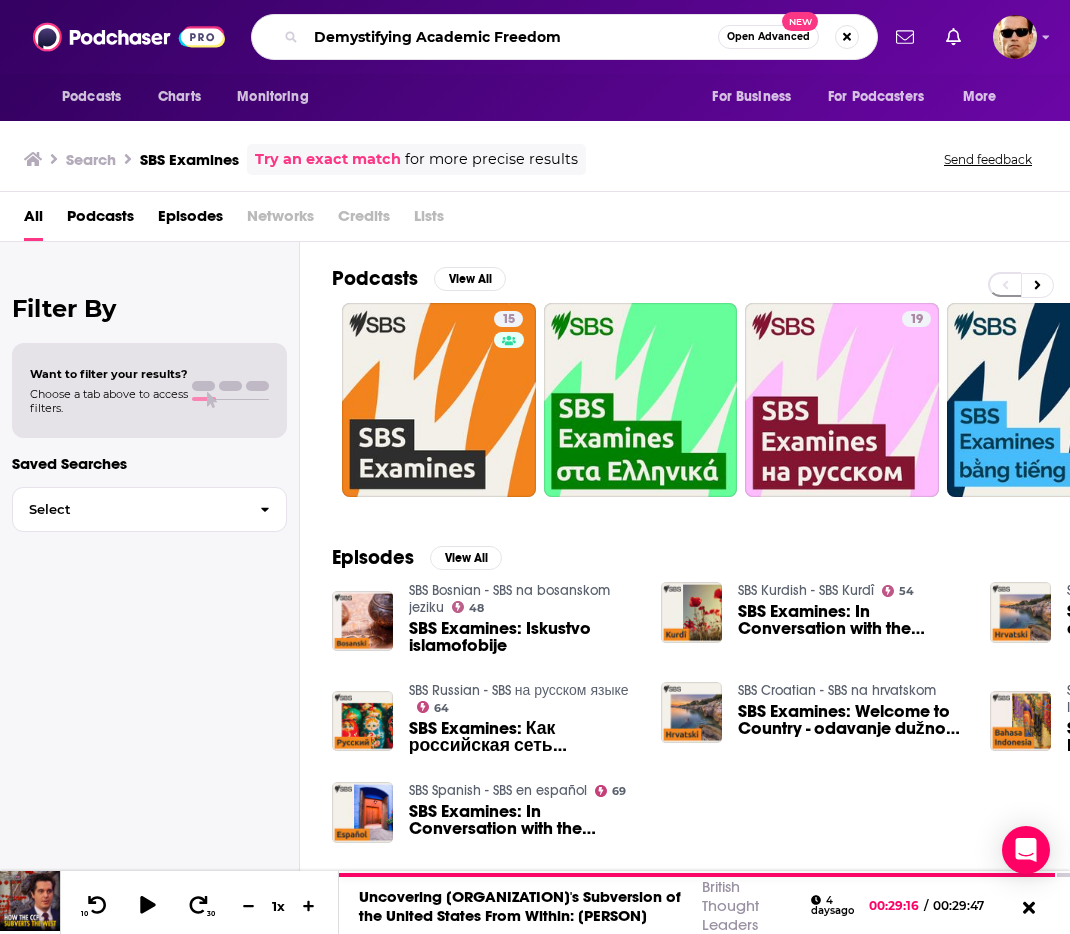type on "Demystifying Academic Freedom" 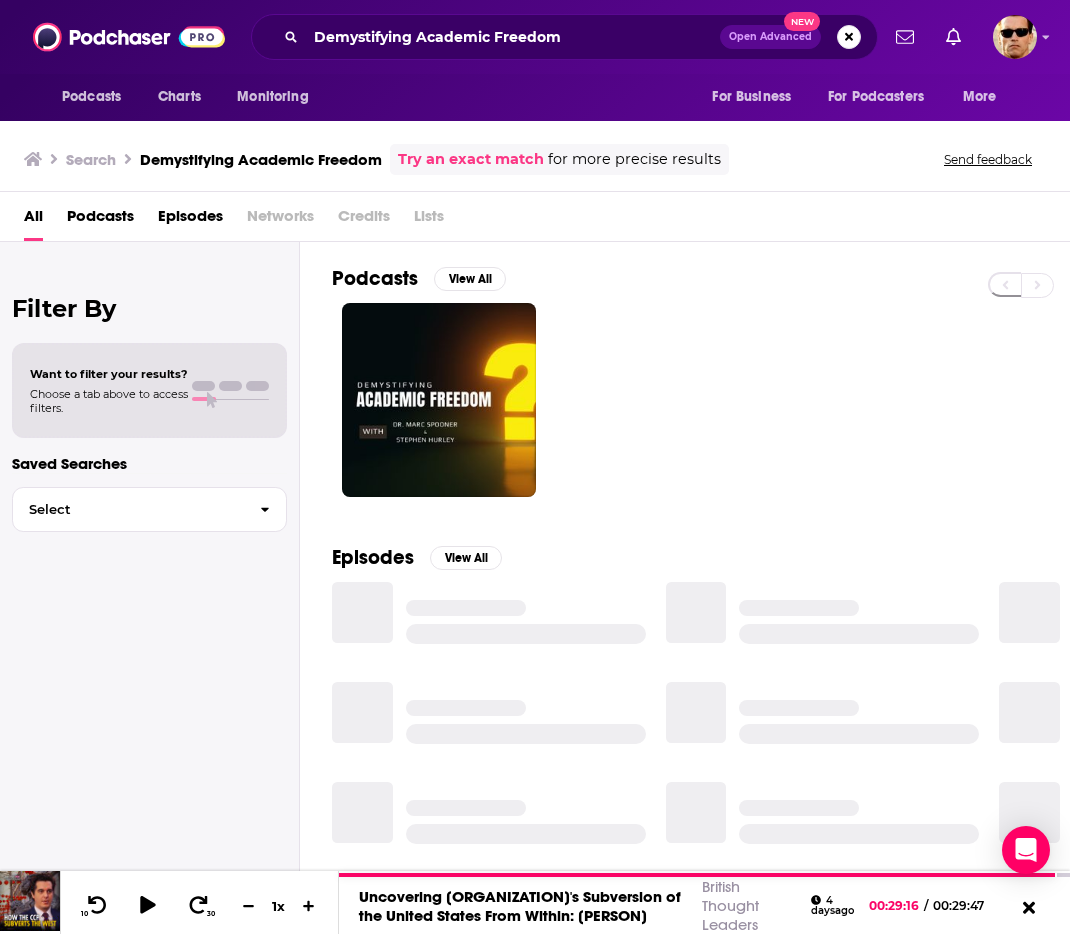 click at bounding box center (701, 400) 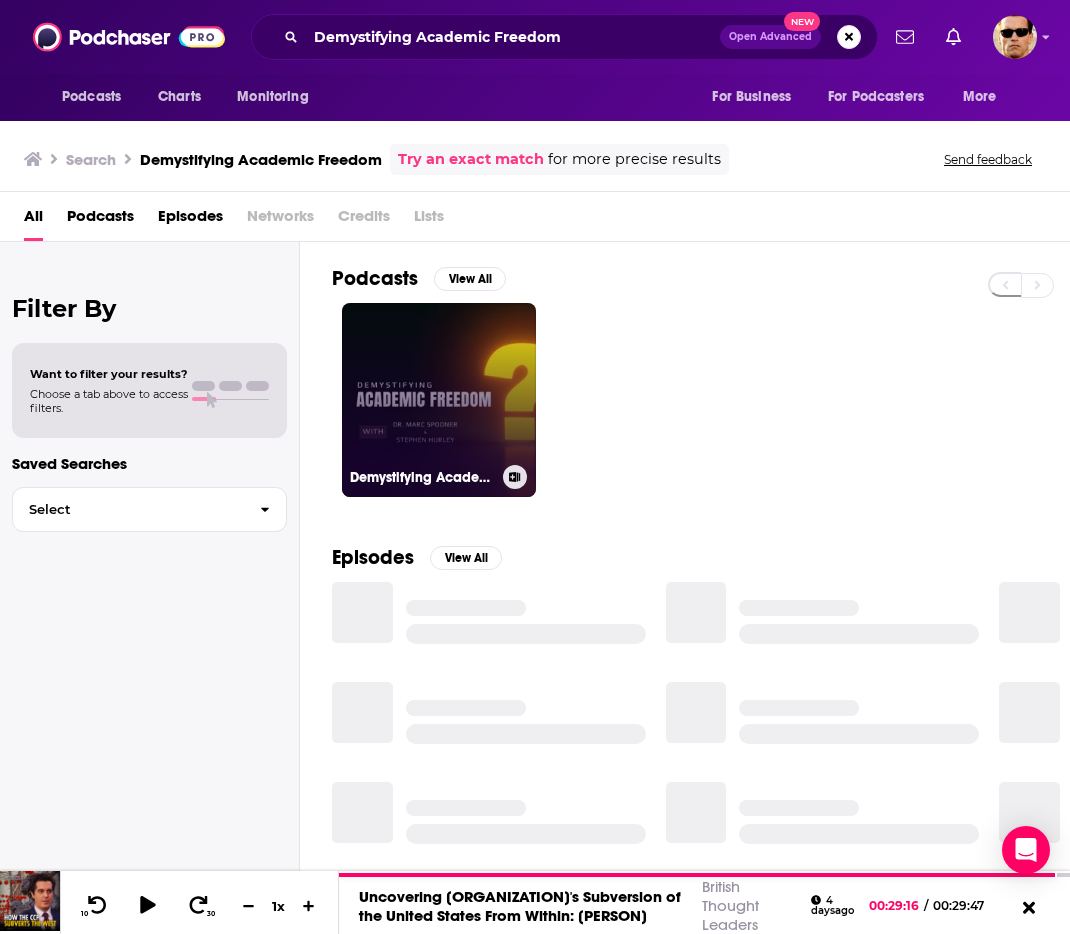 click on "Demystifying Academic Freedom" at bounding box center (439, 400) 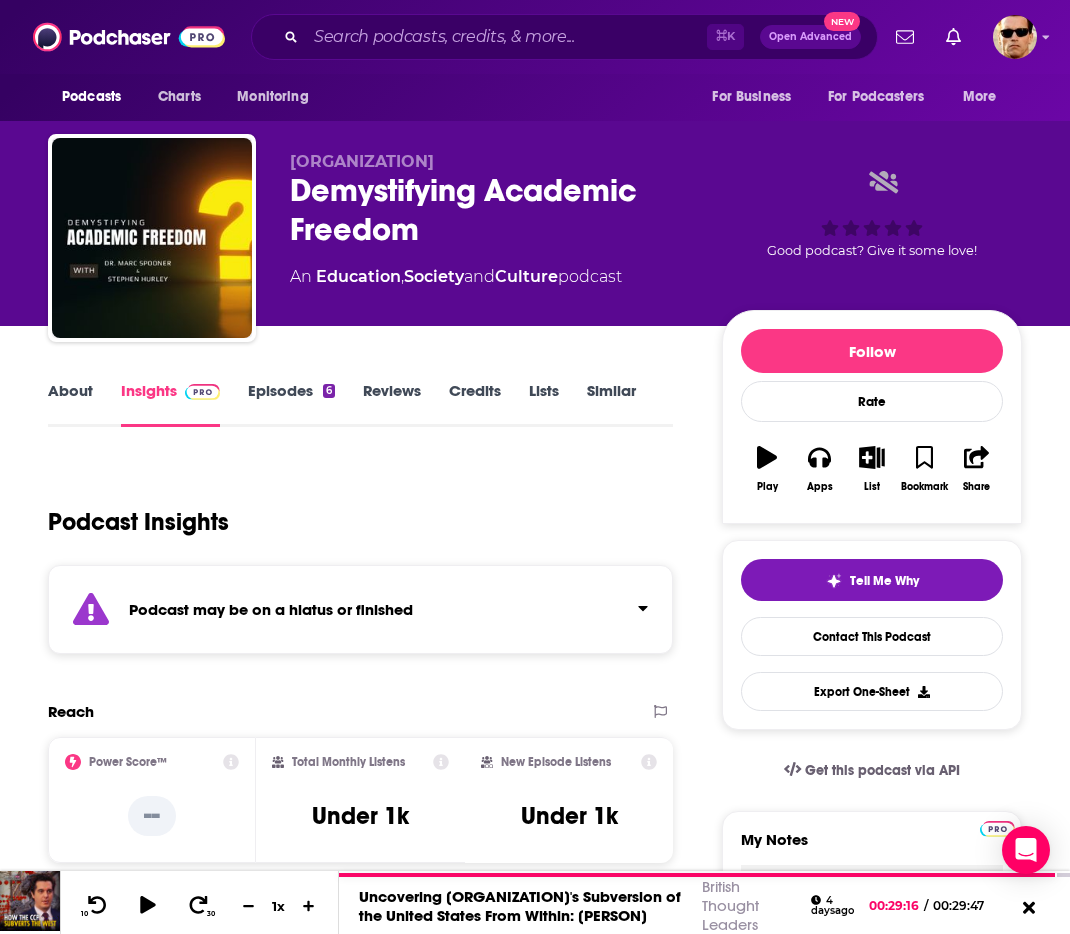 click on "Episodes 6" at bounding box center [291, 404] 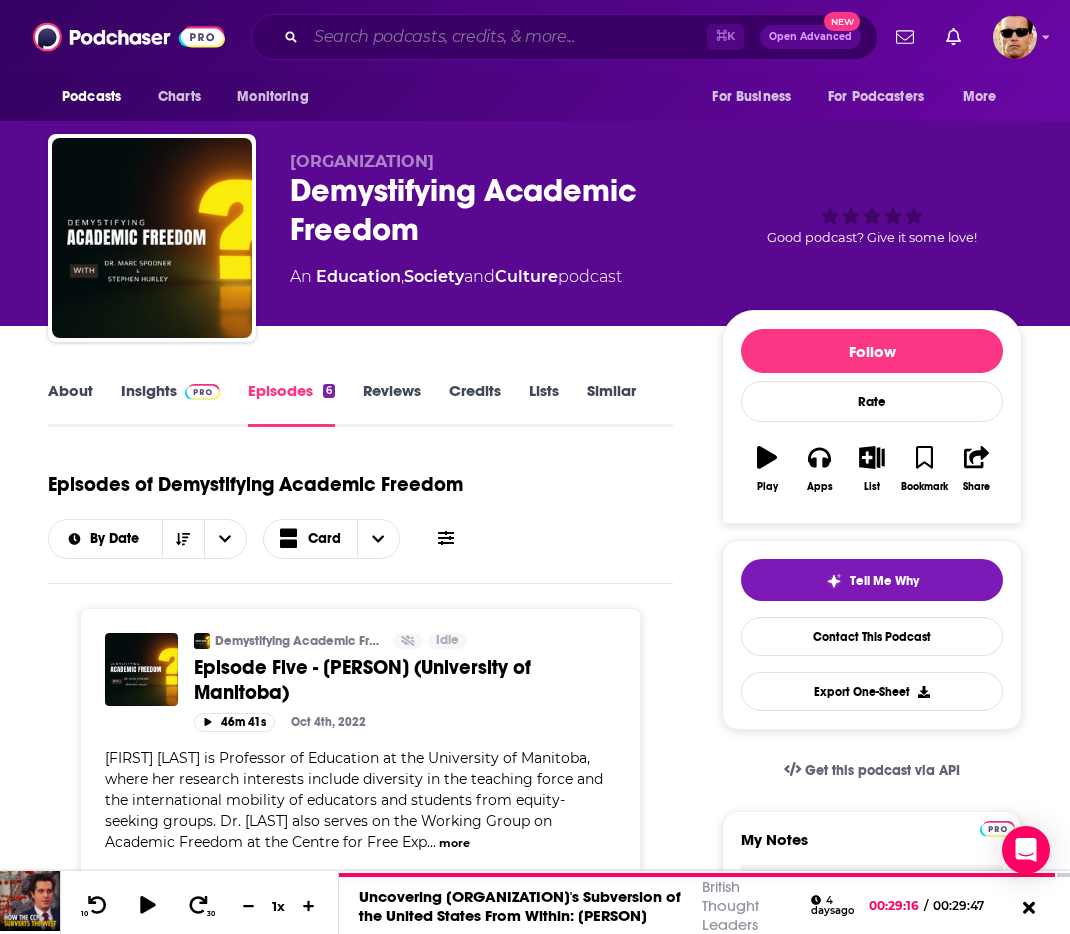 drag, startPoint x: 375, startPoint y: 41, endPoint x: 134, endPoint y: 96, distance: 247.19627 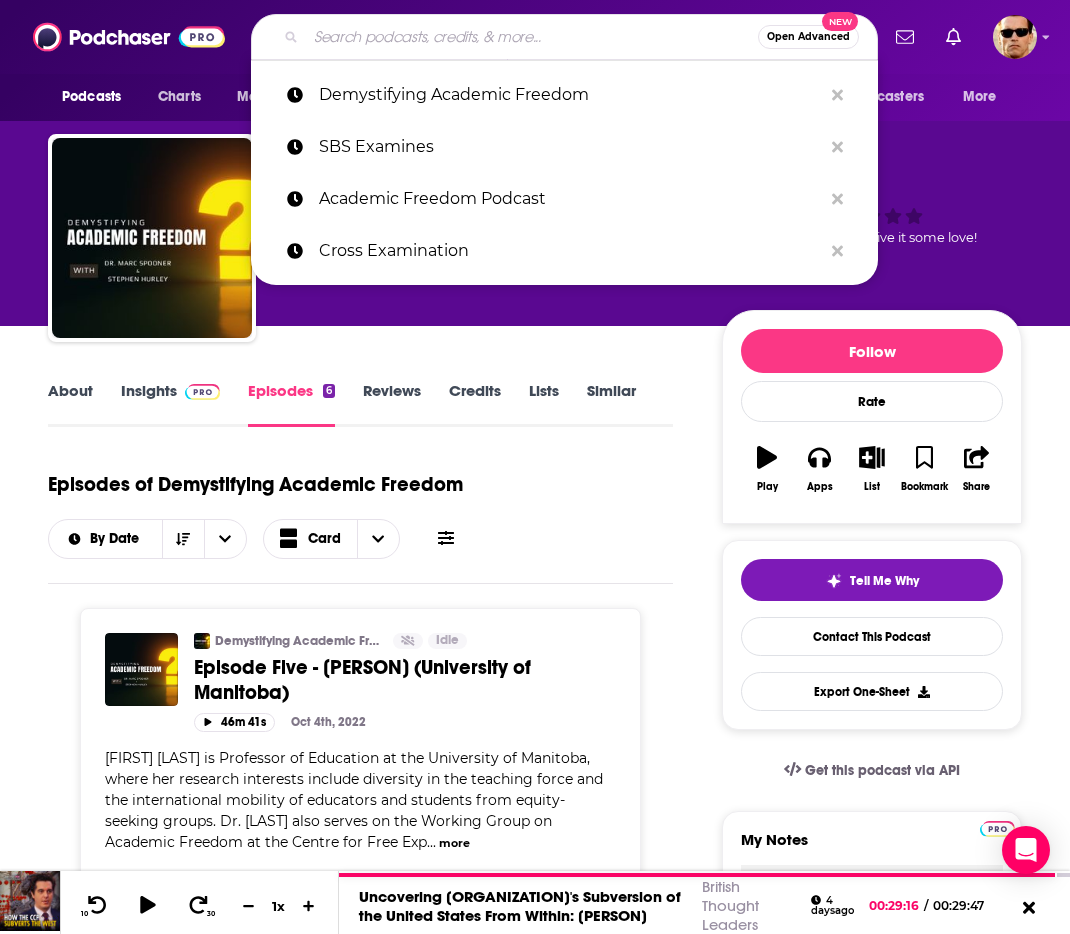 paste on "Policy Options Podcast" 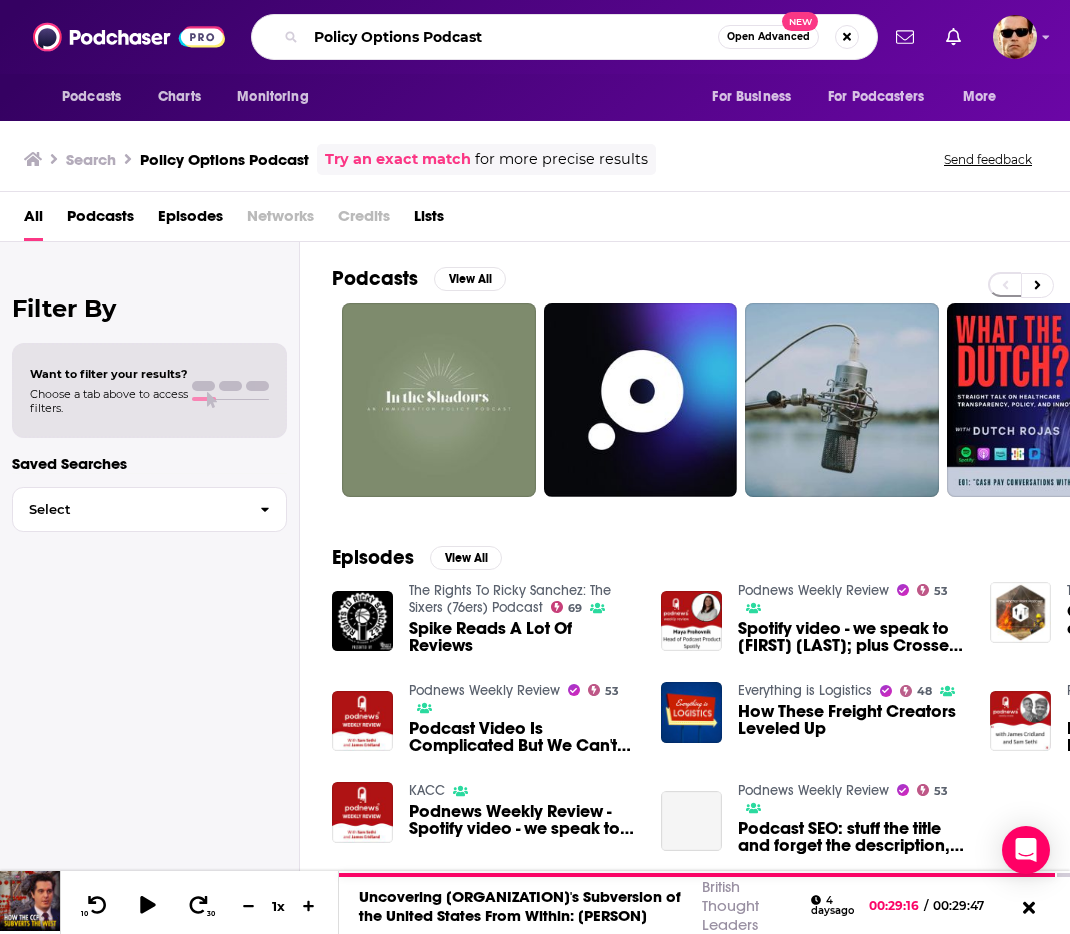 drag, startPoint x: 419, startPoint y: 39, endPoint x: 663, endPoint y: 47, distance: 244.13112 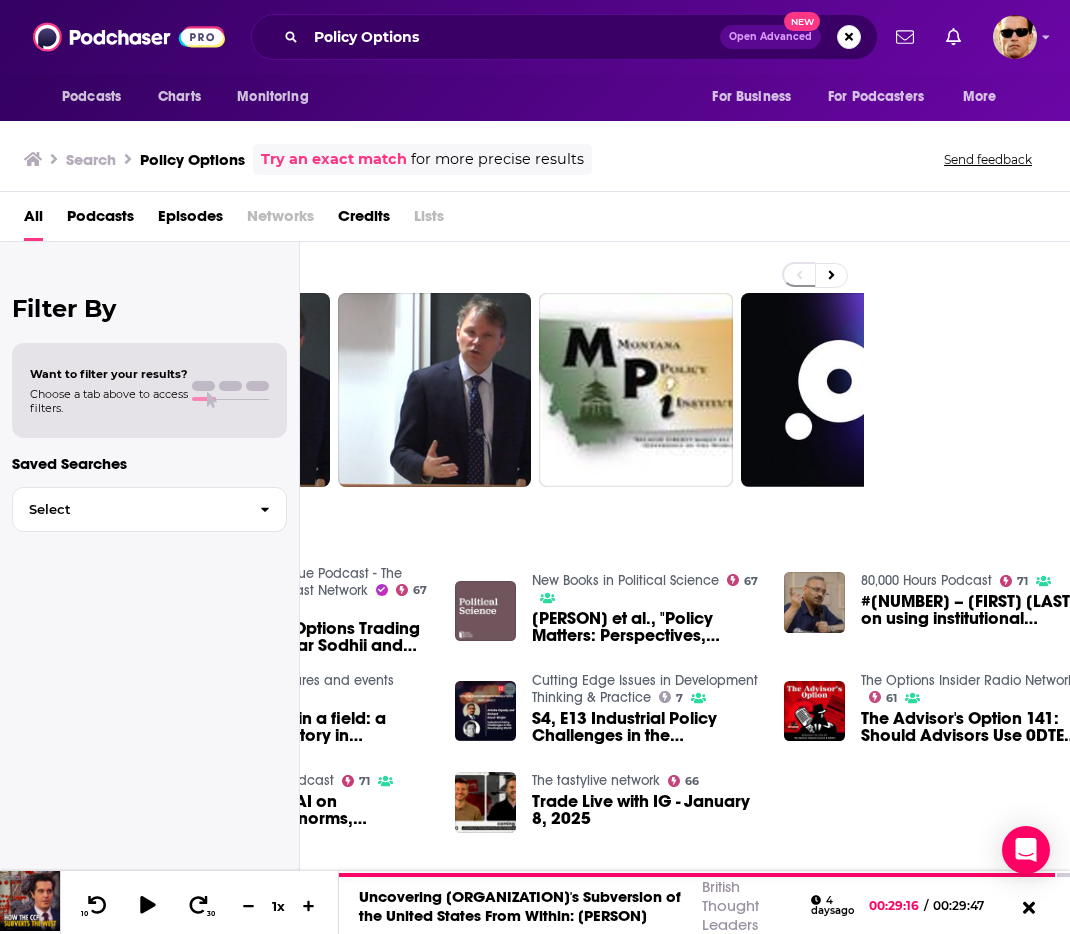 scroll, scrollTop: 10, scrollLeft: 221, axis: both 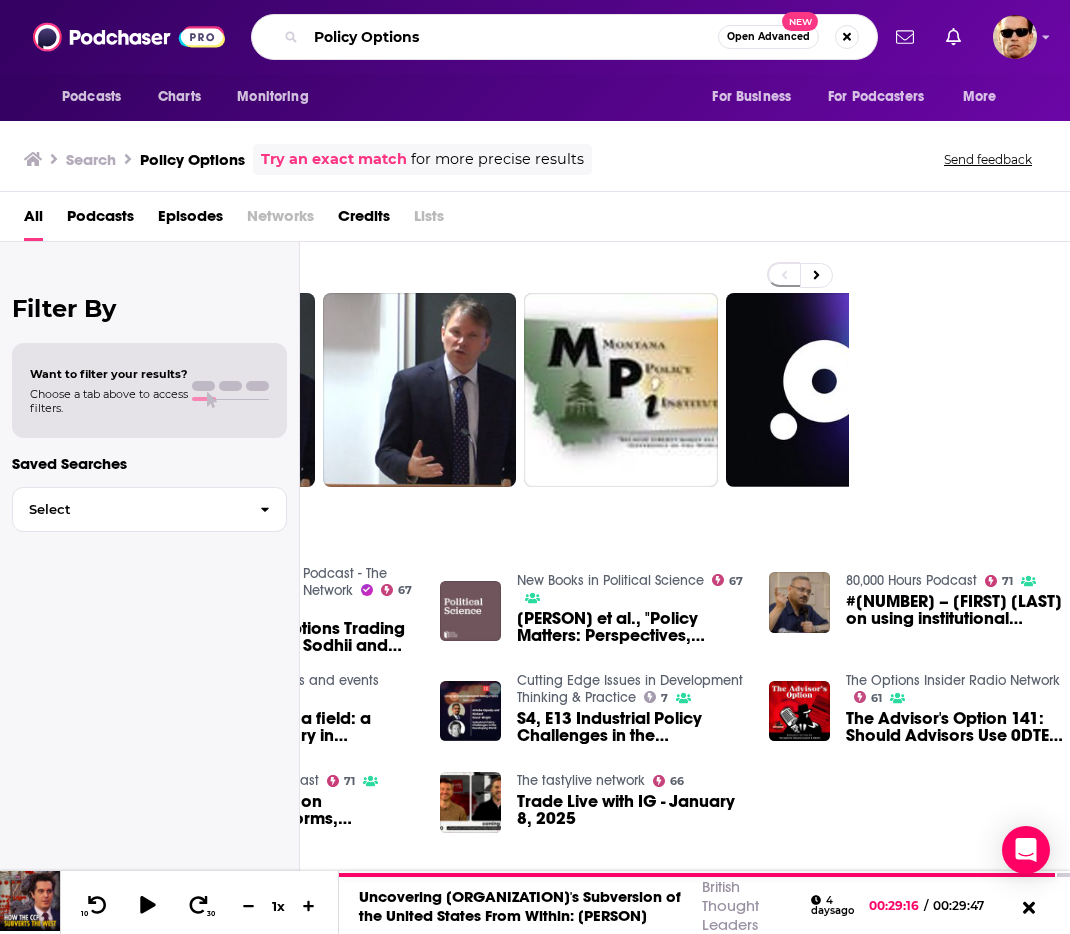click on "Policy Options" at bounding box center (512, 37) 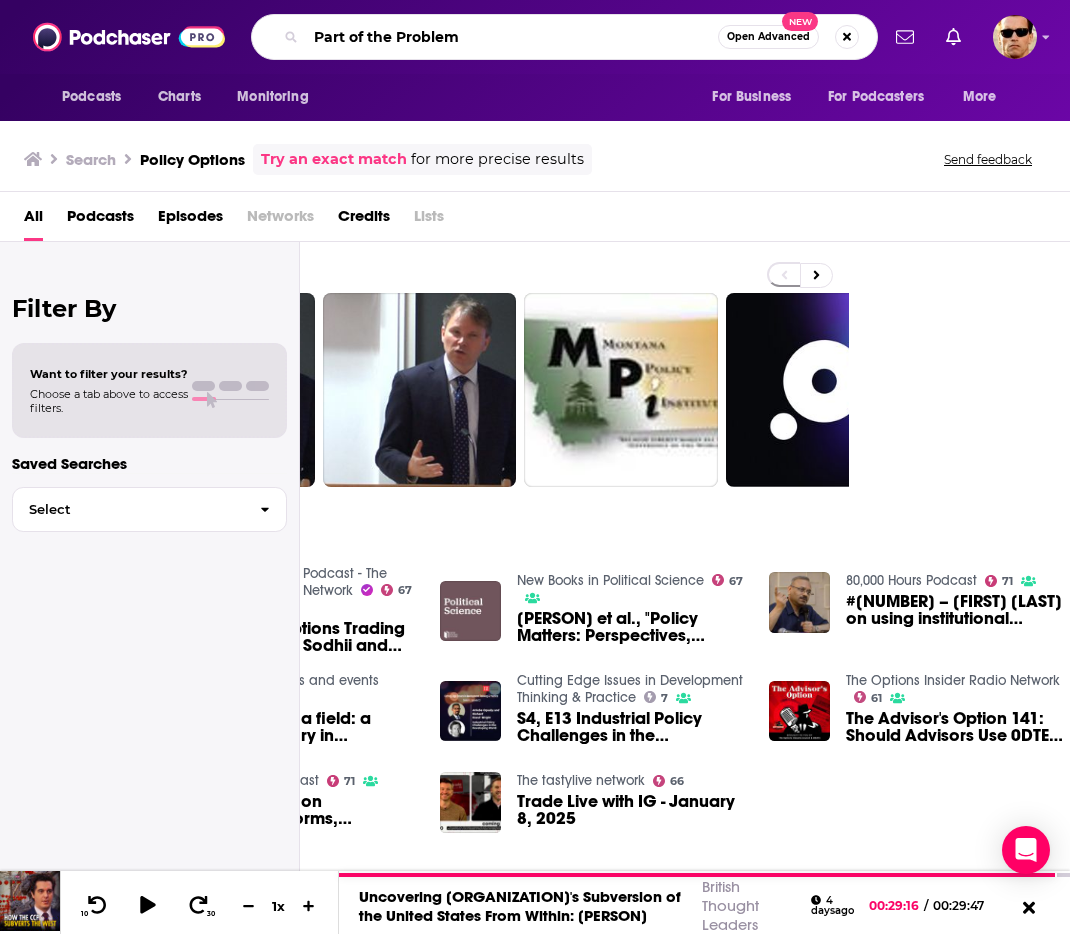 type on "Part of the Problem" 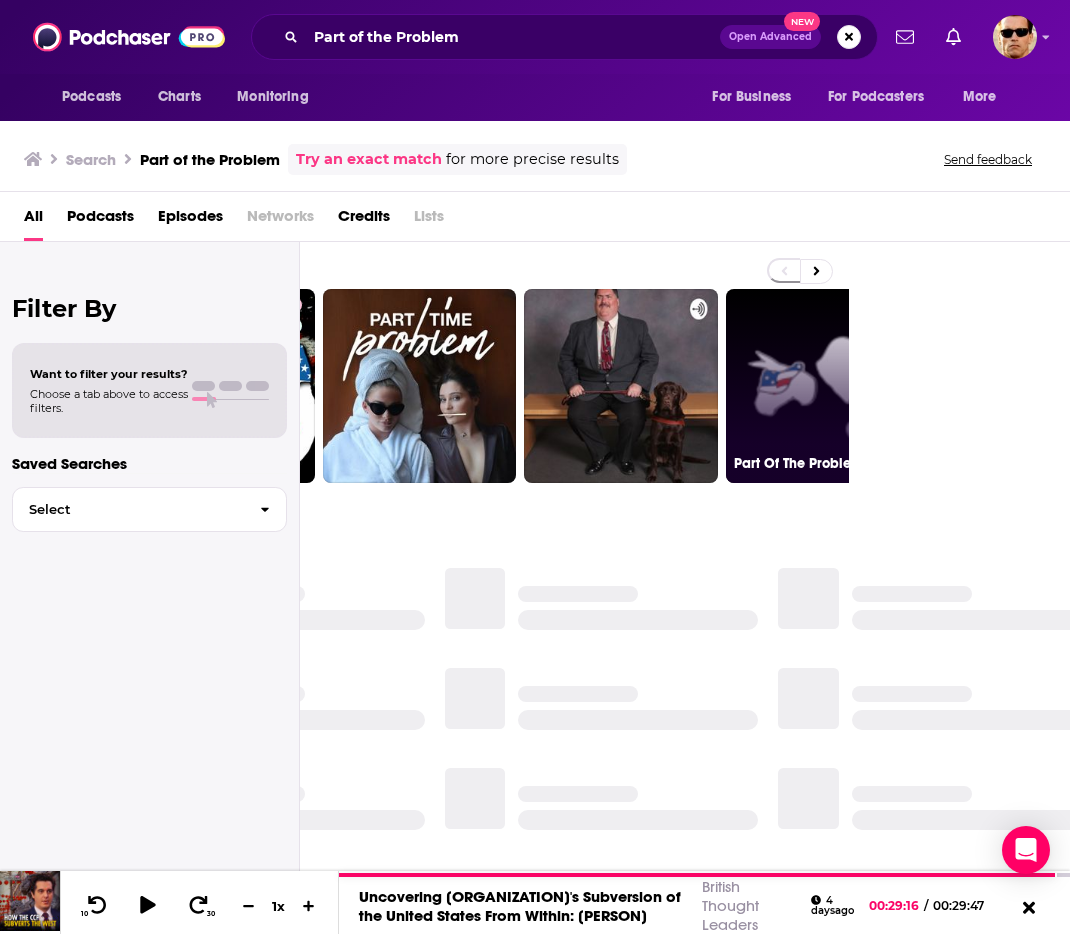 scroll, scrollTop: 14, scrollLeft: 0, axis: vertical 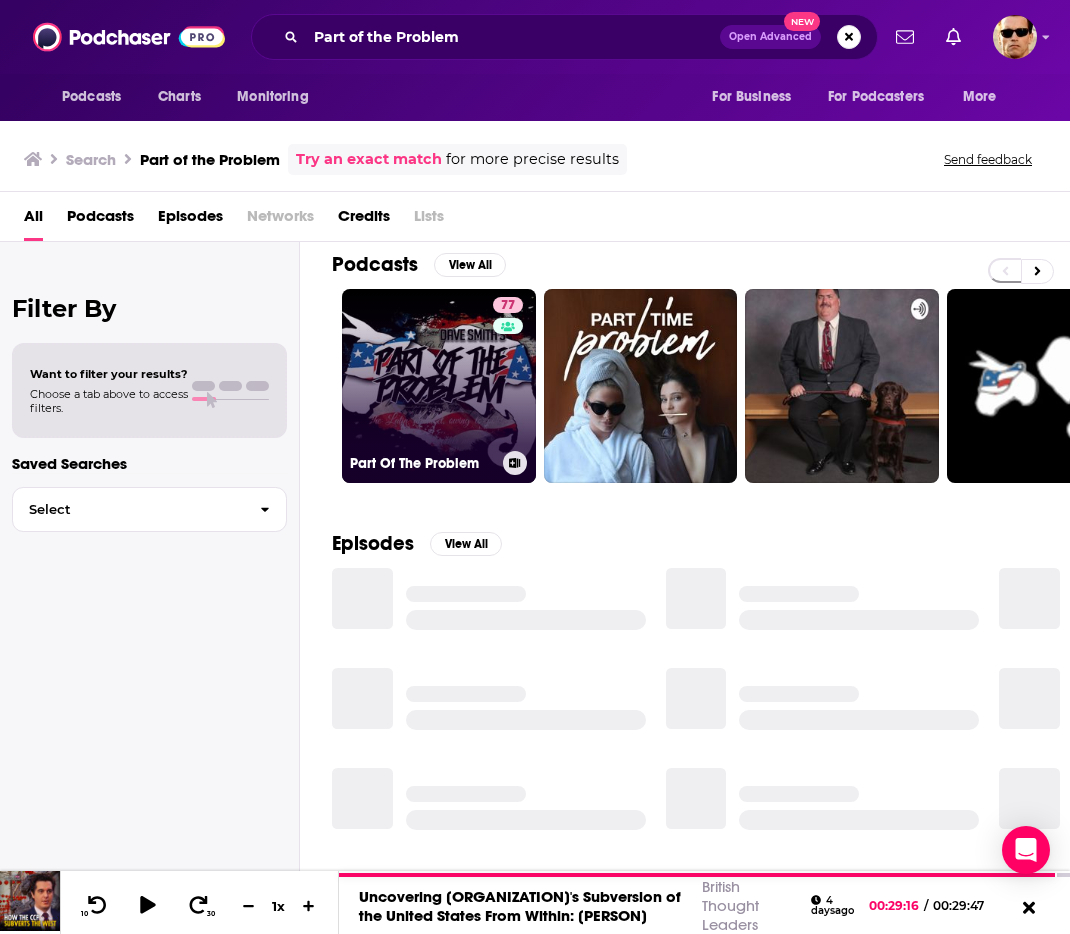 click on "77 Part Of The Problem" at bounding box center [439, 386] 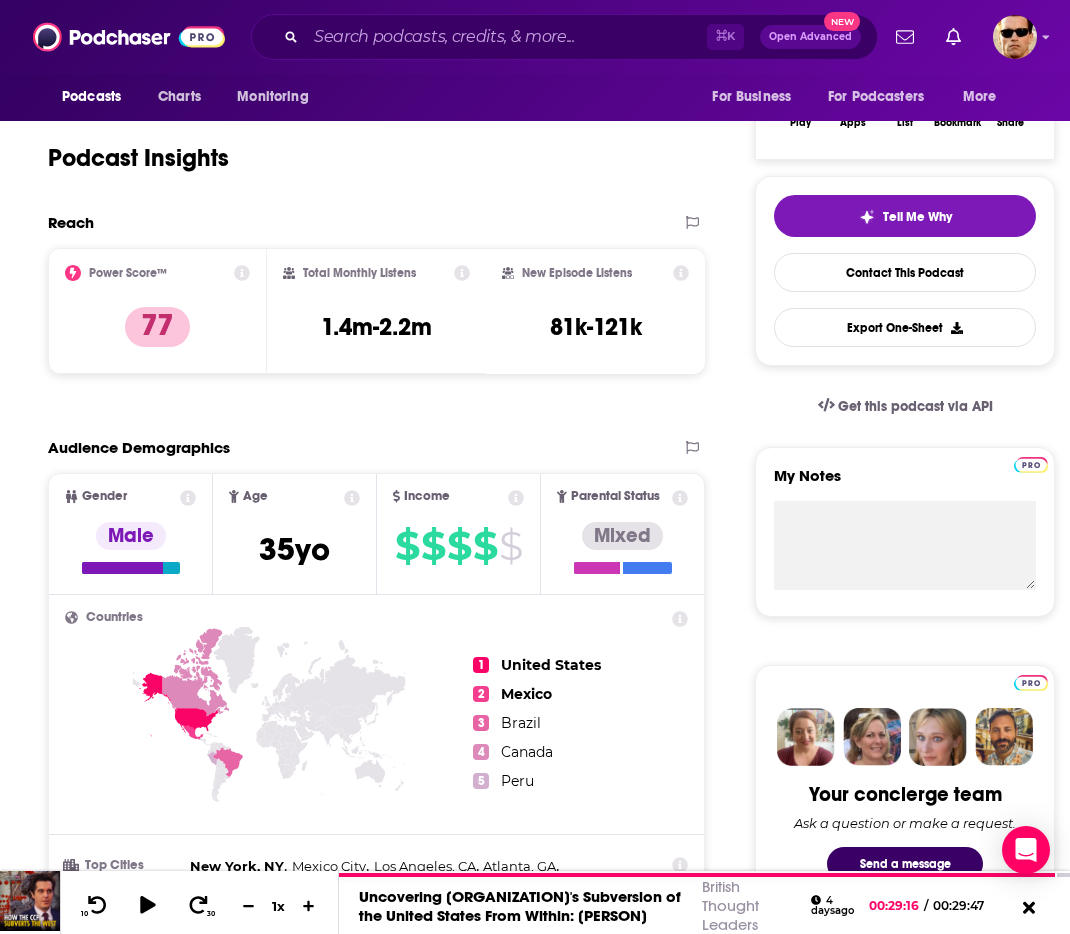 scroll, scrollTop: 0, scrollLeft: 0, axis: both 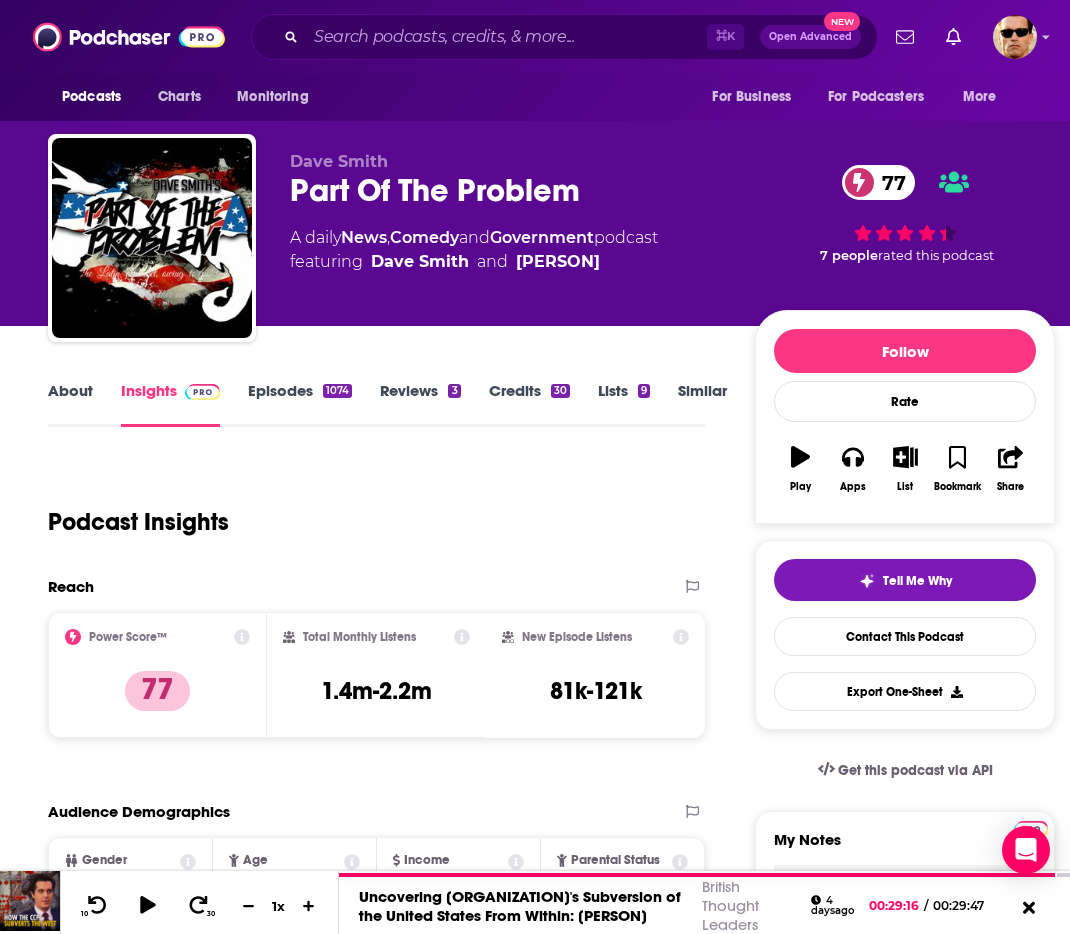 click on "Episodes 1074" at bounding box center (300, 404) 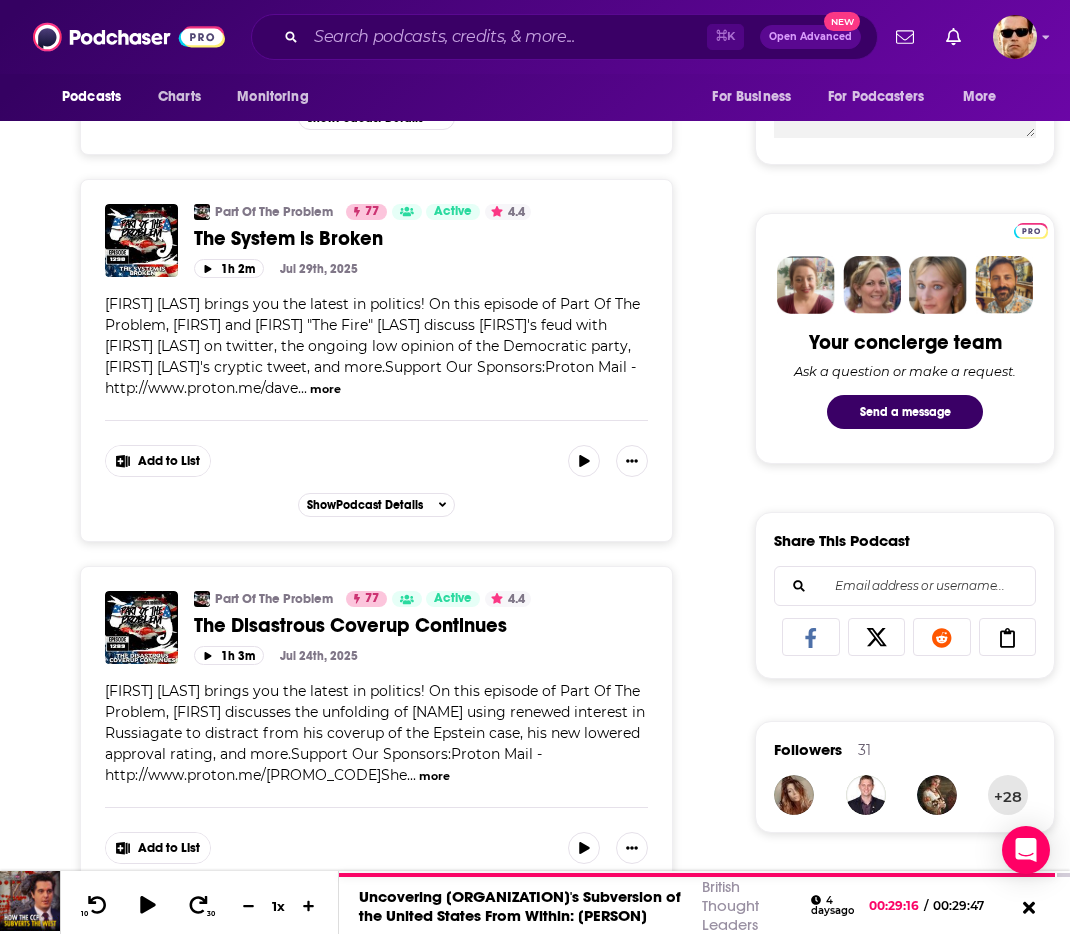 scroll, scrollTop: 811, scrollLeft: 0, axis: vertical 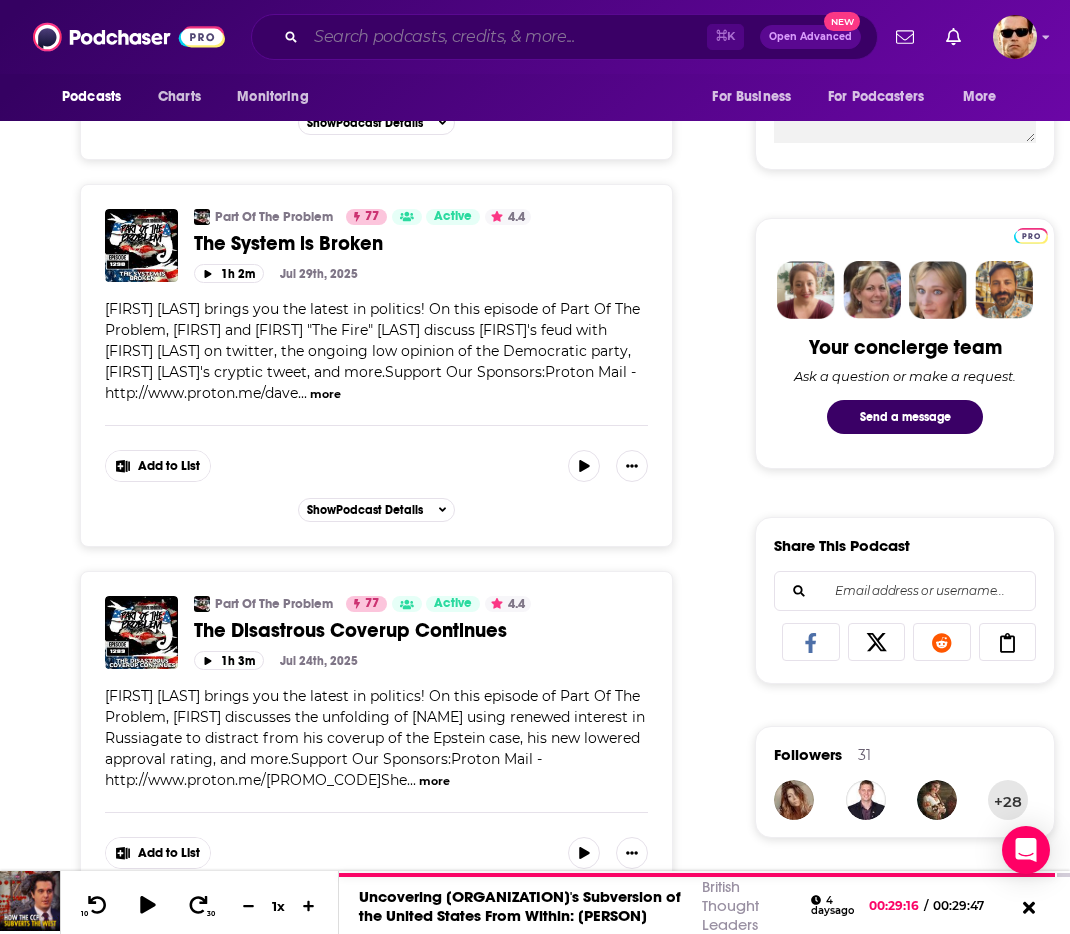 click at bounding box center [506, 37] 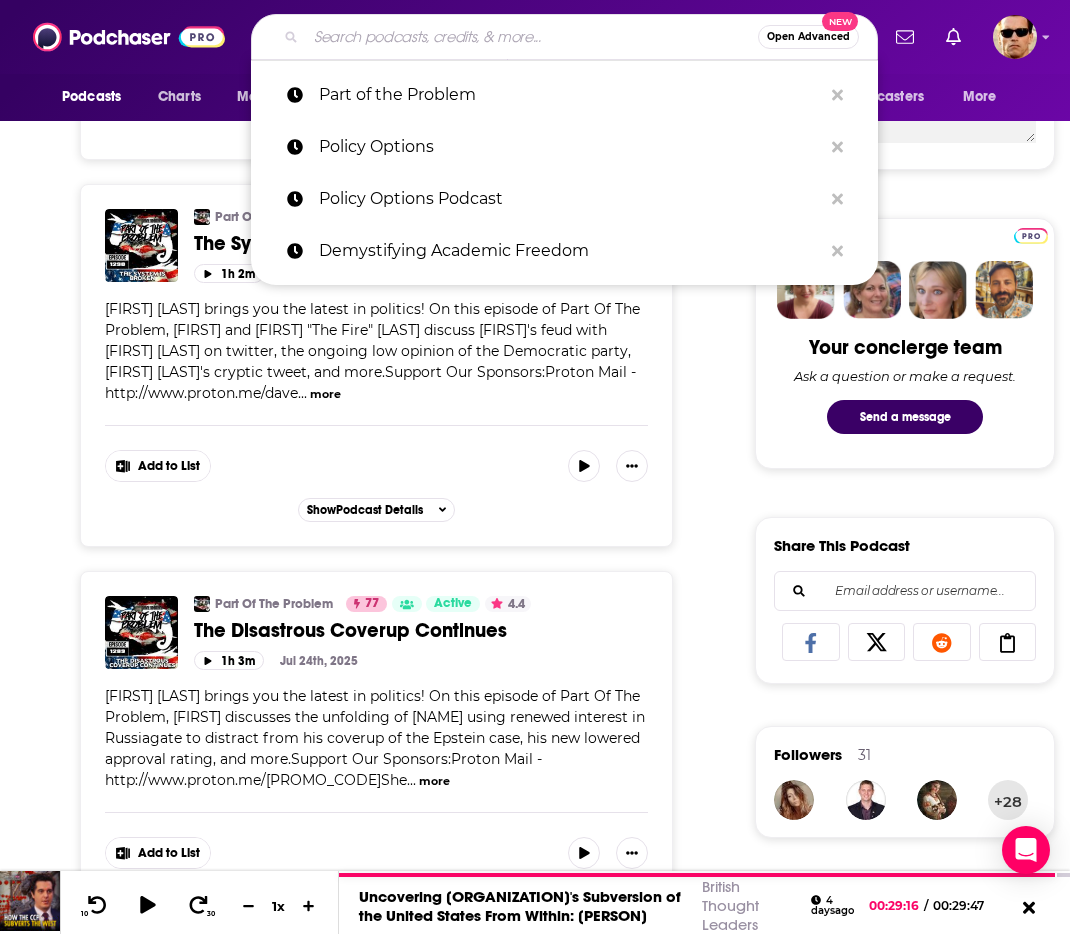 paste on "Gristle & Bone" 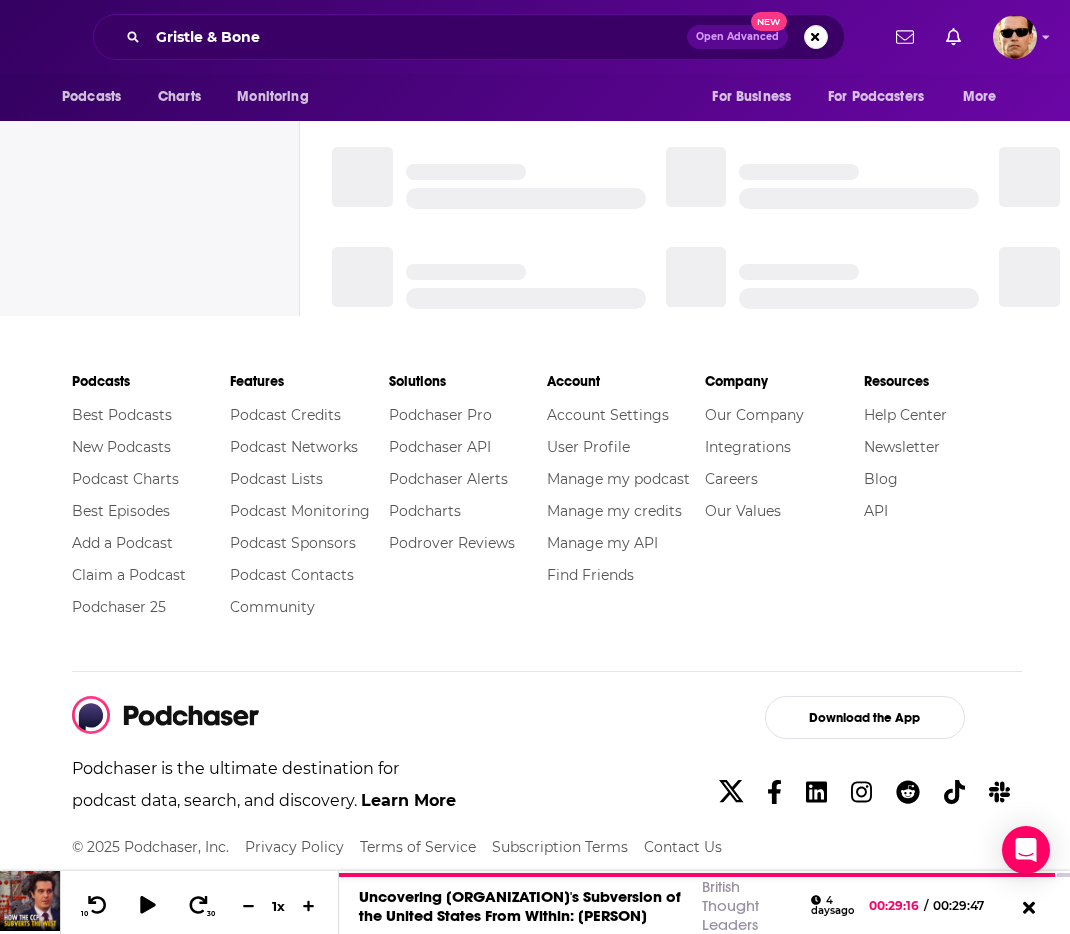 scroll, scrollTop: 0, scrollLeft: 0, axis: both 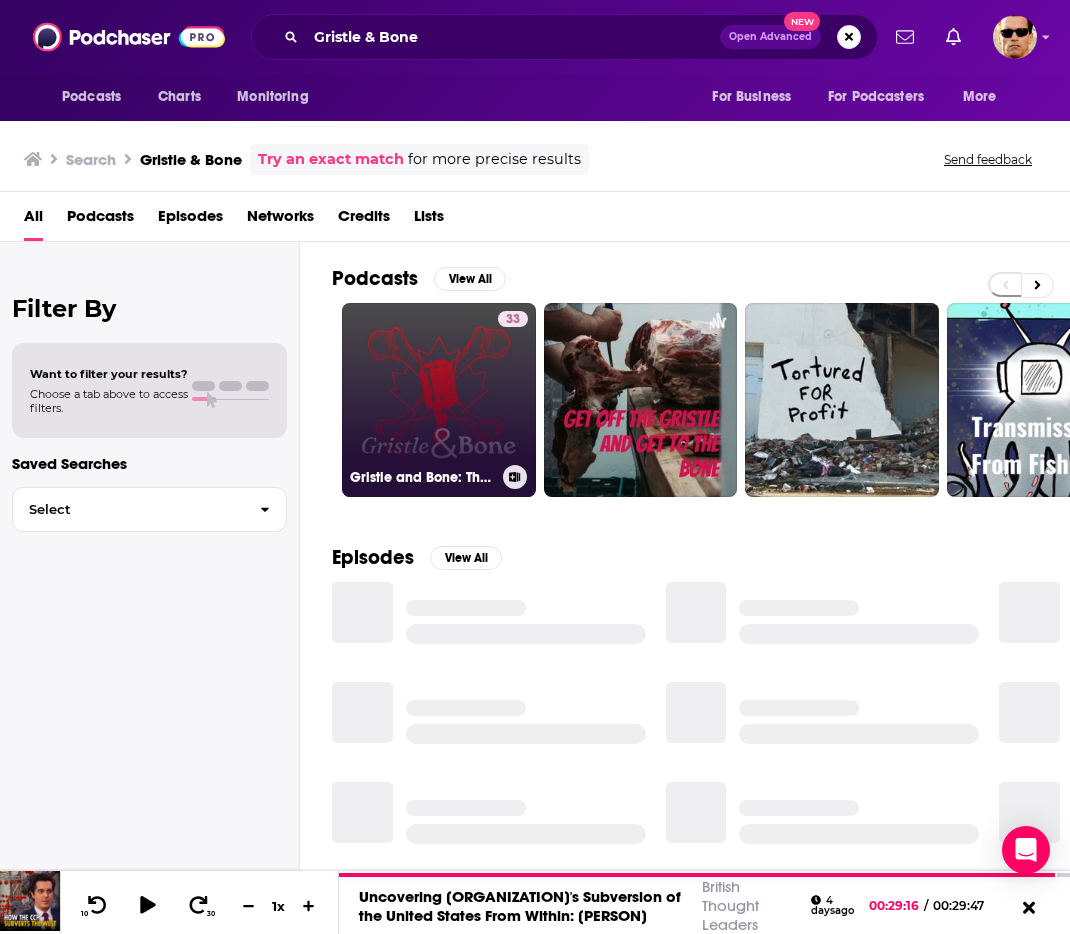 click on "33 Gristle and Bone: The Canadian Politics Podcast" at bounding box center [439, 400] 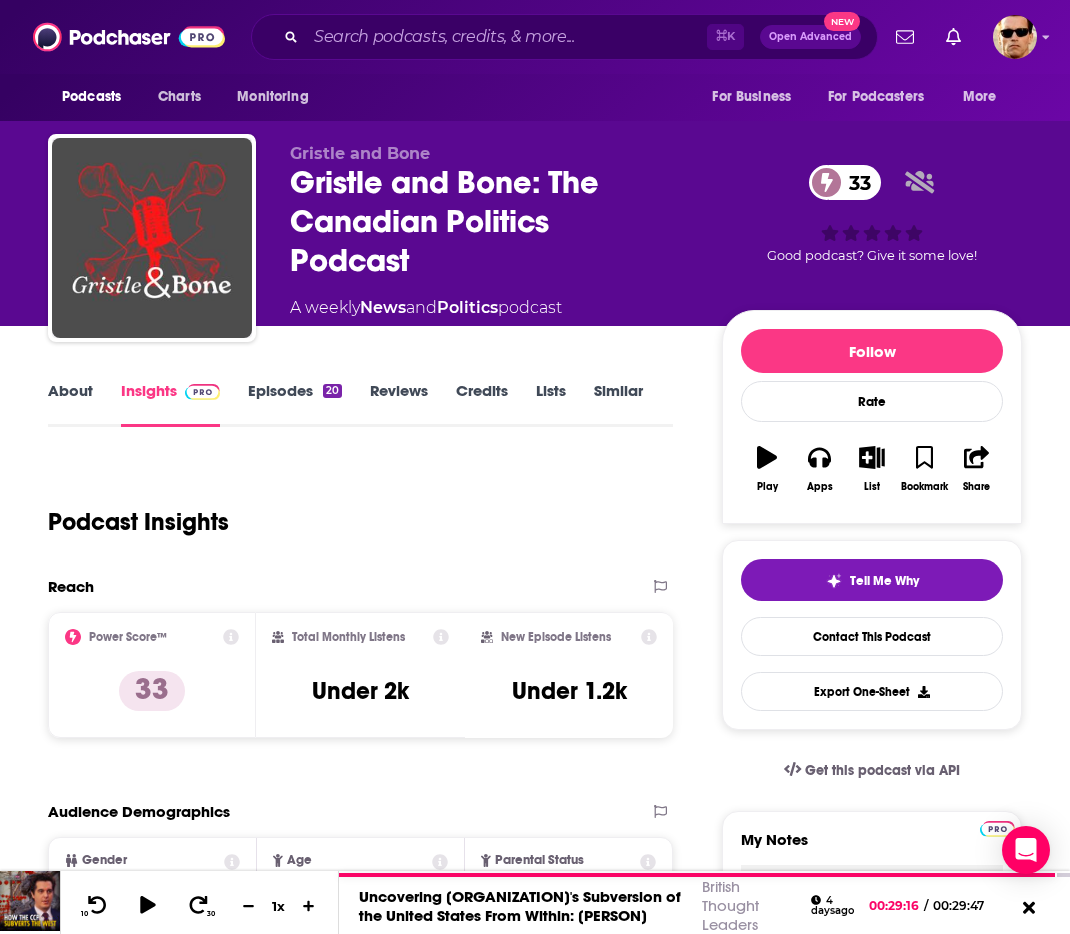 click on "Episodes 20" at bounding box center [295, 404] 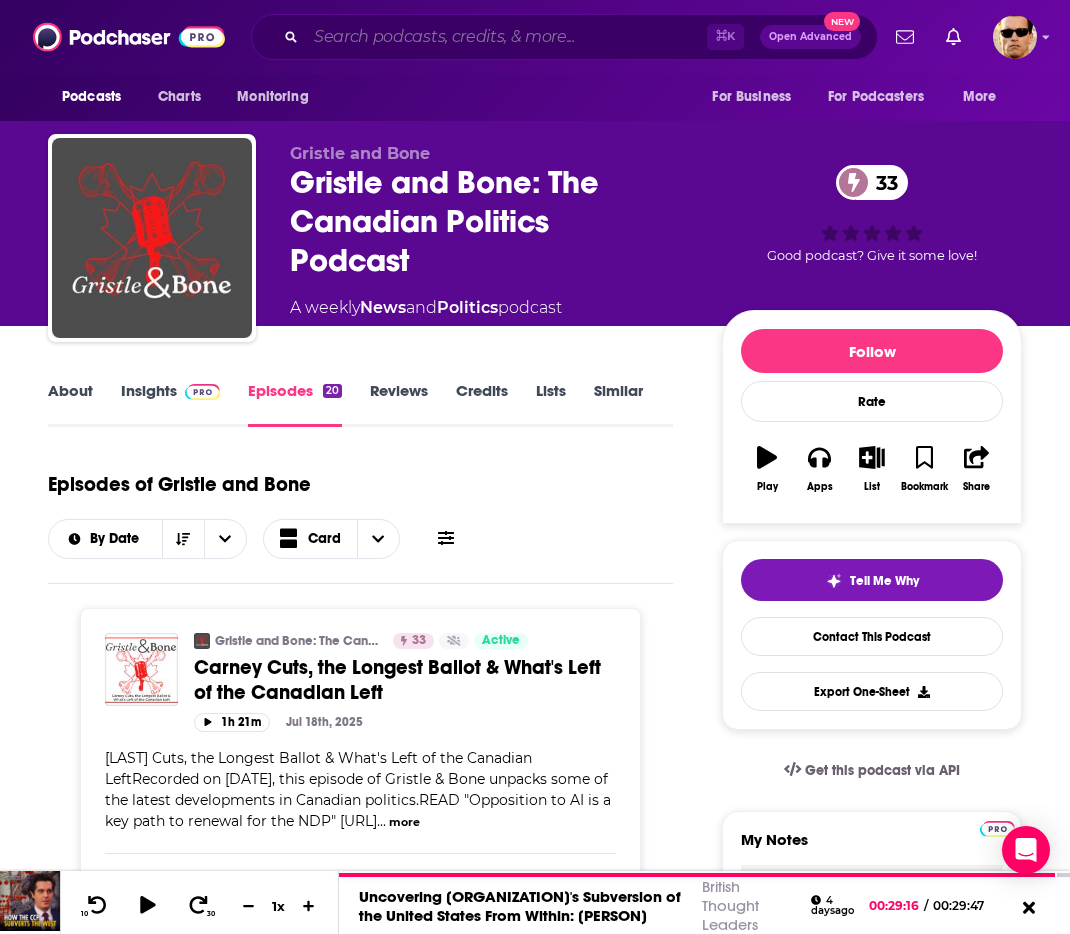 click at bounding box center (506, 37) 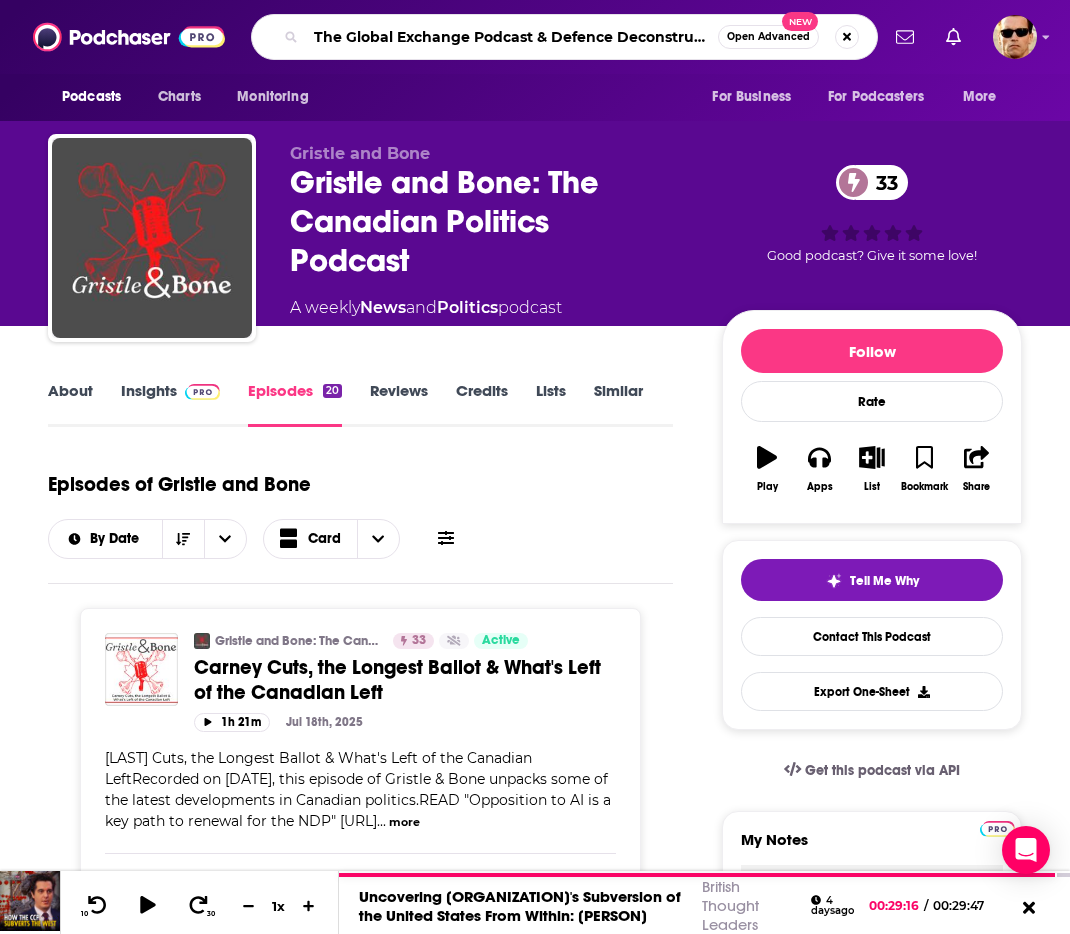 scroll, scrollTop: 0, scrollLeft: 15, axis: horizontal 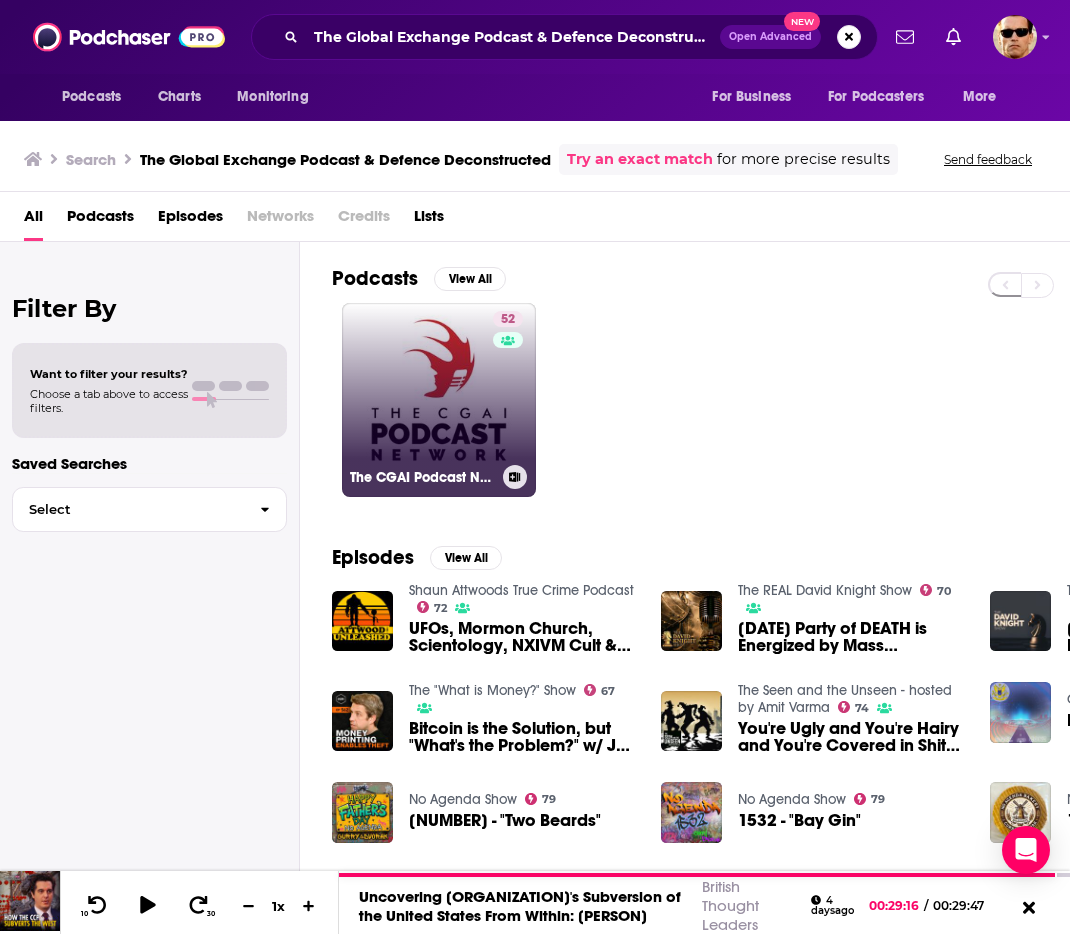 click on "[NUMBER] The CGAI Podcast Network" at bounding box center [439, 400] 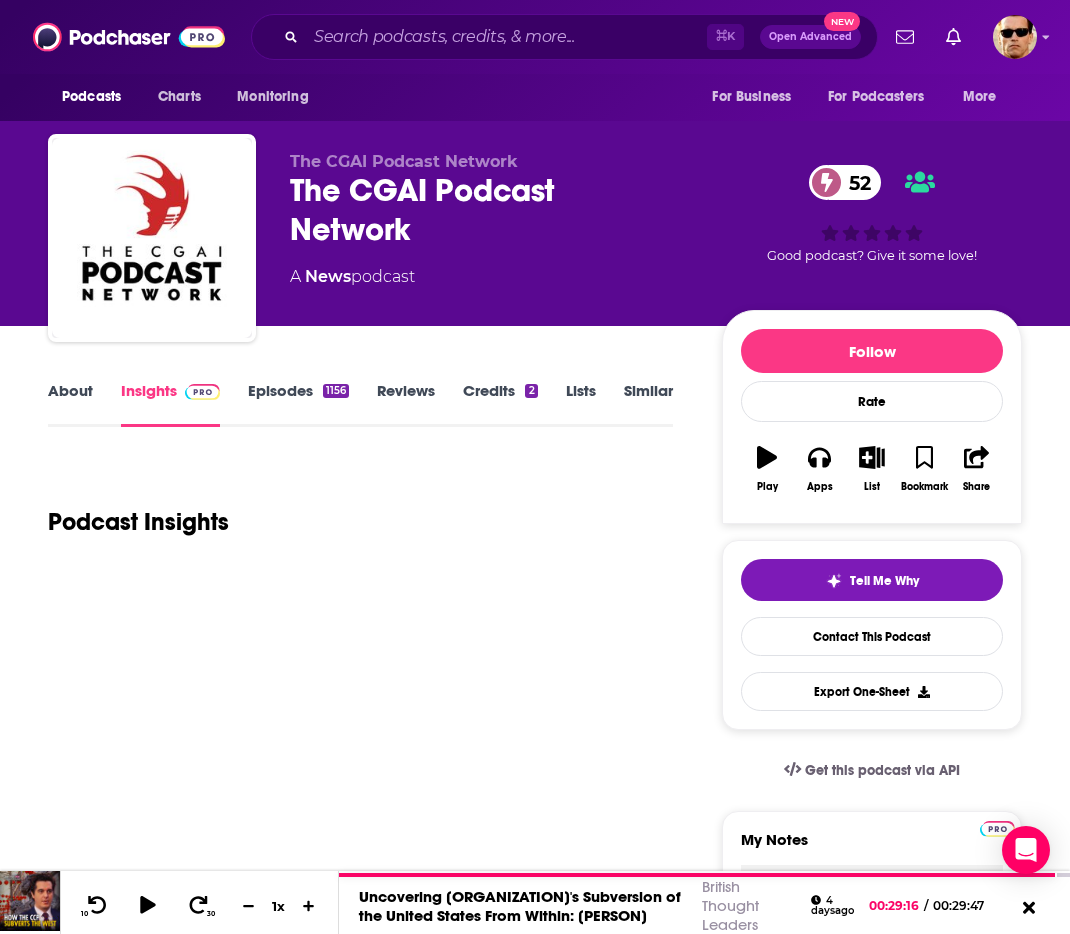 click on "Episodes 1156" at bounding box center (298, 404) 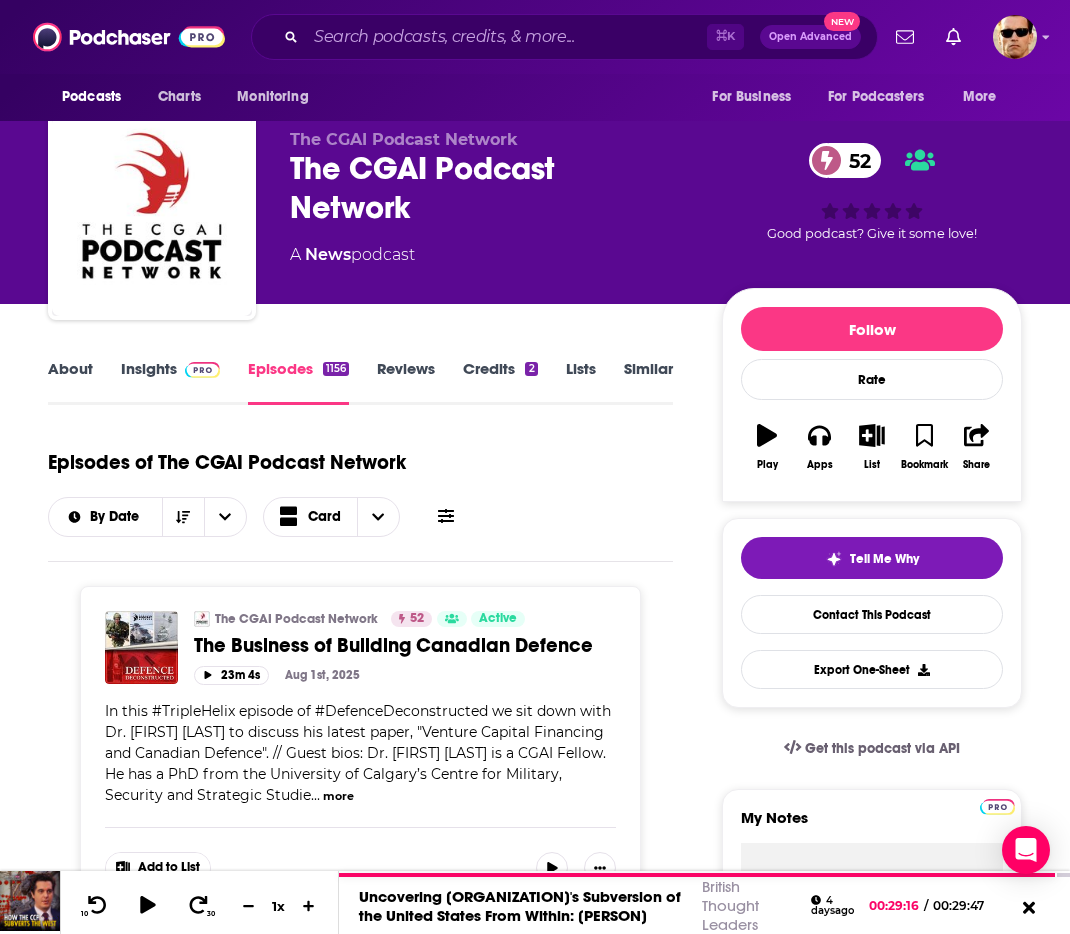 scroll, scrollTop: 15, scrollLeft: 0, axis: vertical 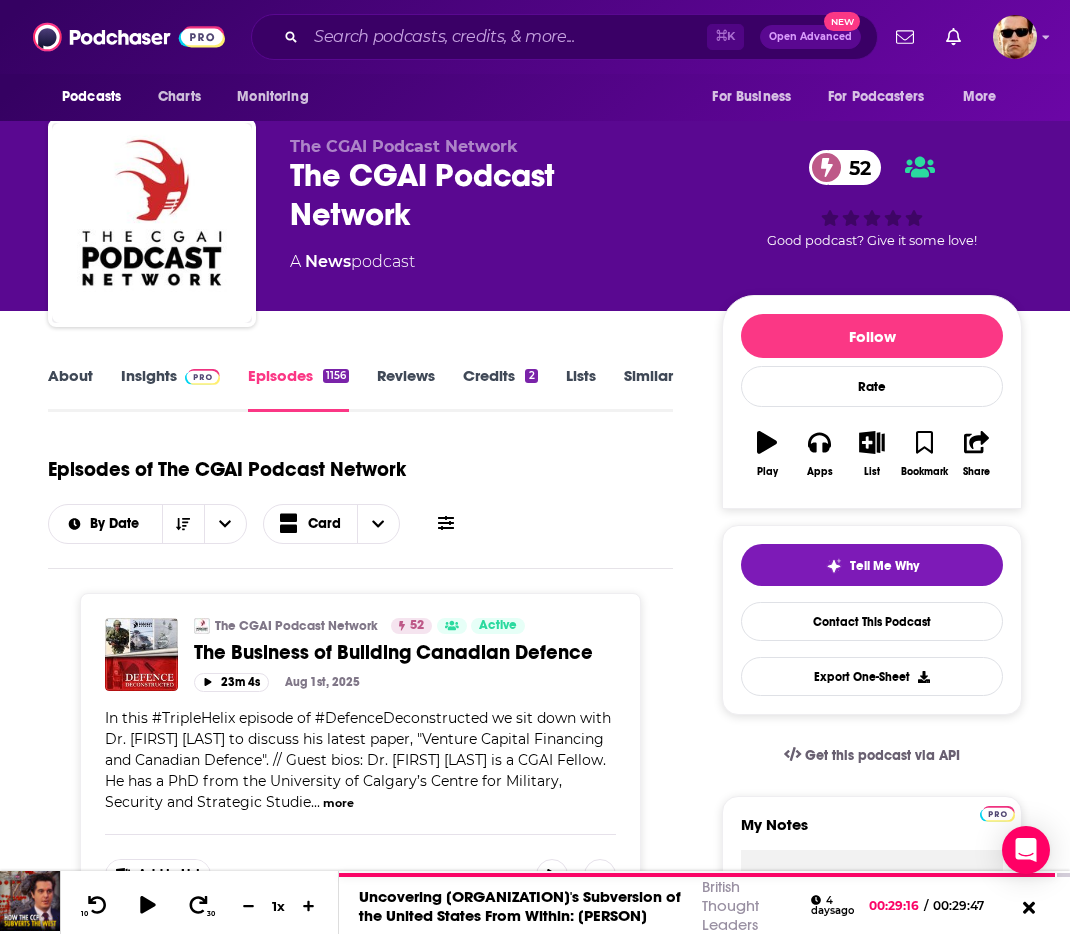 click on "About Insights Episodes 1156 Reviews Credits 2 Lists Similar Episodes of The CGAI Podcast Network By Date Card The CGAI Podcast Network 52 Active Categories News The Business of Building Canadian Defence Add to List 23m 4s Aug 1st, [YEAR] In this #TripleHelix episode of #DefenceDeconstructed we sit down with Dr. Alexander Salt to discuss his latest paper, "Venture Capital Financing and Canadian Defence". // Guest bios: Dr. Alexander Salt is a CGAI Fellow. He has a PhD from the University of Calgary’s Centre for Military, Security and Strategic Studie ... more Categories News Add to List Show Podcast Details The CGAI Podcast Network 52 Active Categories News The US-EU Energy Trade Deal and Unpredictability Add to List 47m 30s Jul 30th, [YEAR] ... more Categories News Add to List Show Podcast Details The CGAI Podcast Network 52 Active Categories News The North American Trilateral Relationship Add to List 45m 45s Jul 28th, [YEAR] ... more Categories News Add to List Show Podcast Details 52 Active Categories 52" at bounding box center [535, 5394] 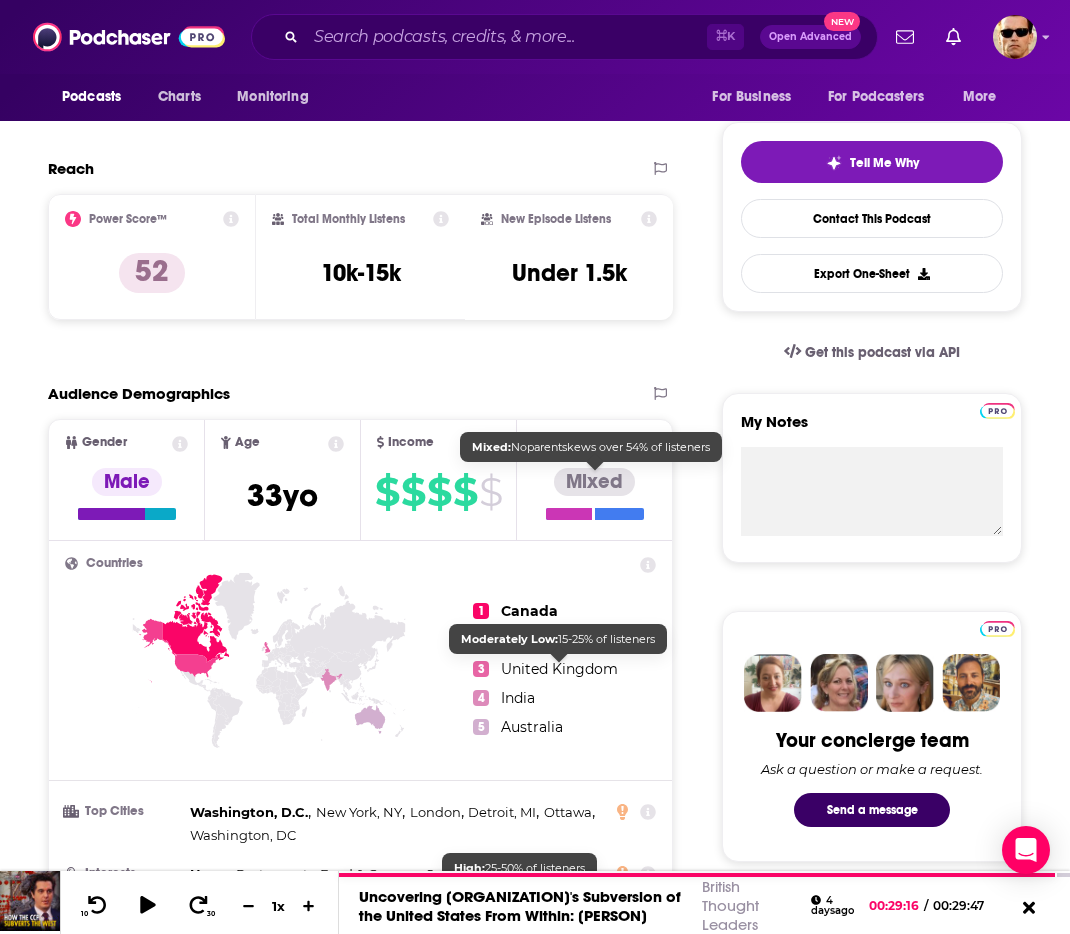 scroll, scrollTop: 132, scrollLeft: 0, axis: vertical 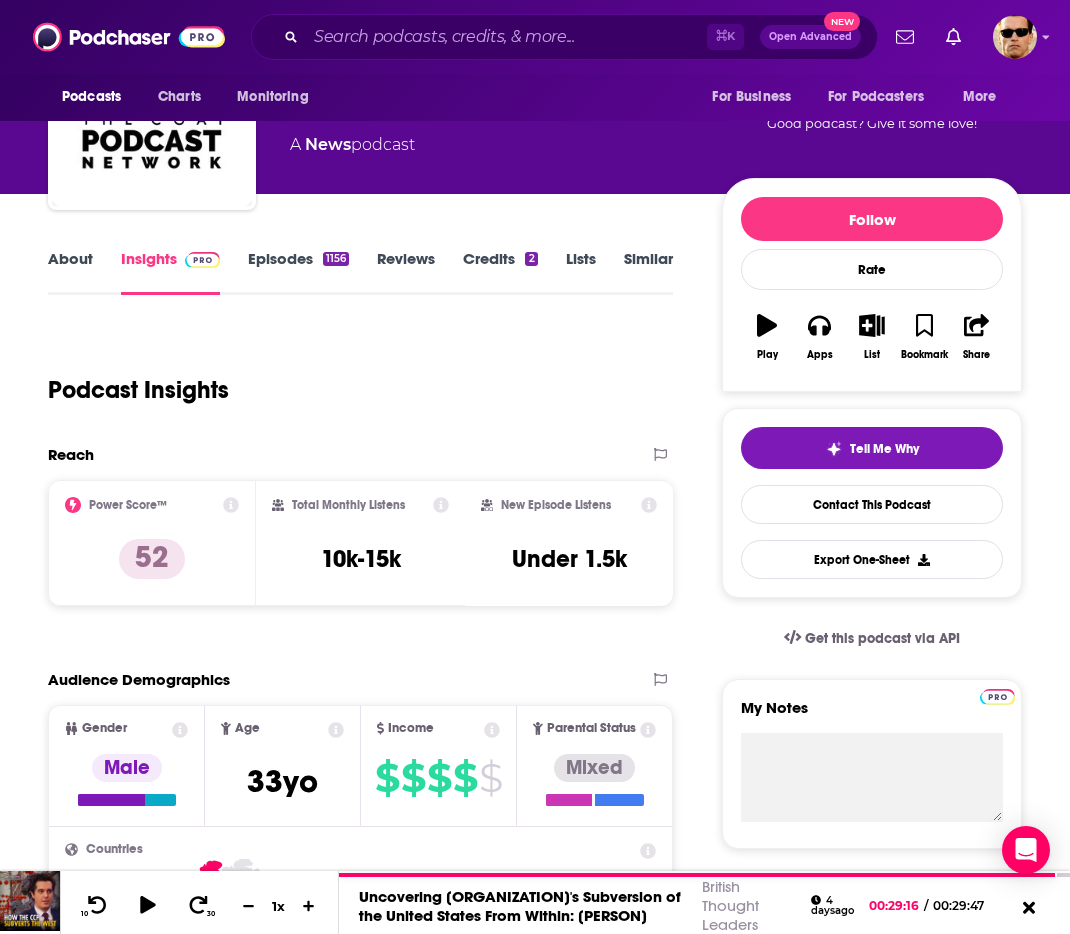 click on "Episodes 1156" at bounding box center (298, 272) 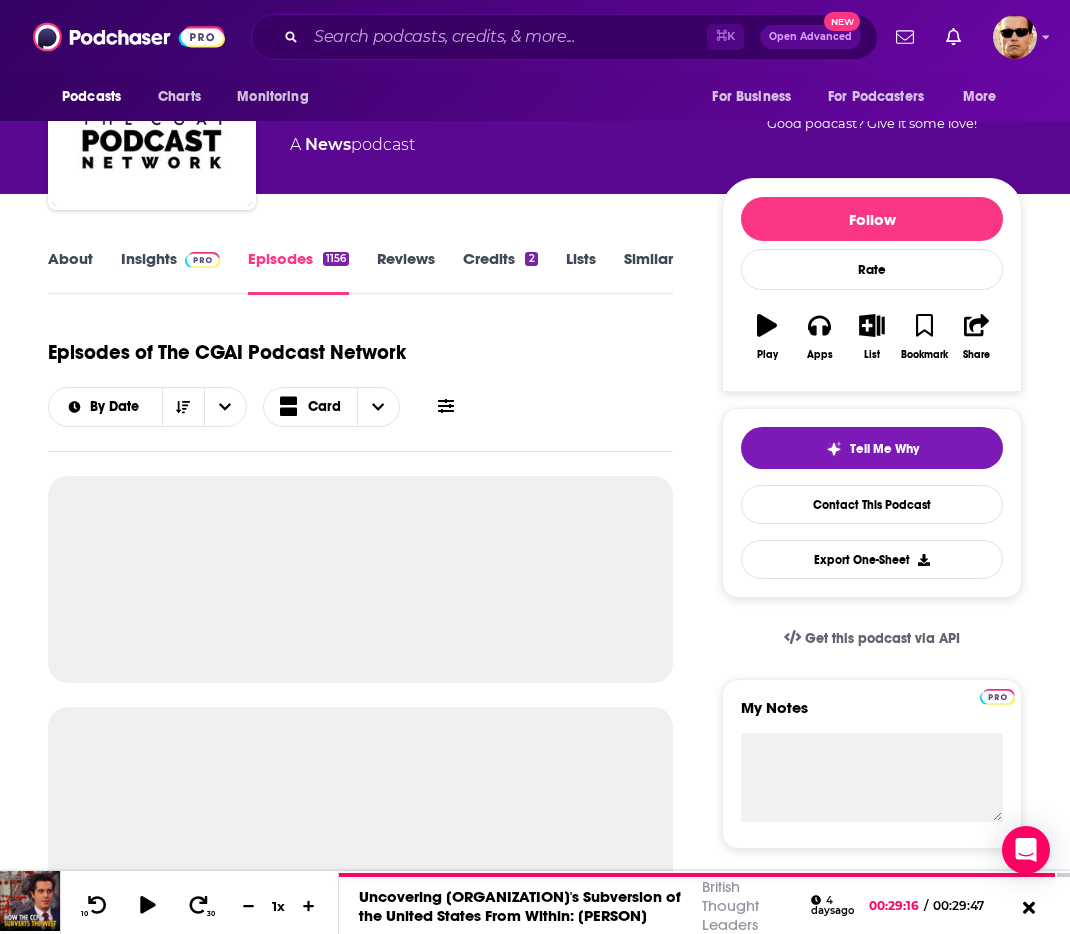 scroll, scrollTop: 0, scrollLeft: 0, axis: both 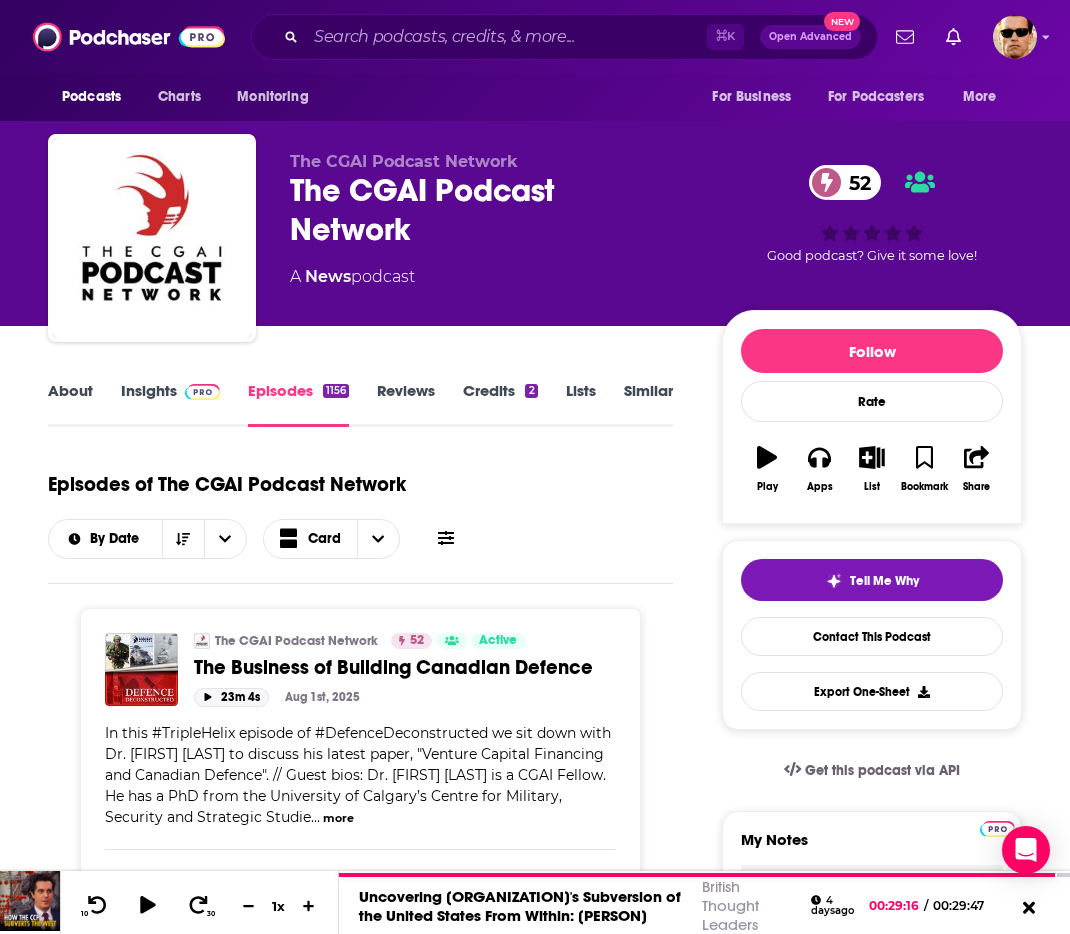 click on "23m 4s" at bounding box center [231, 697] 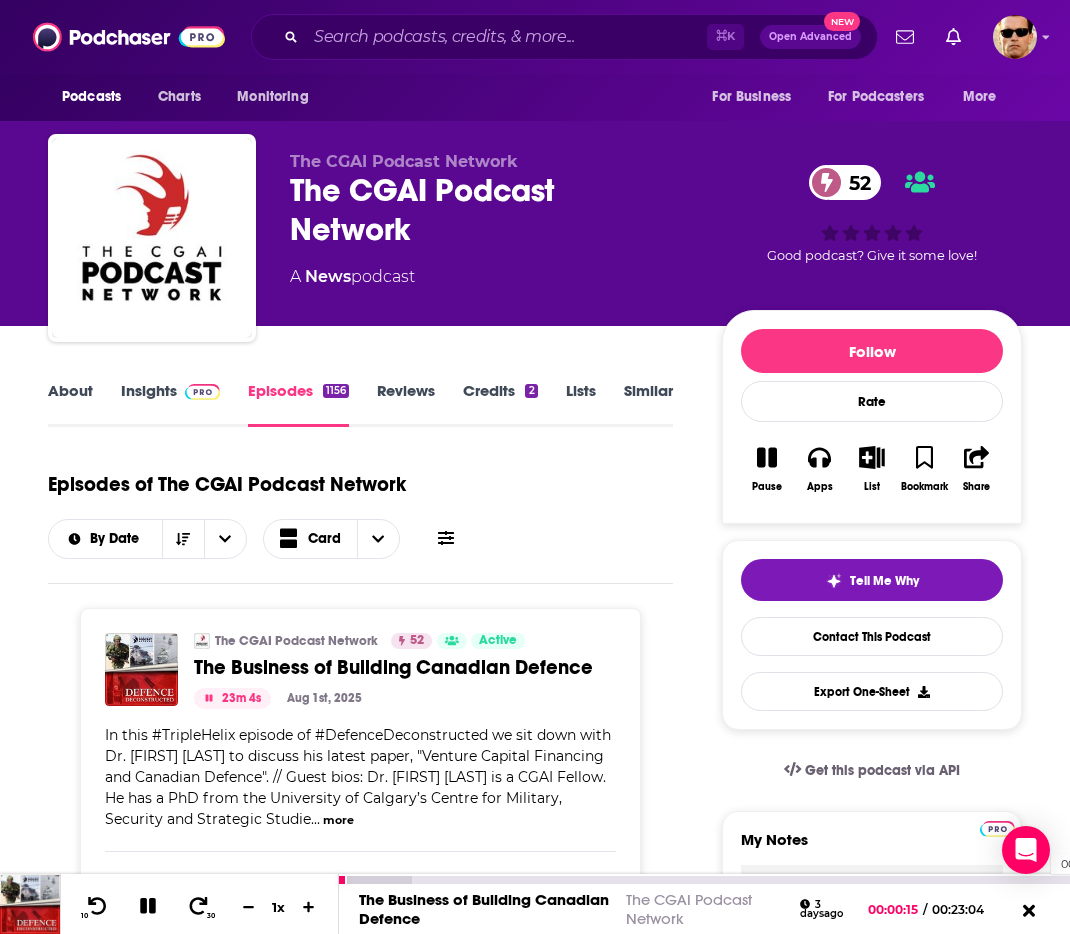 click on "00:22:10" at bounding box center [704, 880] 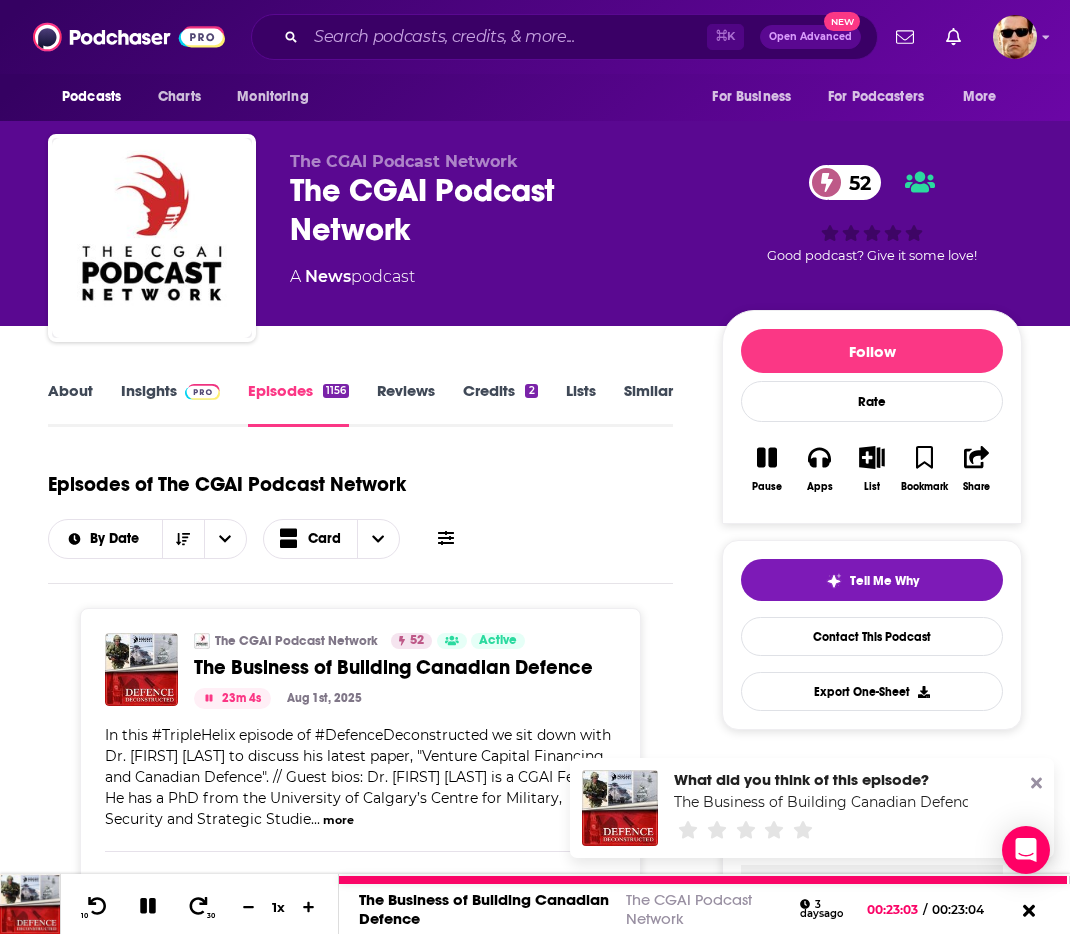 click 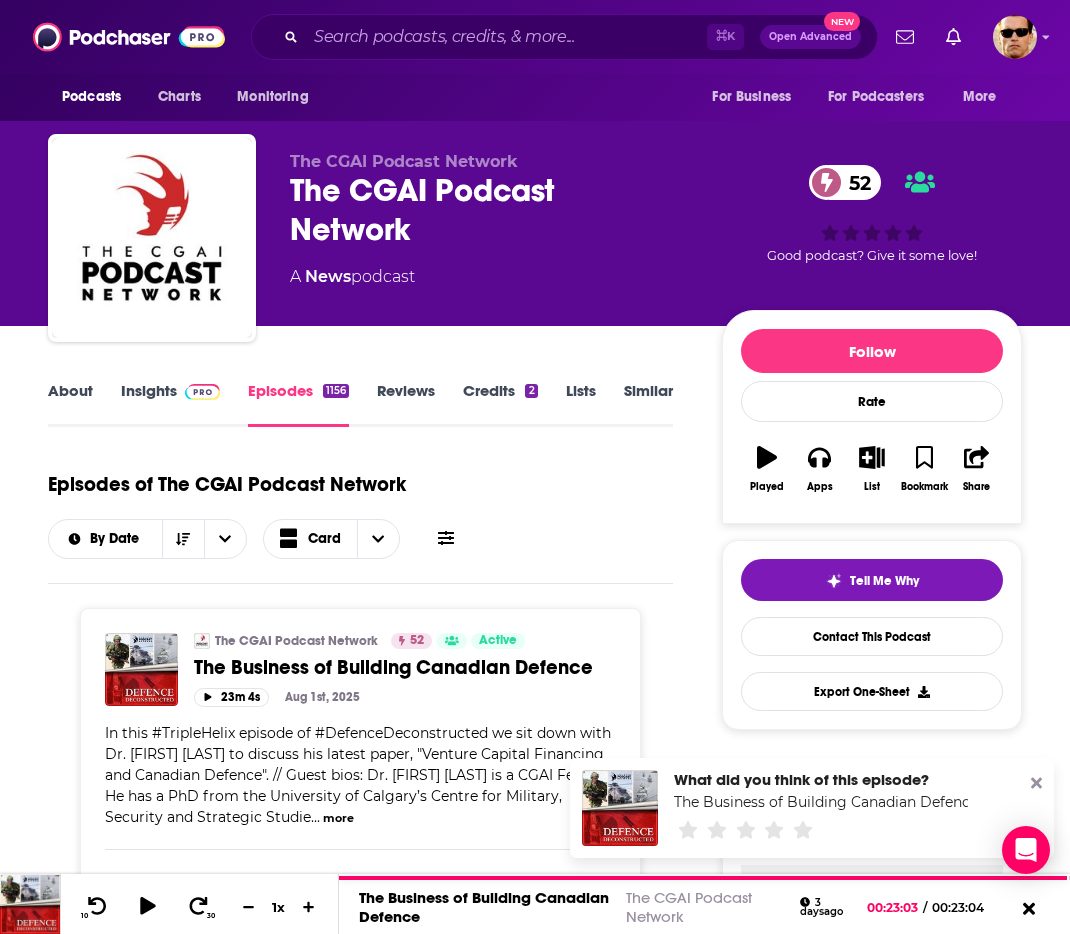 click on "Insights" at bounding box center [170, 404] 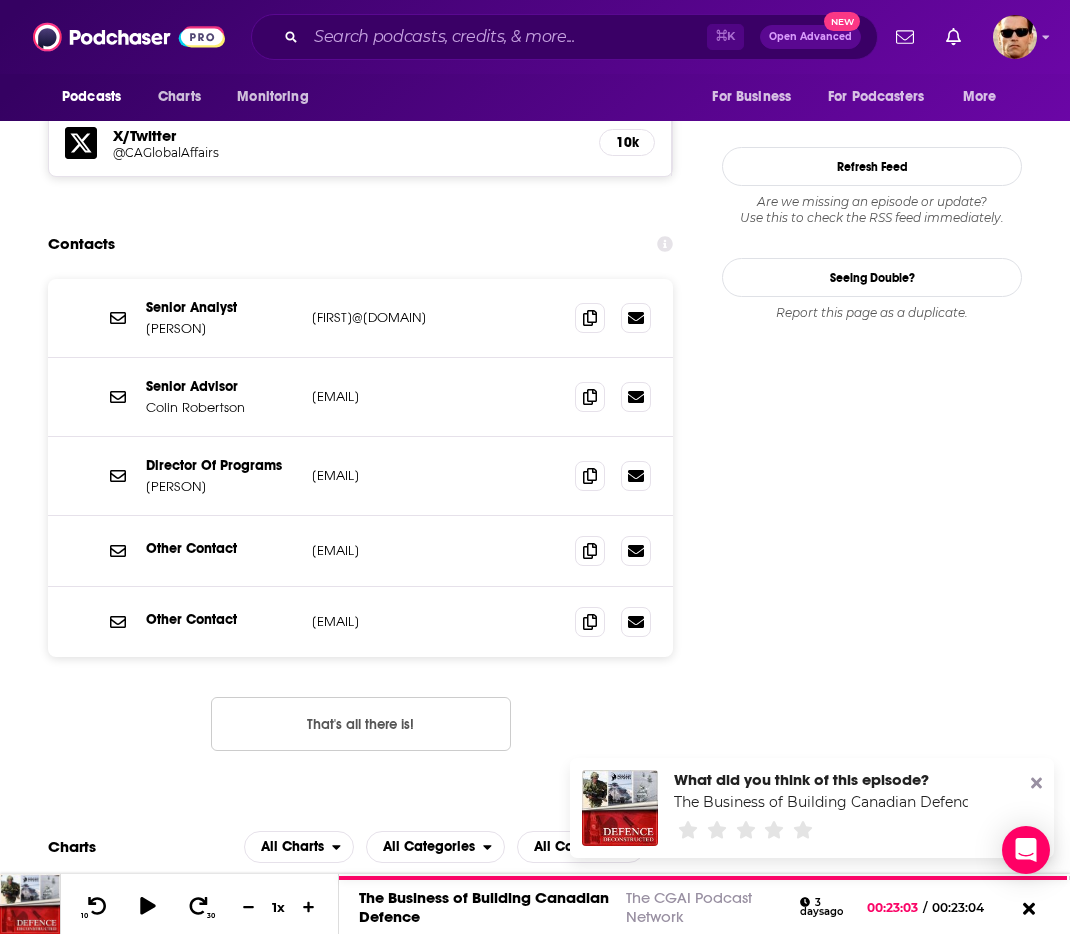 scroll, scrollTop: 1888, scrollLeft: 0, axis: vertical 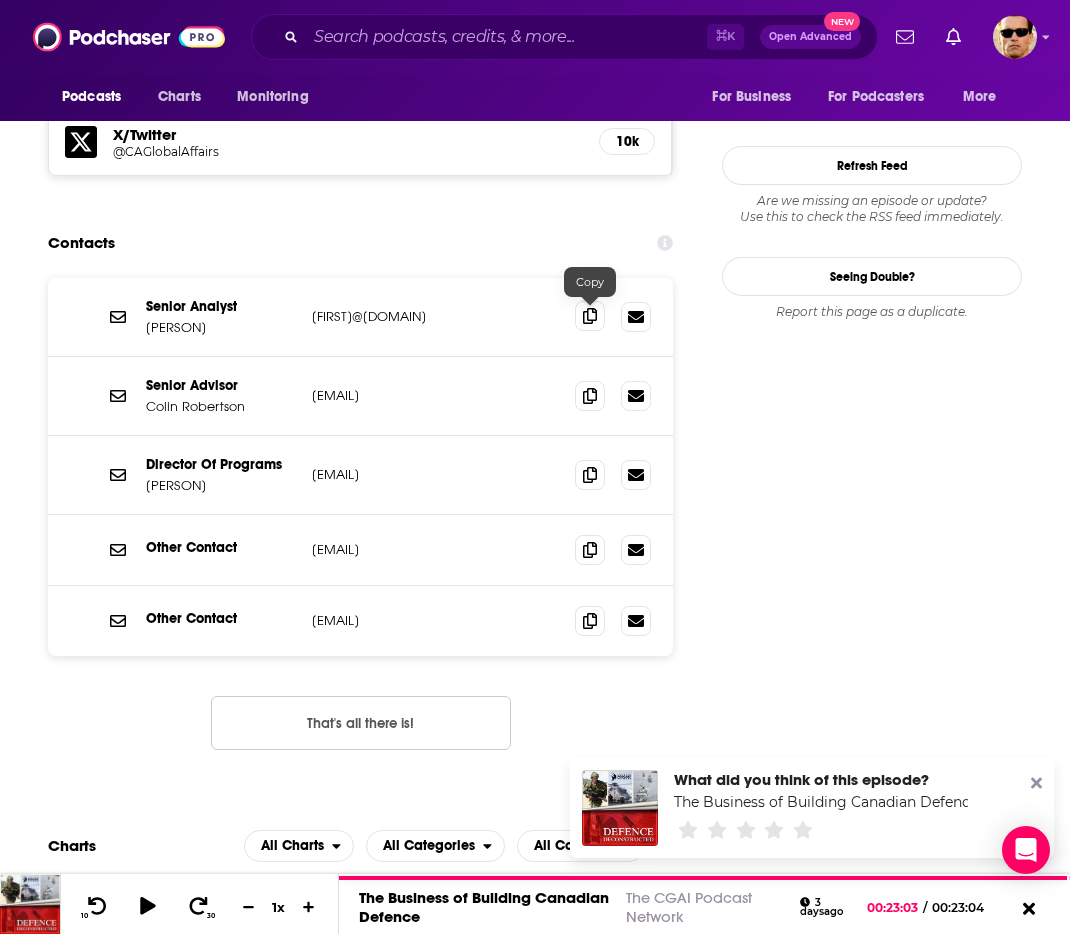 click 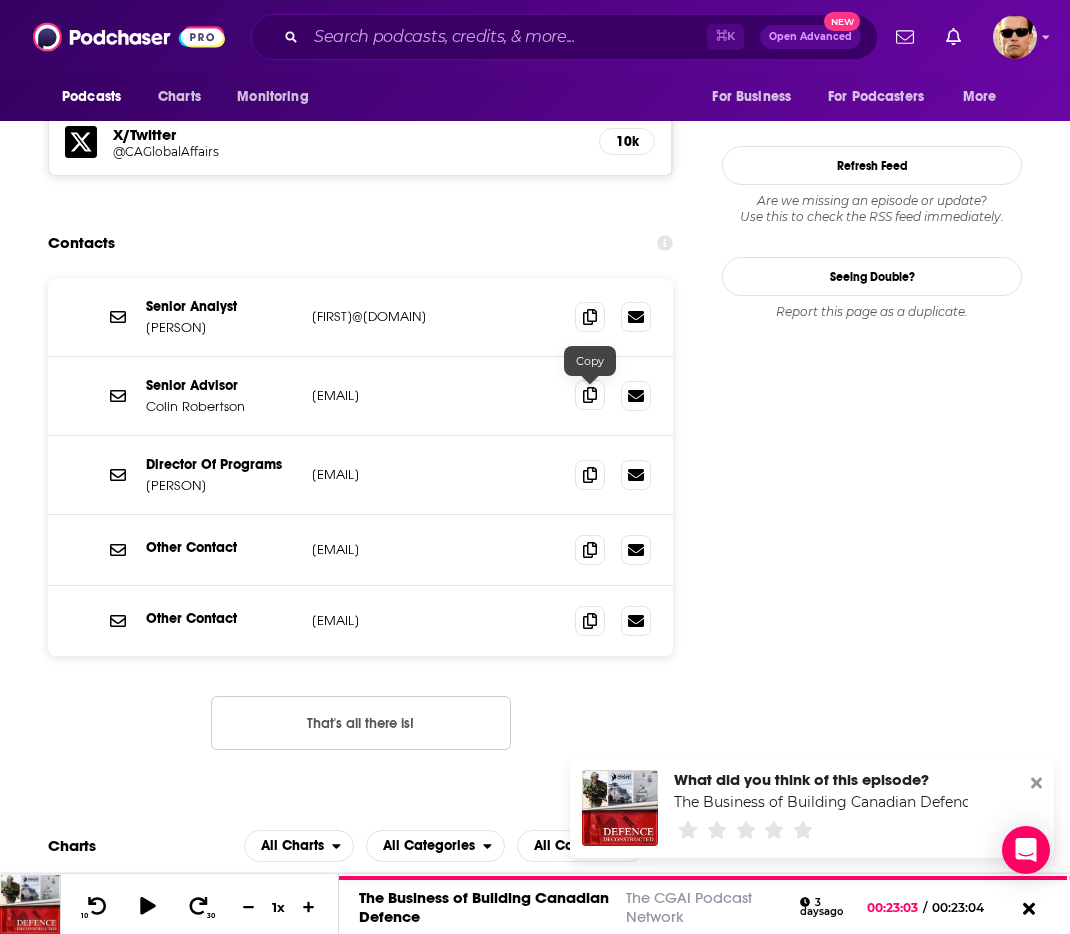 click at bounding box center [590, 395] 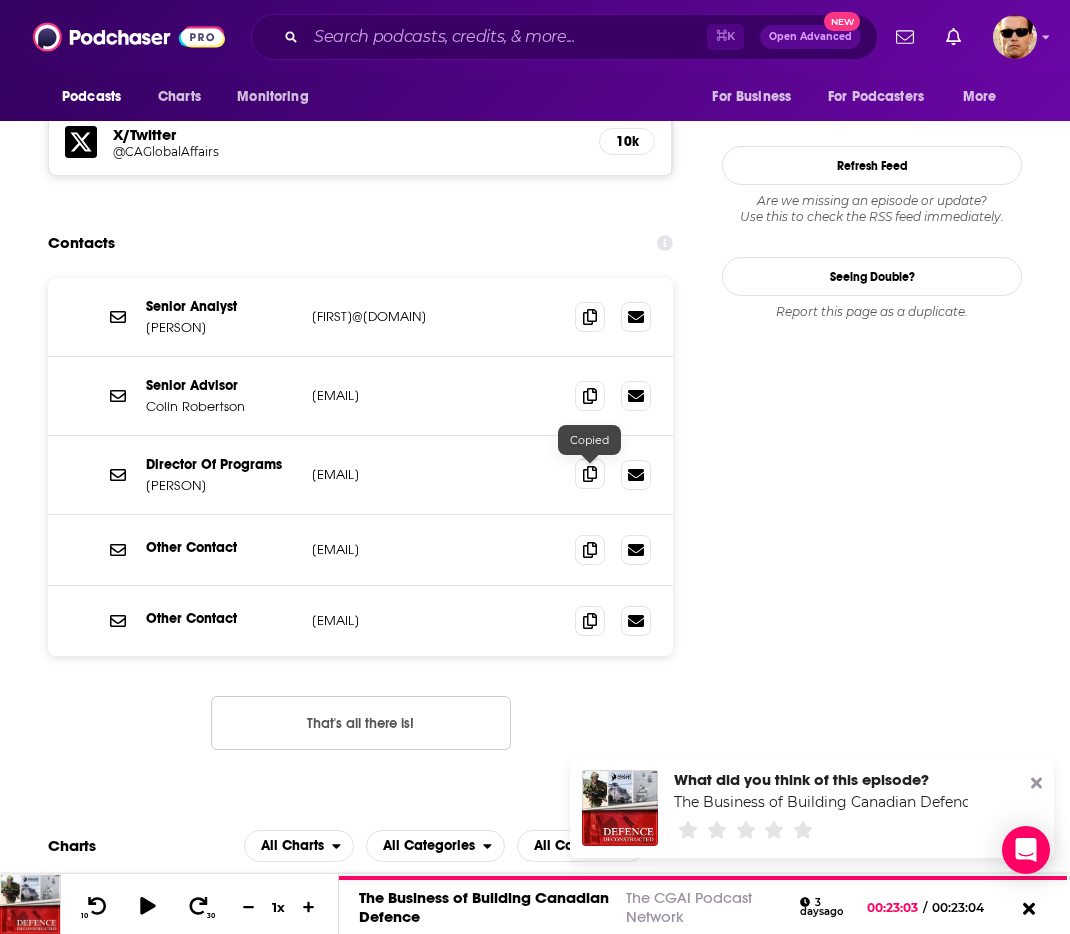 click at bounding box center [590, 474] 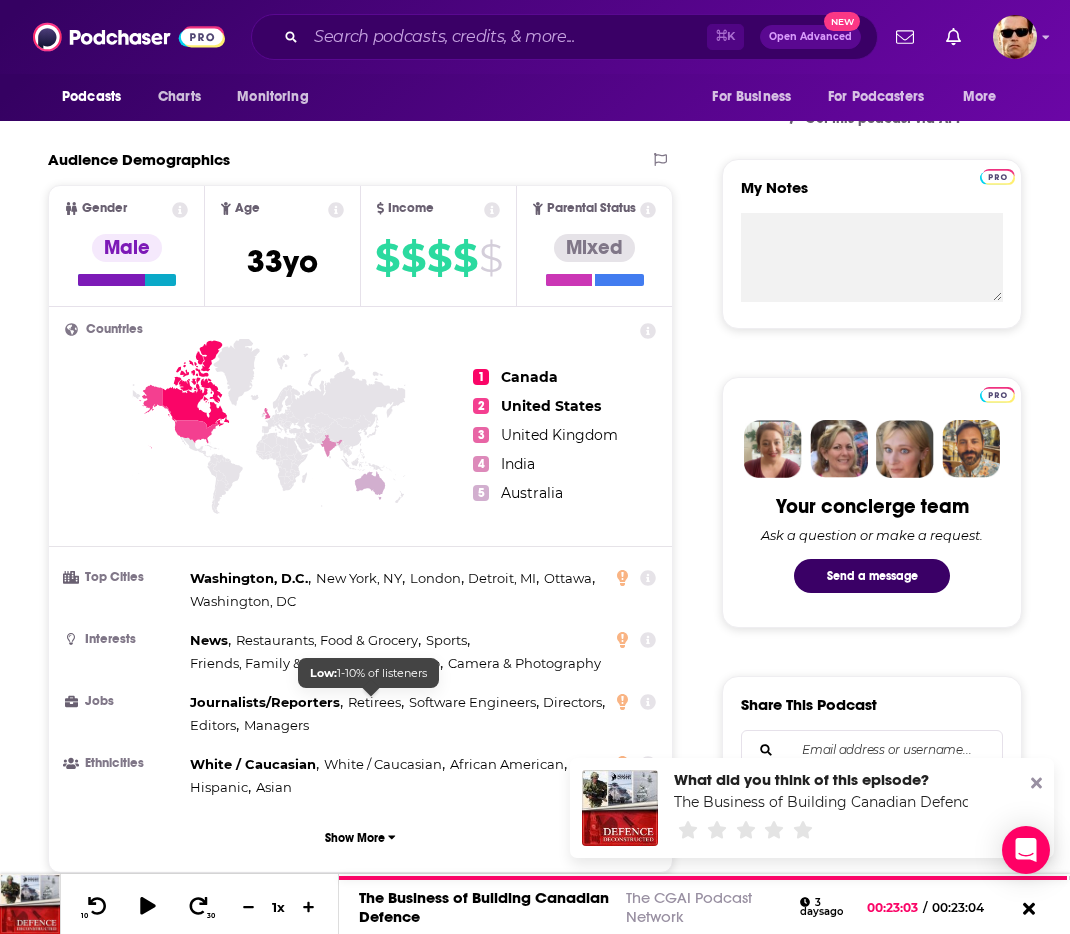 scroll, scrollTop: 0, scrollLeft: 0, axis: both 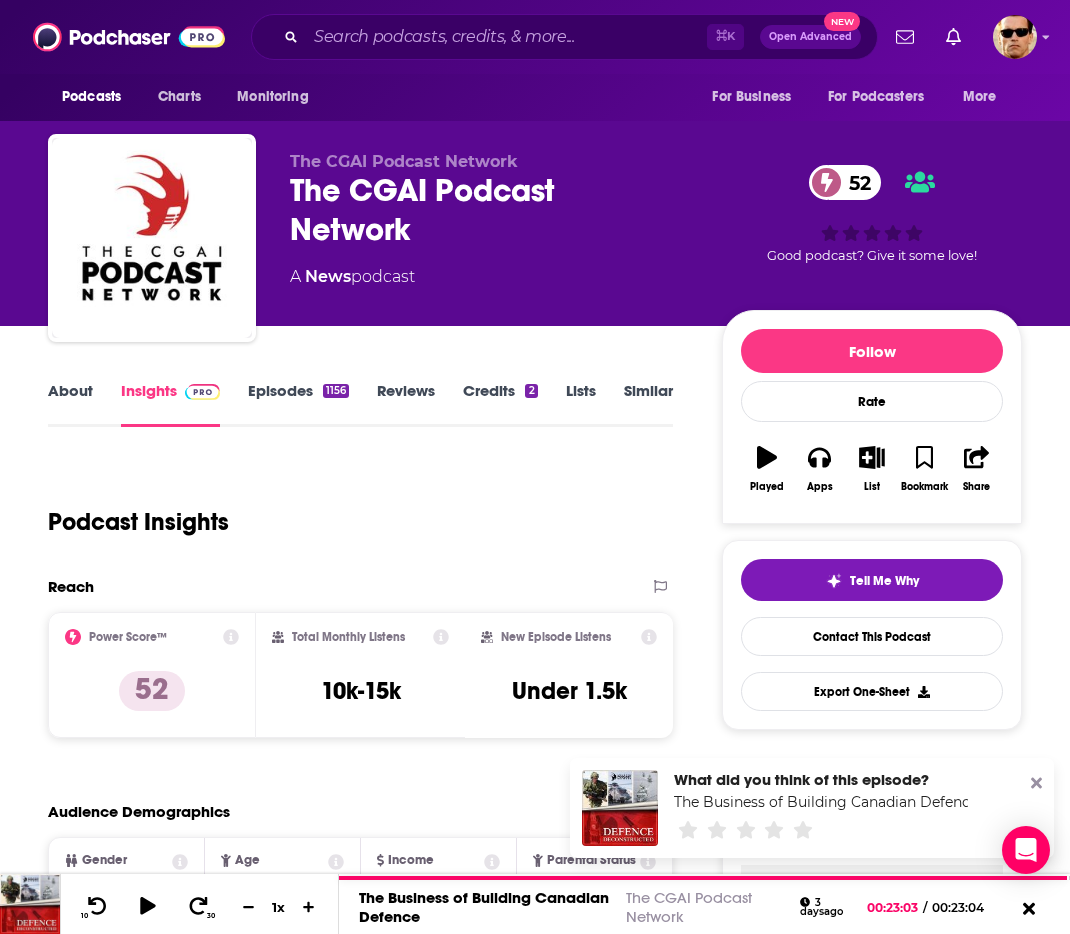 click on "About" at bounding box center (70, 404) 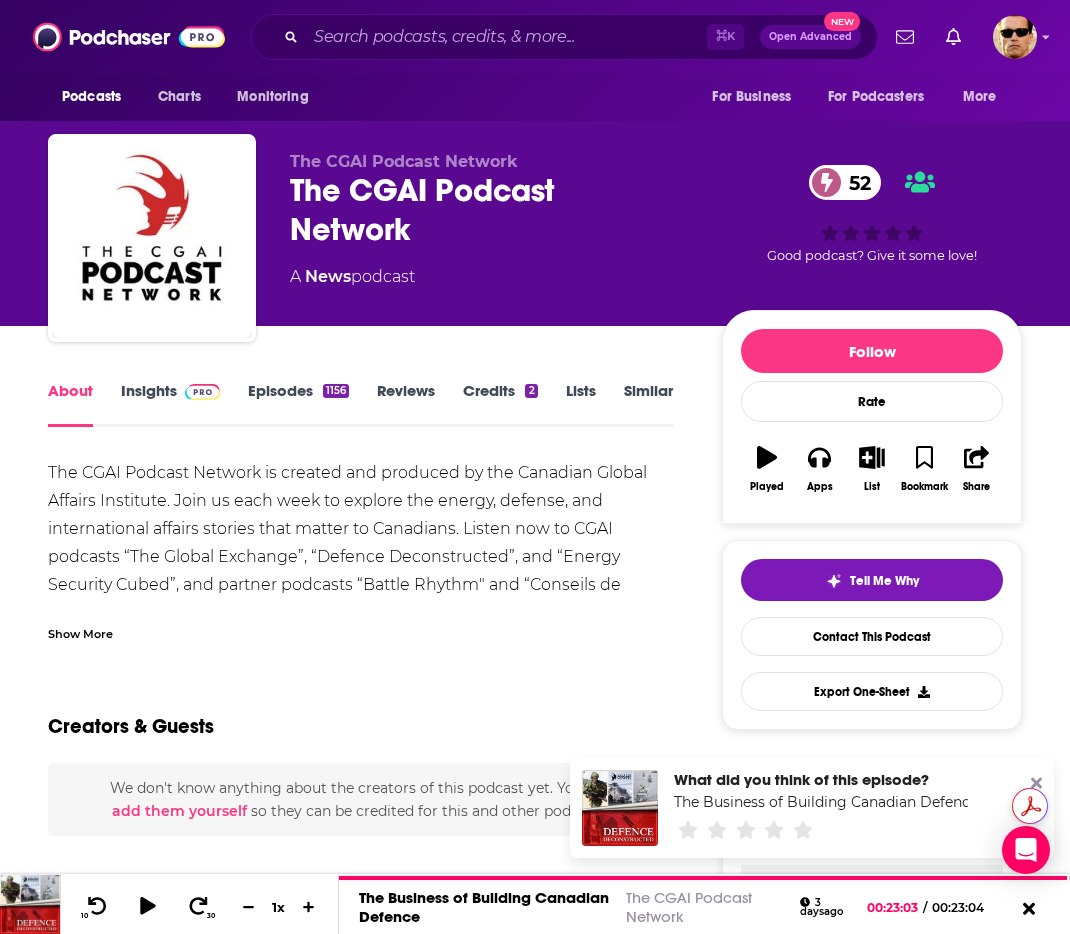 click on "About" at bounding box center (70, 404) 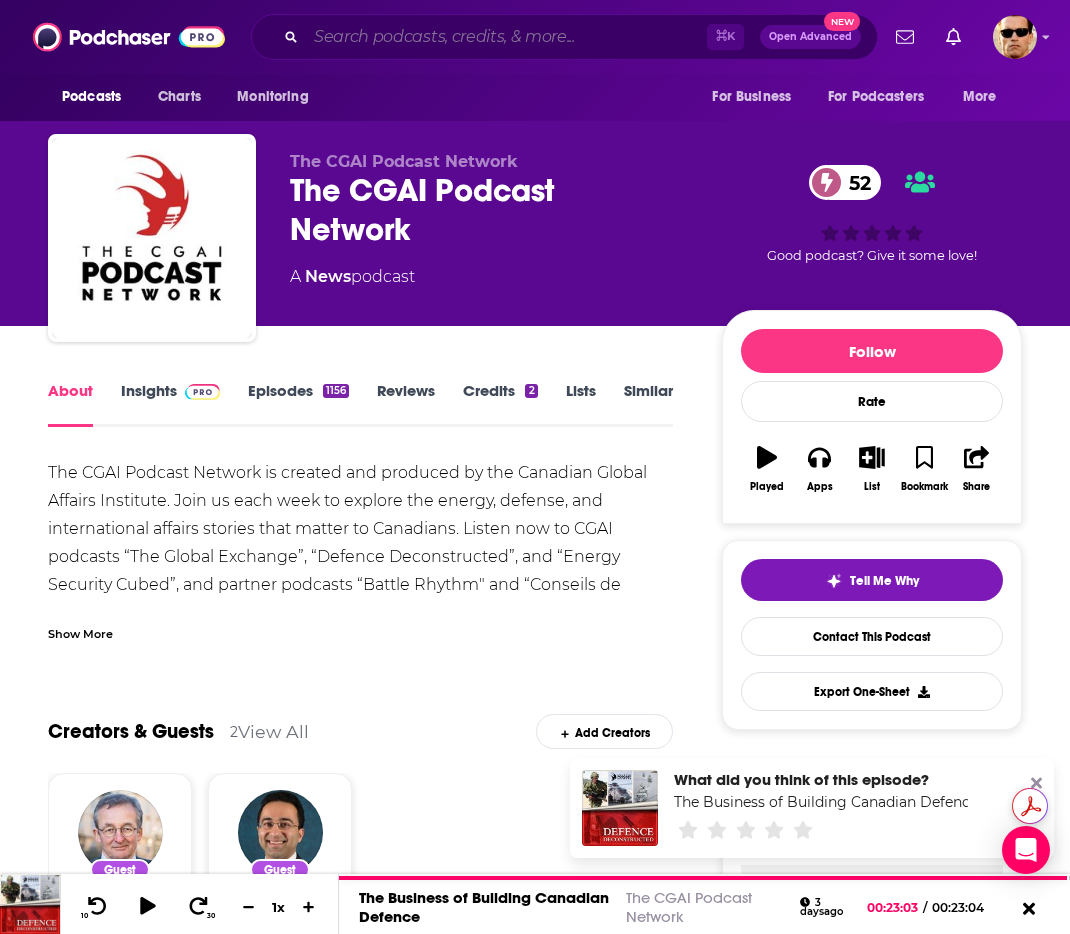 click at bounding box center [506, 37] 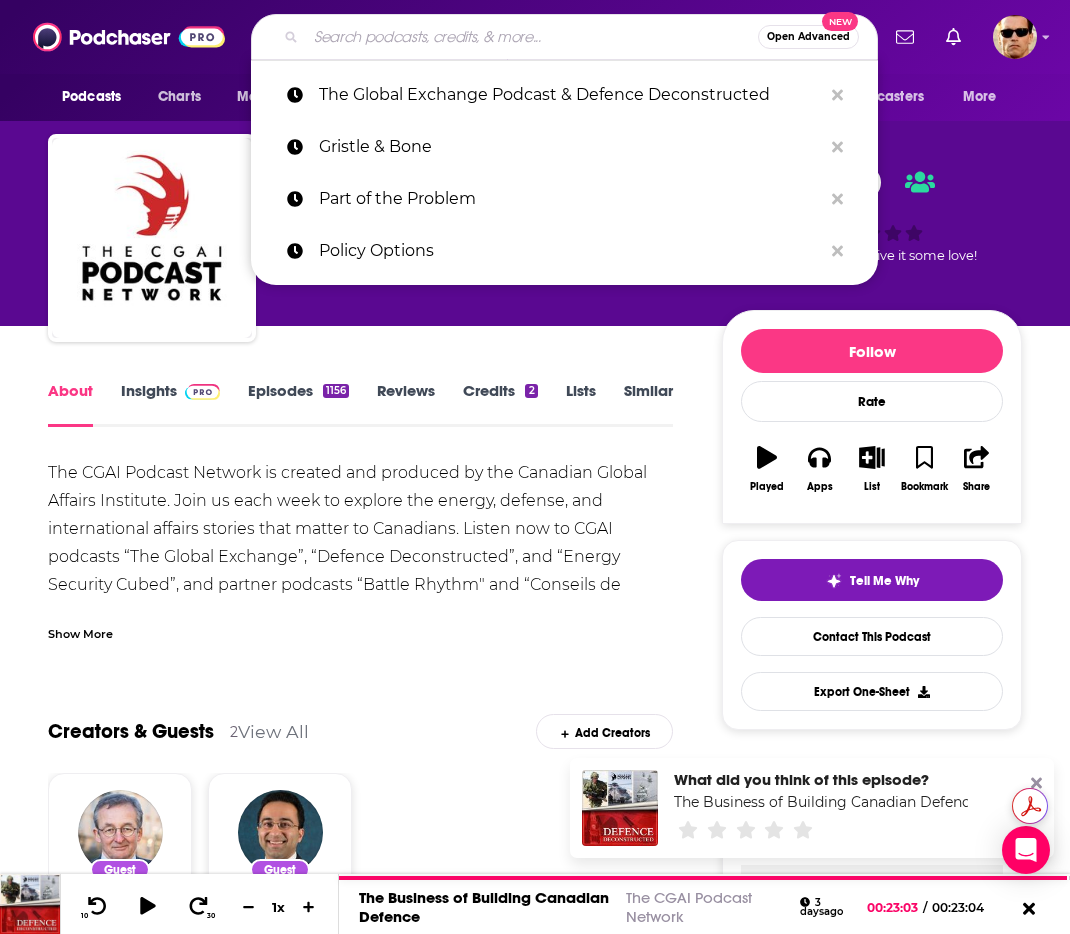 paste on "Gristle & Bone" 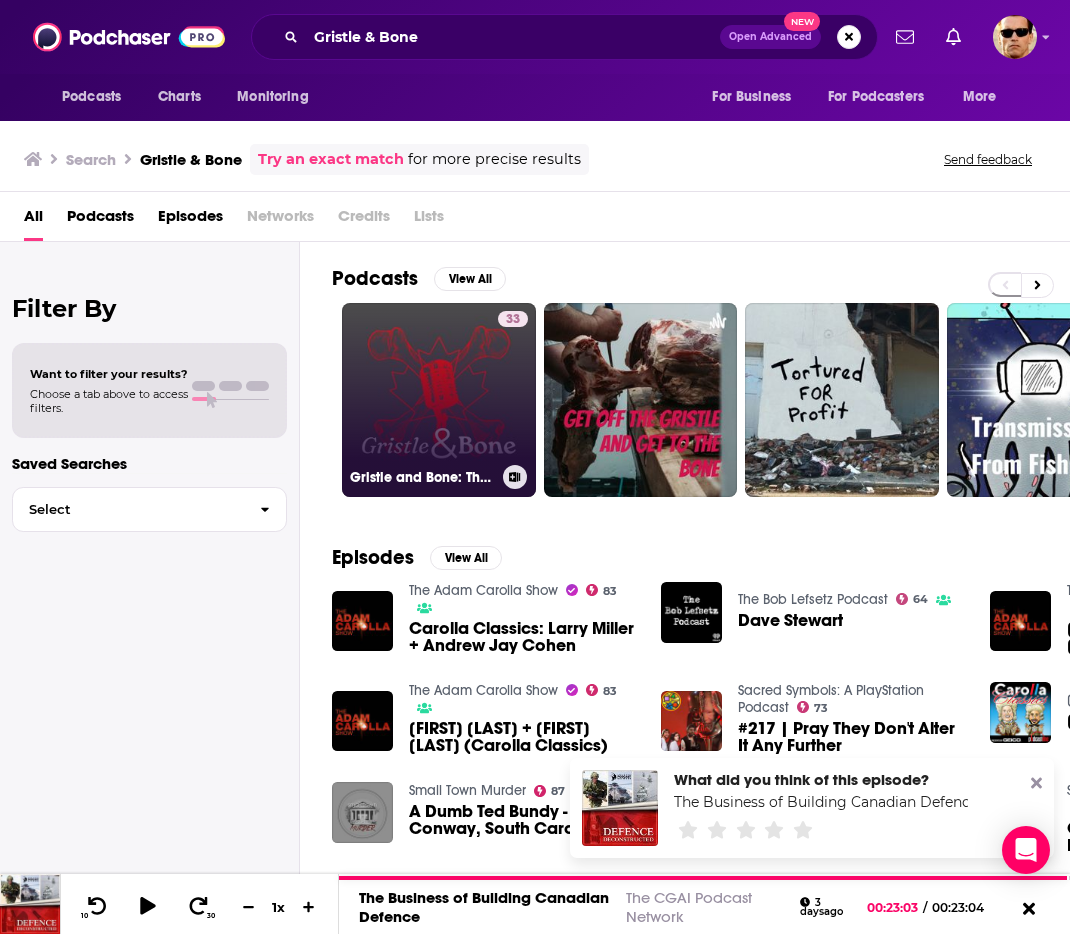 click on "33 Gristle and Bone: The Canadian Politics Podcast" at bounding box center (439, 400) 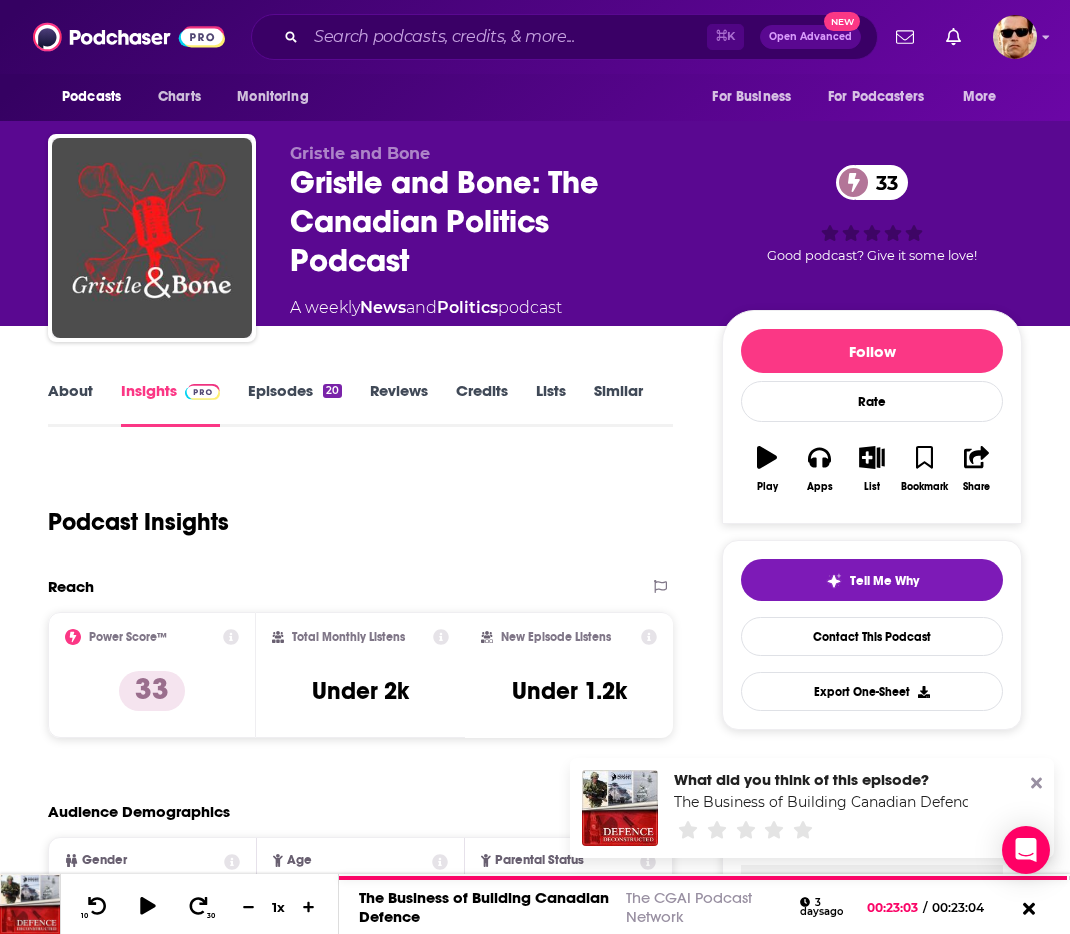 click on "Episodes 20" at bounding box center (295, 404) 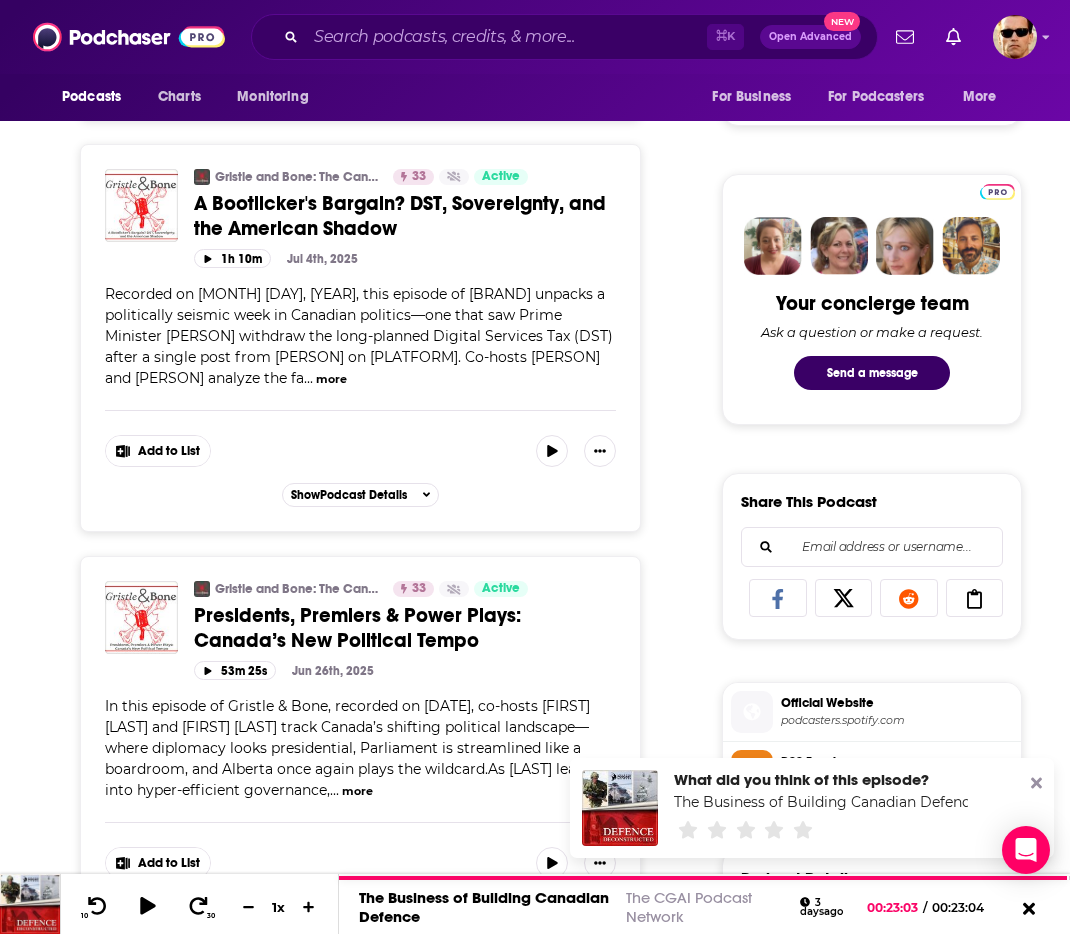 scroll, scrollTop: 1098, scrollLeft: 0, axis: vertical 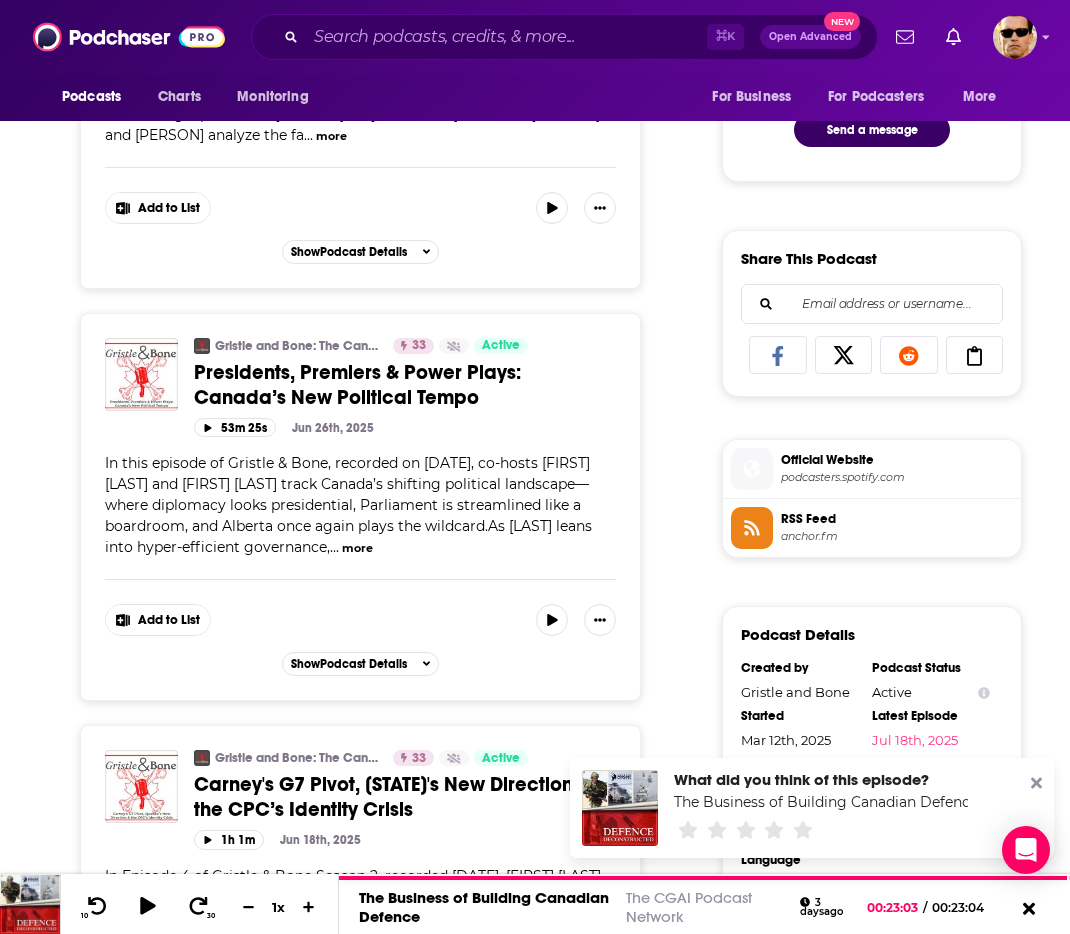 click on "Gristle and Bone: The Canadian Politics Podcast 33 Active Categories News Politics Carney Cuts, the Longest Ballot & What's Left of the Canadian Left Add to List 1h 21m Jul [DATE], [YEAR] Carney Cuts, the Longest Ballot & What's Left of the Canadian LeftRecorded on July 17th, [YEAR], this episode of Gristle & Bone unpacks some of the latest developments in Canadian politics.READ "Opposition to AI is a key path to renewal for the NDP" https://canadiandimension.com/articles/view/opposition-to-ai-is-a-key-pa ... more Categories News Politics Add to List Show Podcast Details Gristle and Bone: The Canadian Politics Podcast 33 Active Categories News Politics A Bootlicker's Bargain? DST, Sovereignty, and the American Shadow Add to List 1h 10m Jul 4th, [YEAR] ... more Categories News Politics Add to List Show Podcast Details Gristle and Bone: The Canadian Politics Podcast 33 Active Categories News Politics Presidents, Premiers & Power Plays: Canada’s New Political Tempo Add to List 53m 25s Jun 26th, [YEAR] ... more News" at bounding box center [360, 3534] 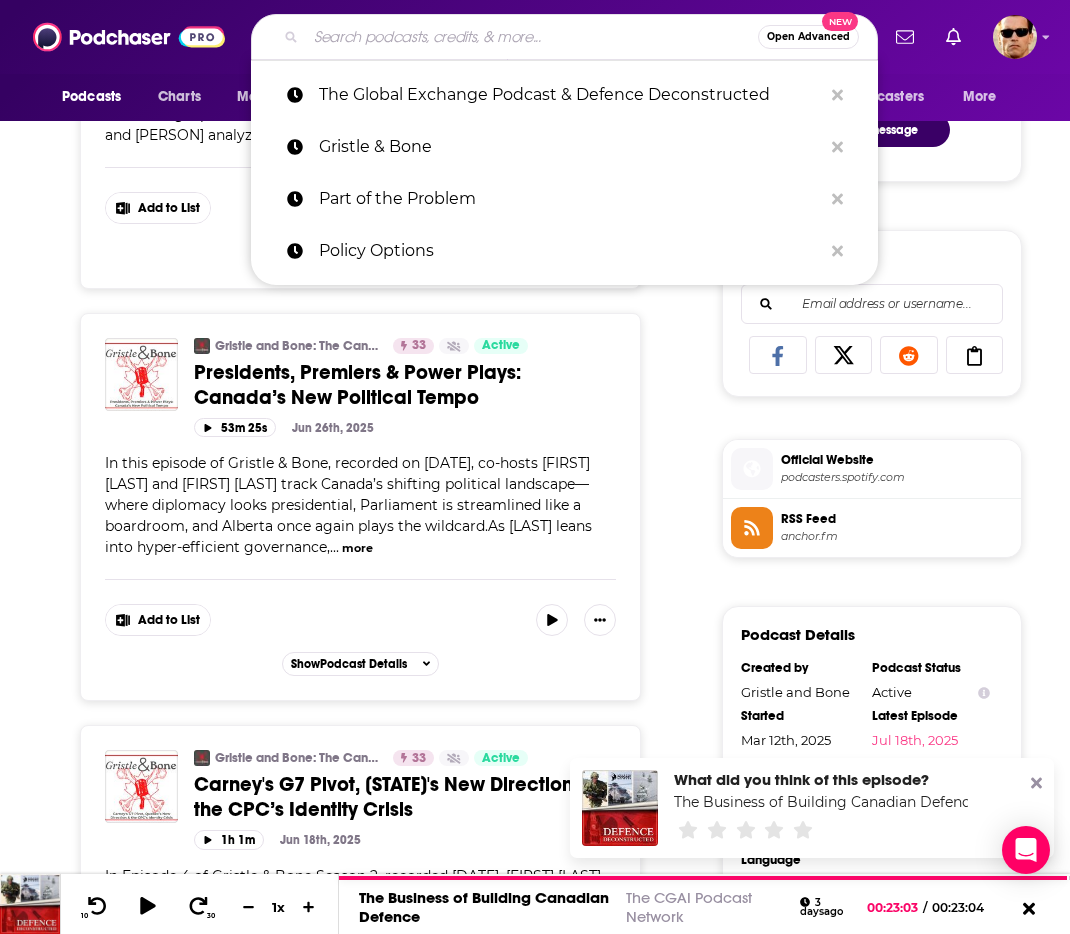 click at bounding box center [532, 37] 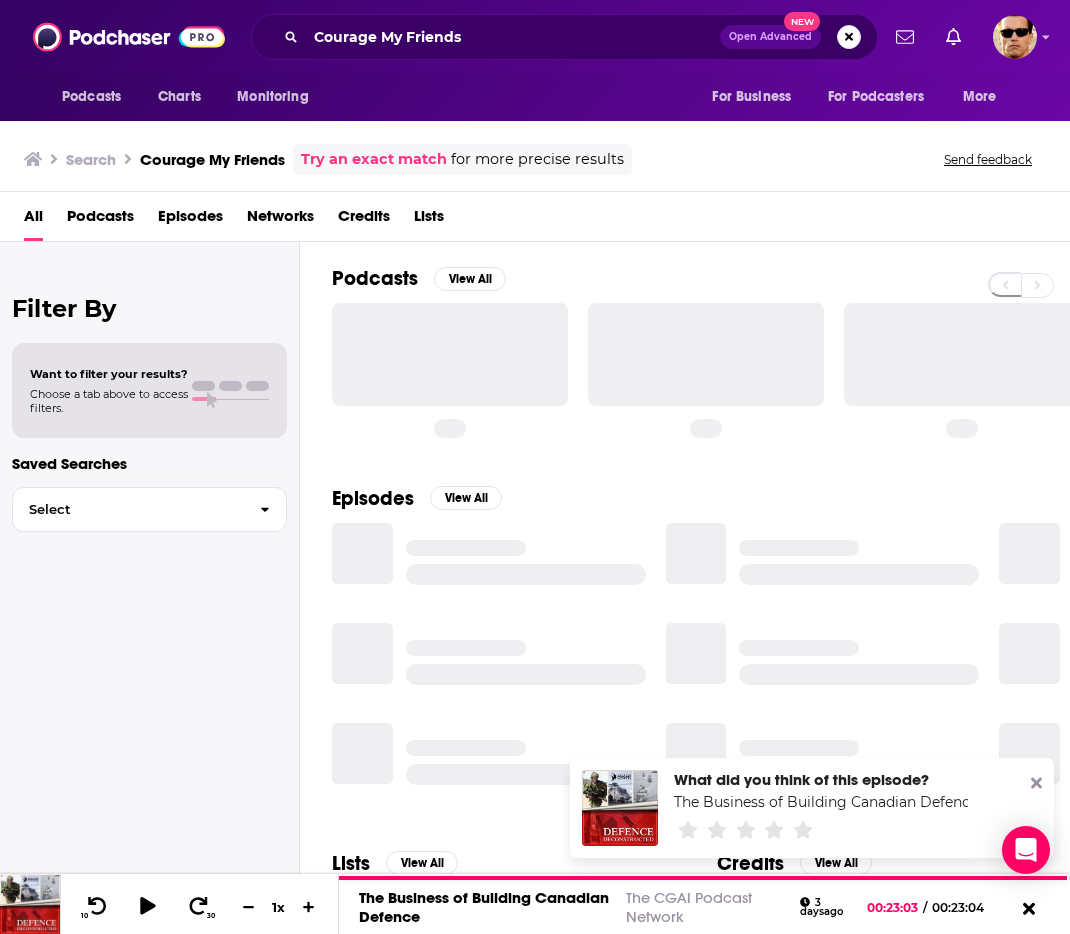 scroll, scrollTop: 0, scrollLeft: 0, axis: both 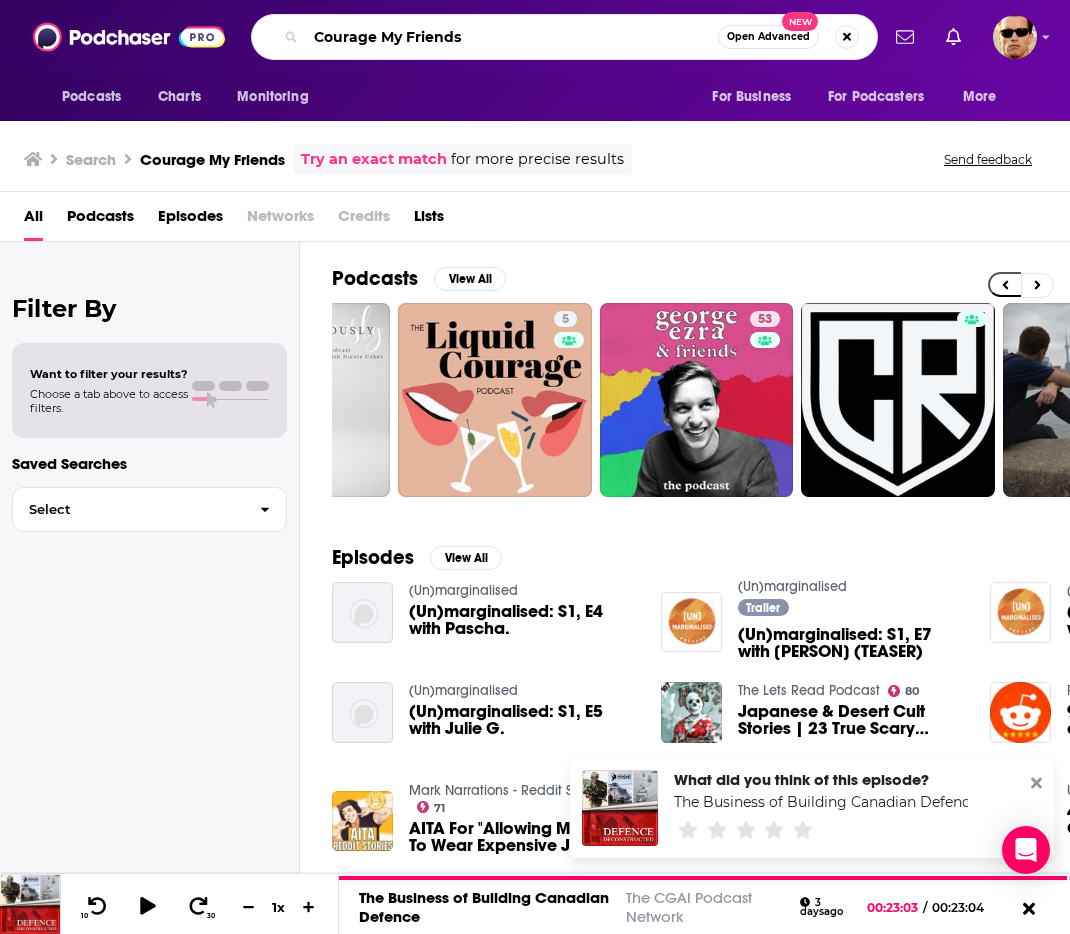 click on "Courage My Friends" at bounding box center [512, 37] 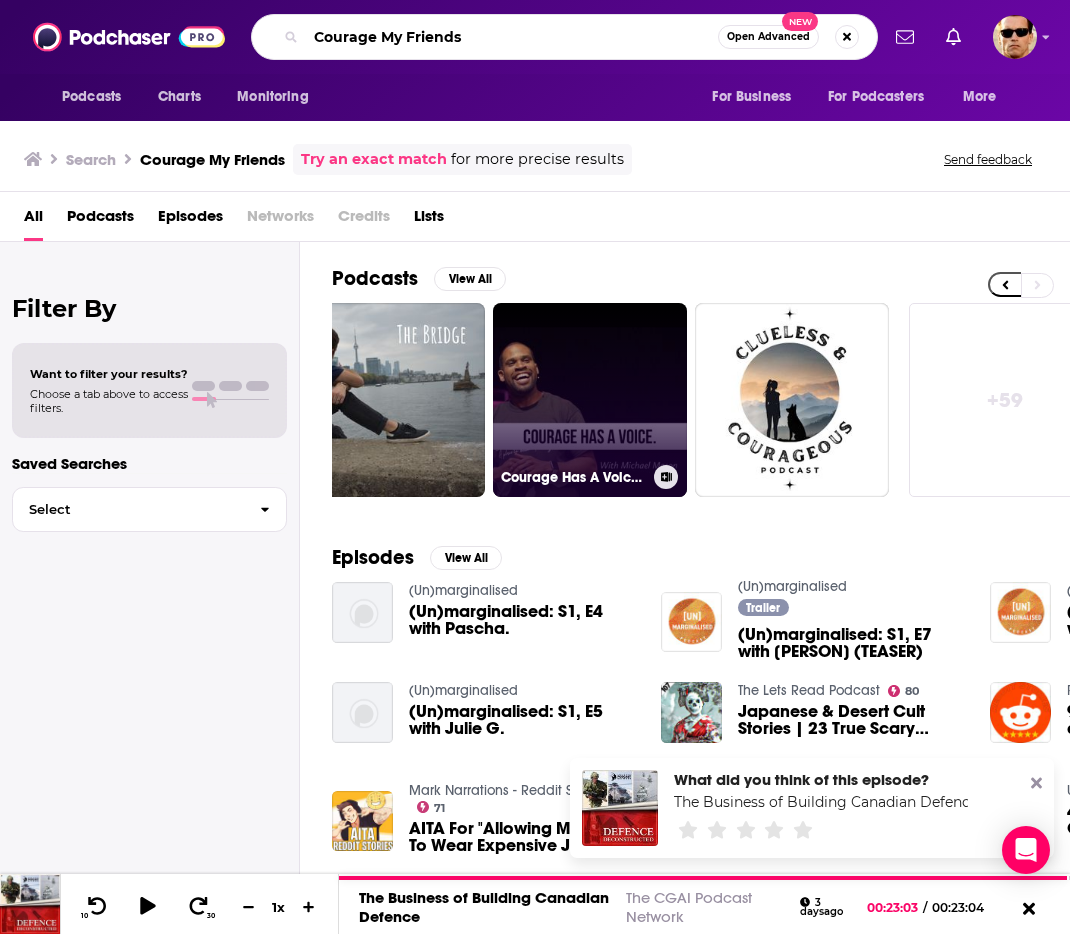 scroll, scrollTop: 0, scrollLeft: 1099, axis: horizontal 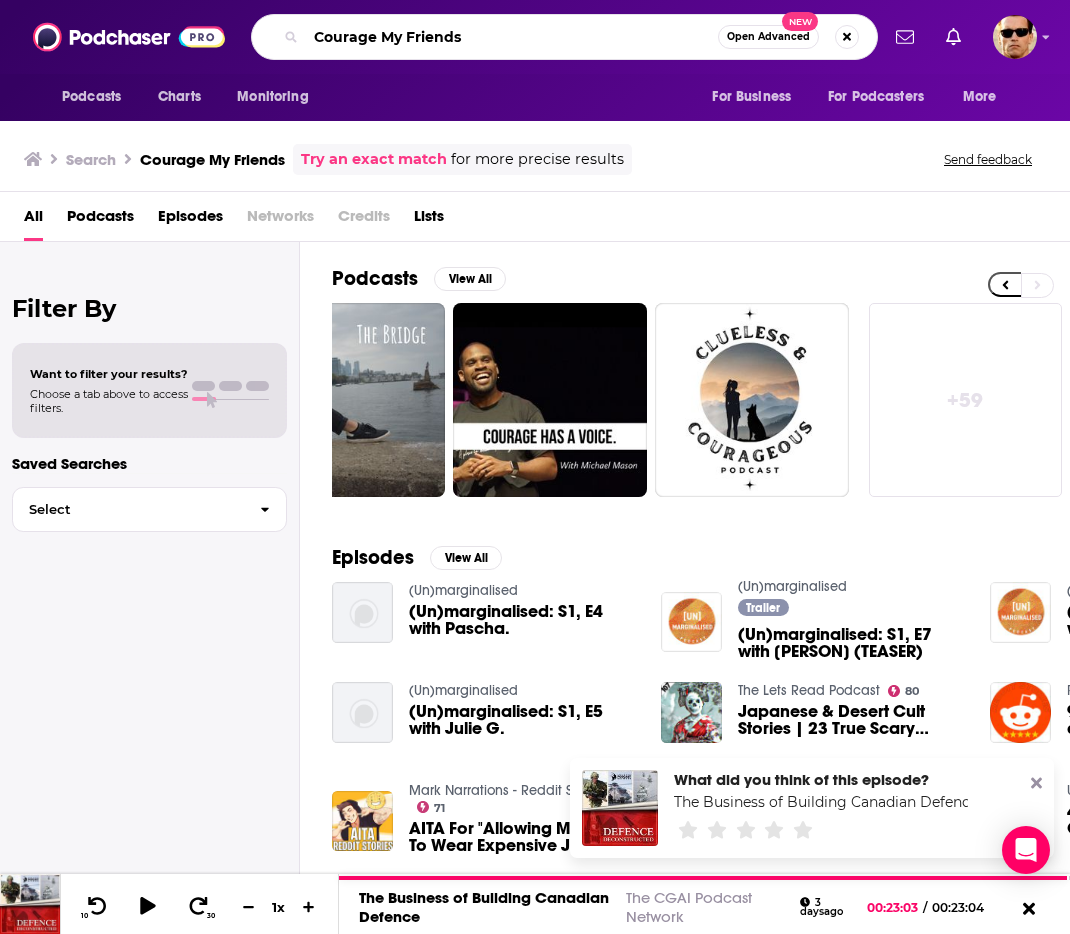 click on "Courage My Friends" at bounding box center [512, 37] 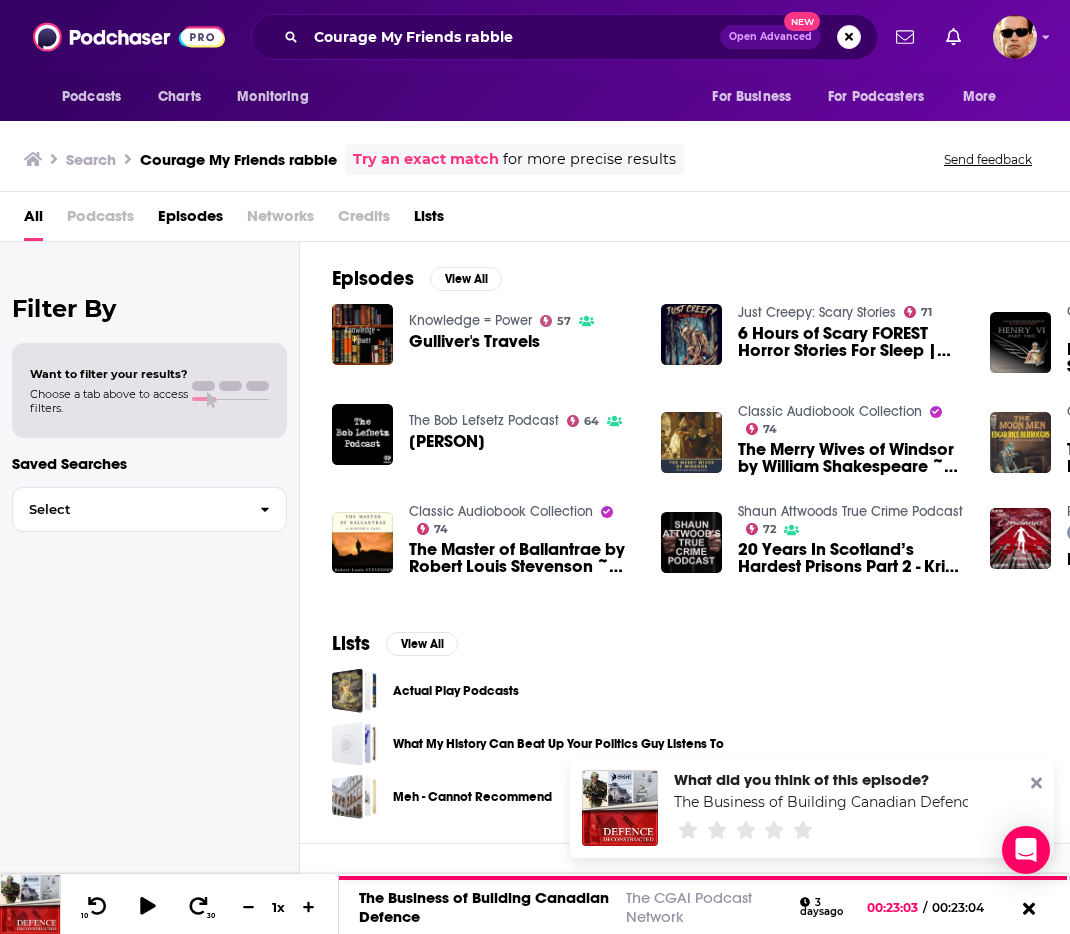 drag, startPoint x: 369, startPoint y: 56, endPoint x: 404, endPoint y: 47, distance: 36.138622 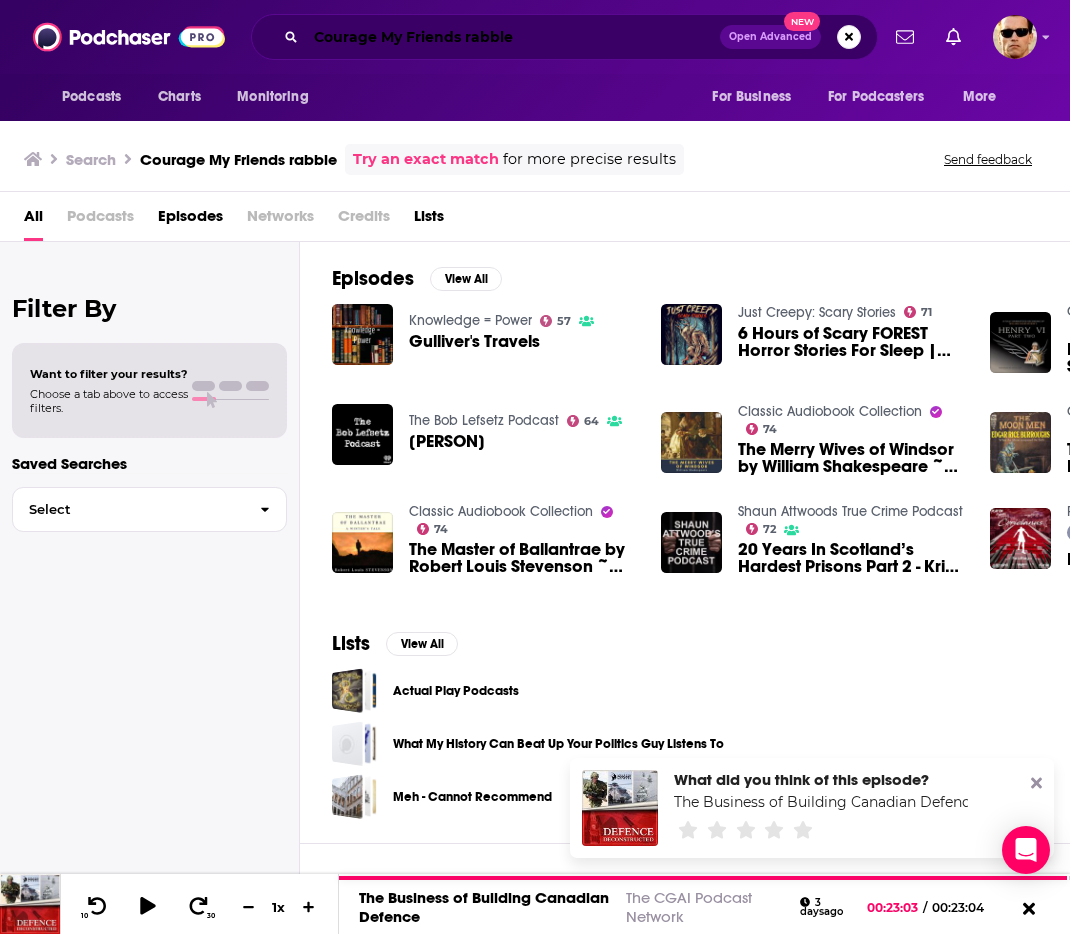 click on "Courage My Friends rabble" at bounding box center [513, 37] 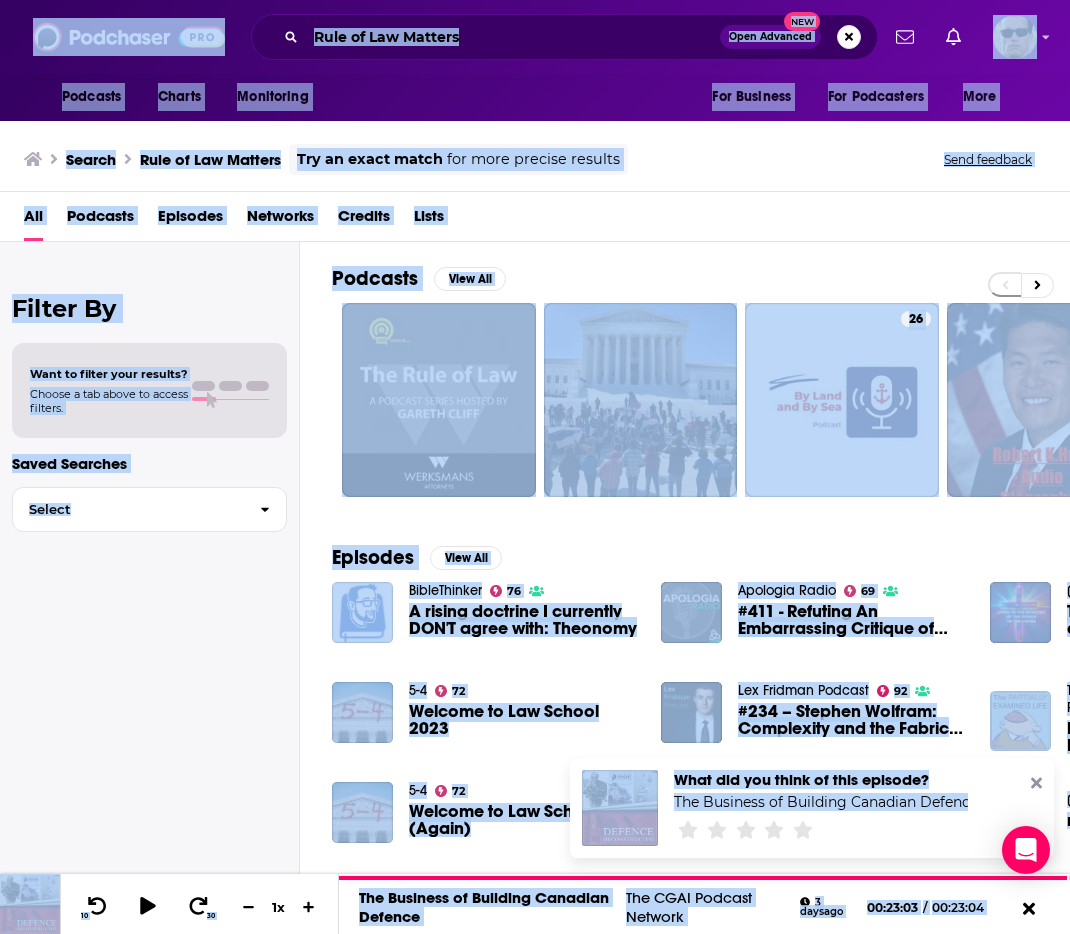 click on "Rule of Law Matters" at bounding box center (513, 37) 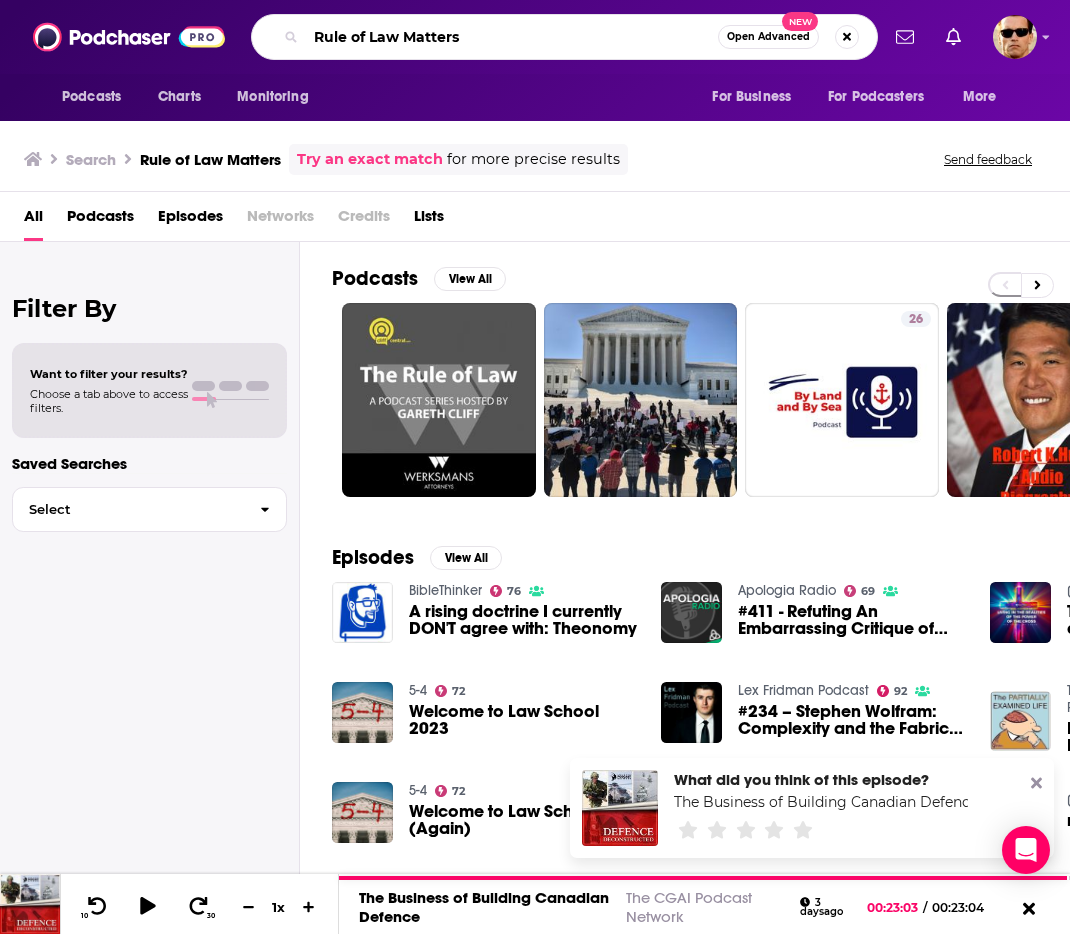 paste on "Idea" 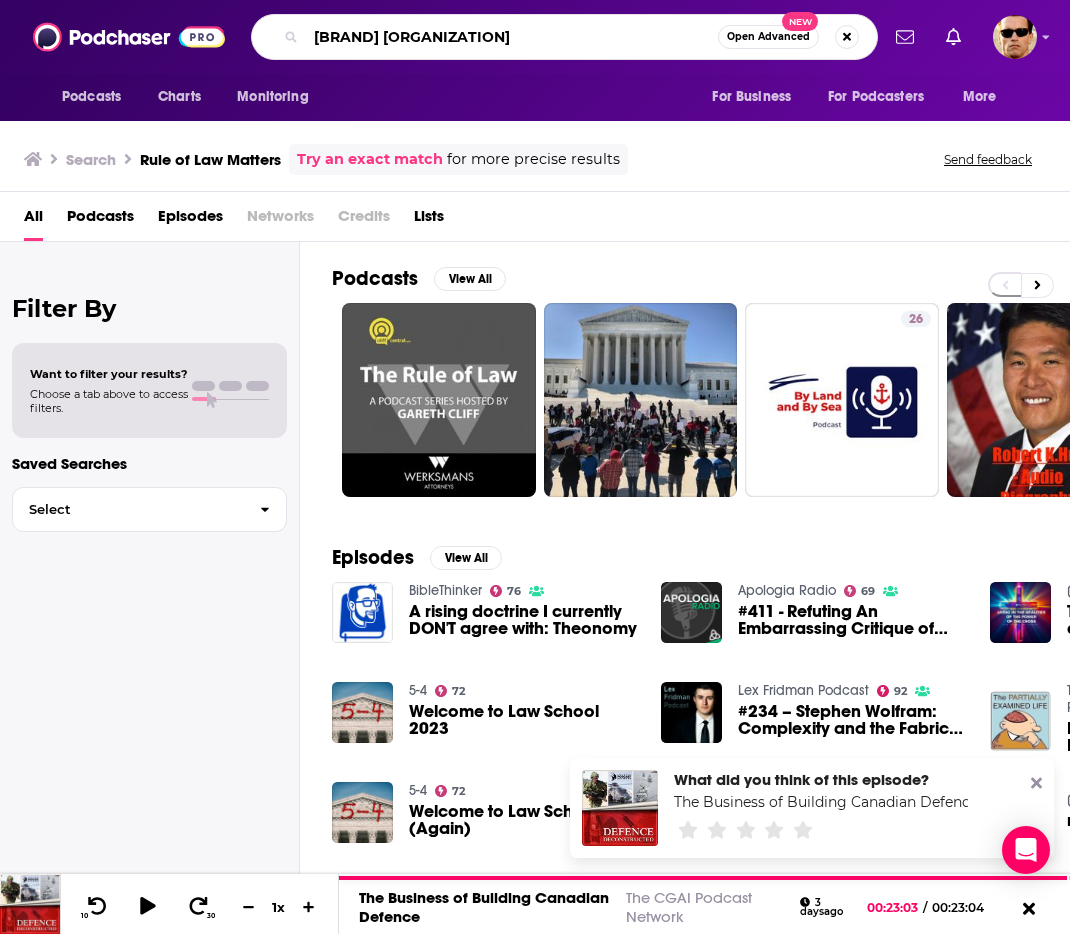 type on "[BRAND] [ORGANIZATION]" 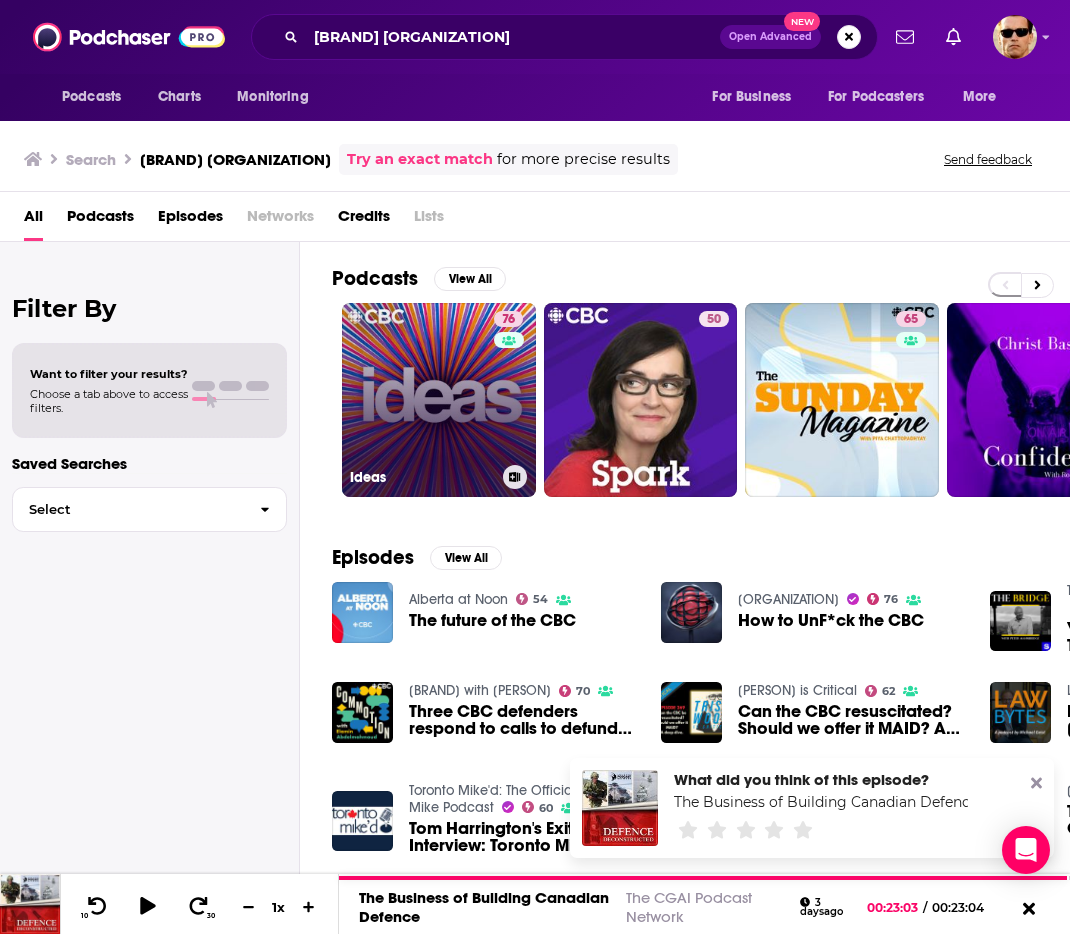 click on "76 Ideas" at bounding box center (439, 400) 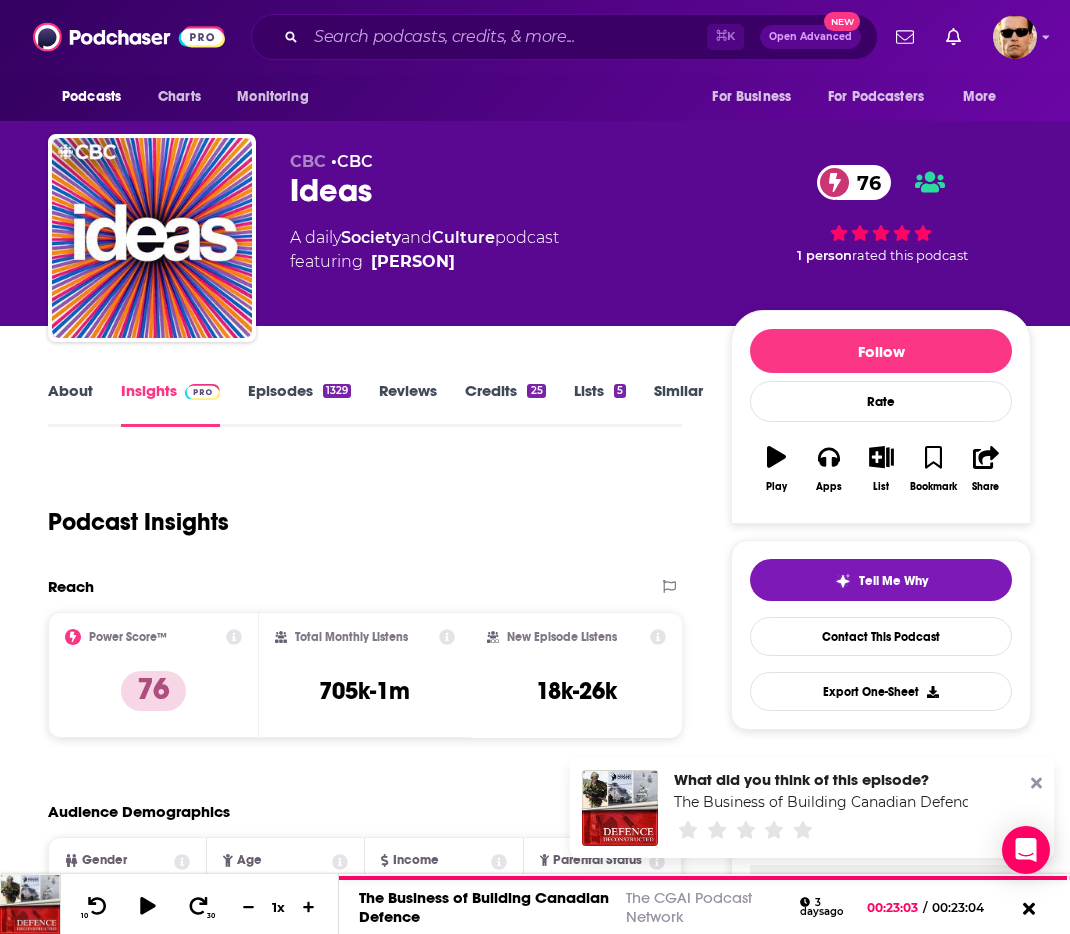 click on "Episodes 1329" at bounding box center (299, 404) 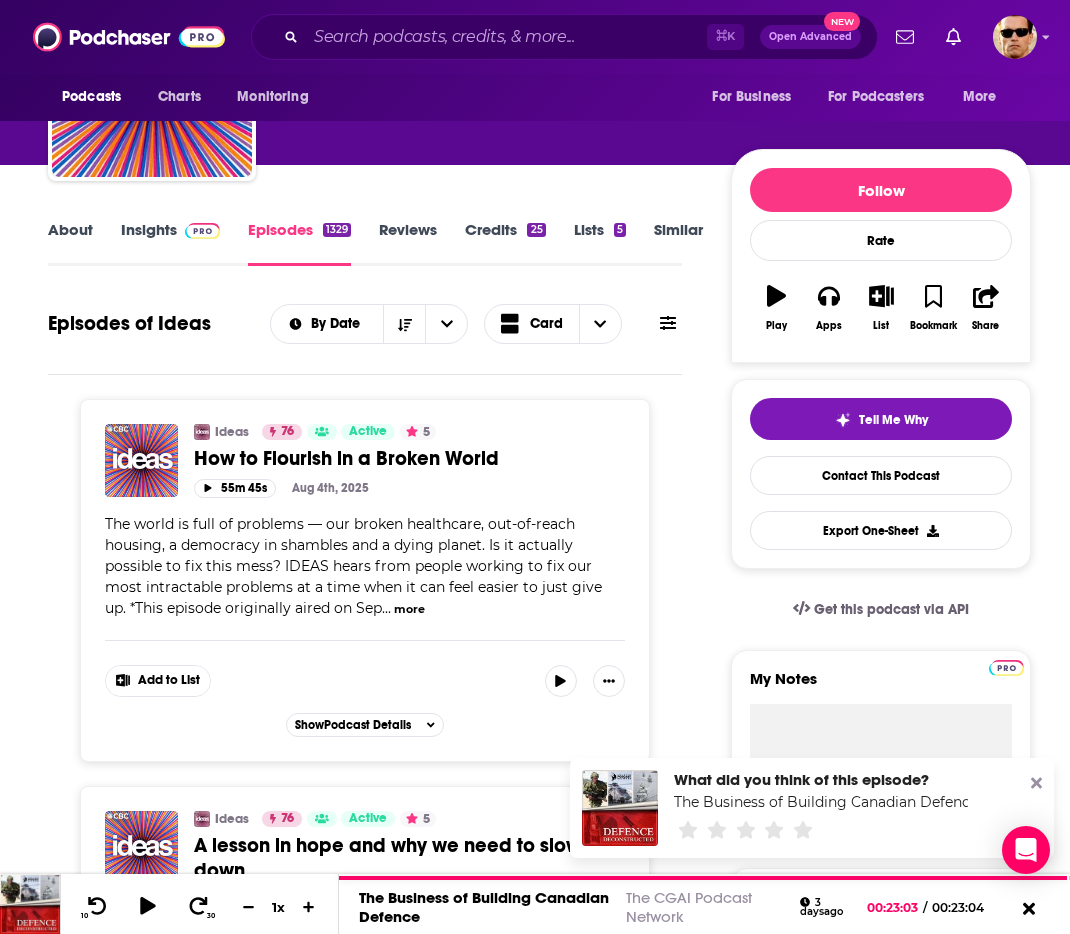 scroll, scrollTop: 0, scrollLeft: 0, axis: both 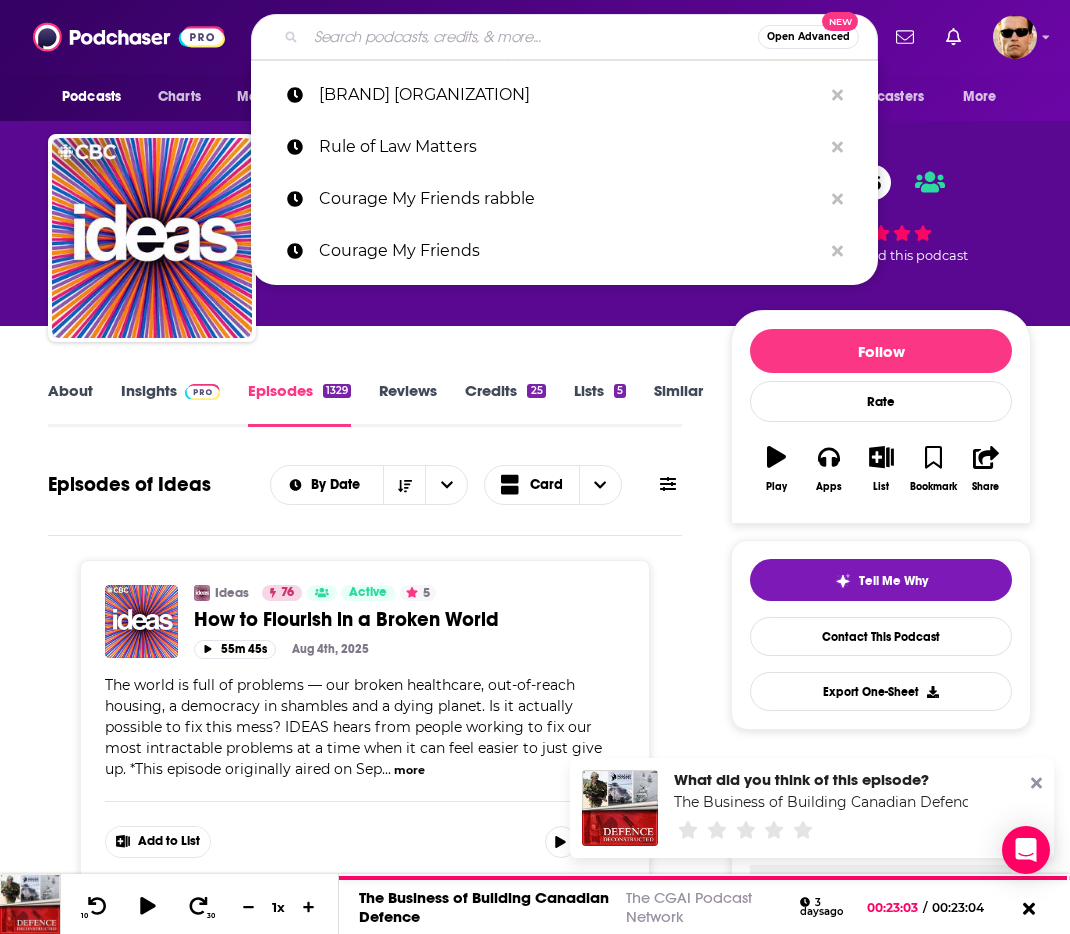 click at bounding box center [532, 37] 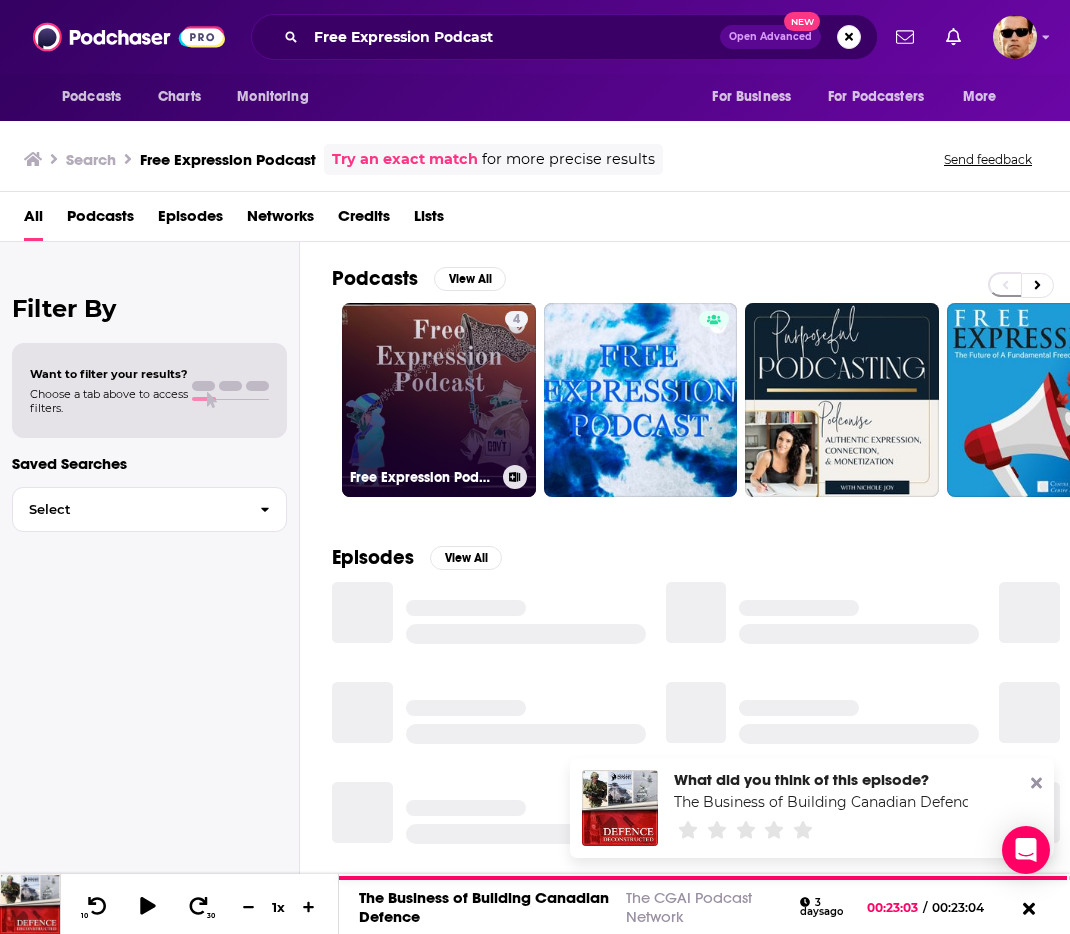 click on "4 Free Expression Podcast" at bounding box center (439, 400) 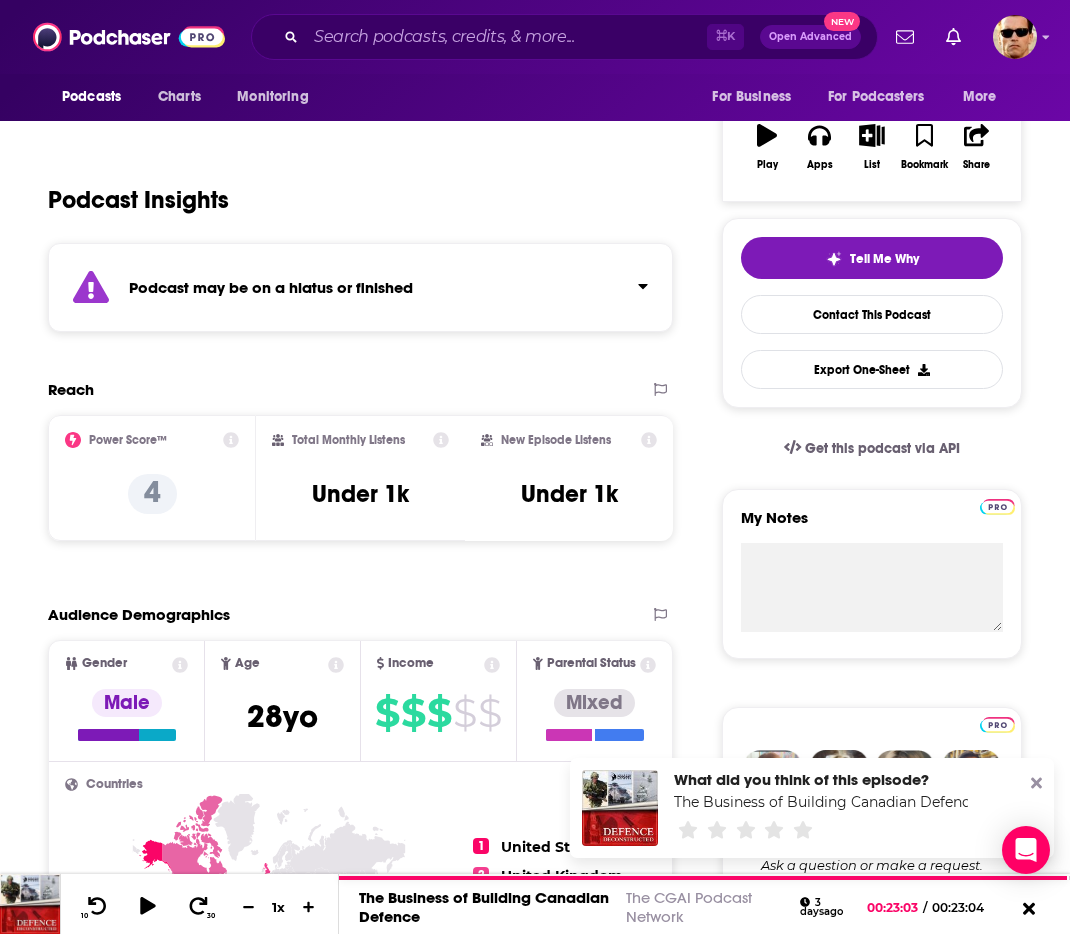 scroll, scrollTop: 0, scrollLeft: 0, axis: both 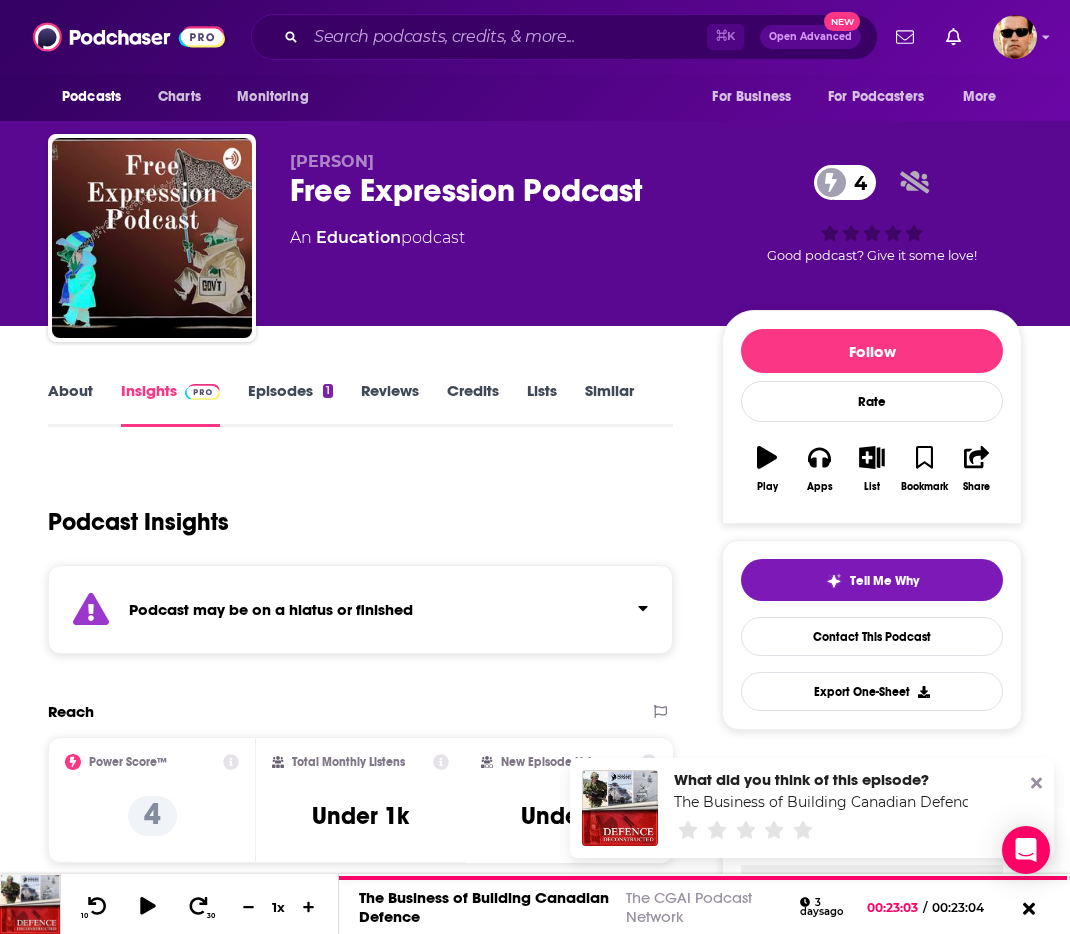 click on "About" at bounding box center (70, 404) 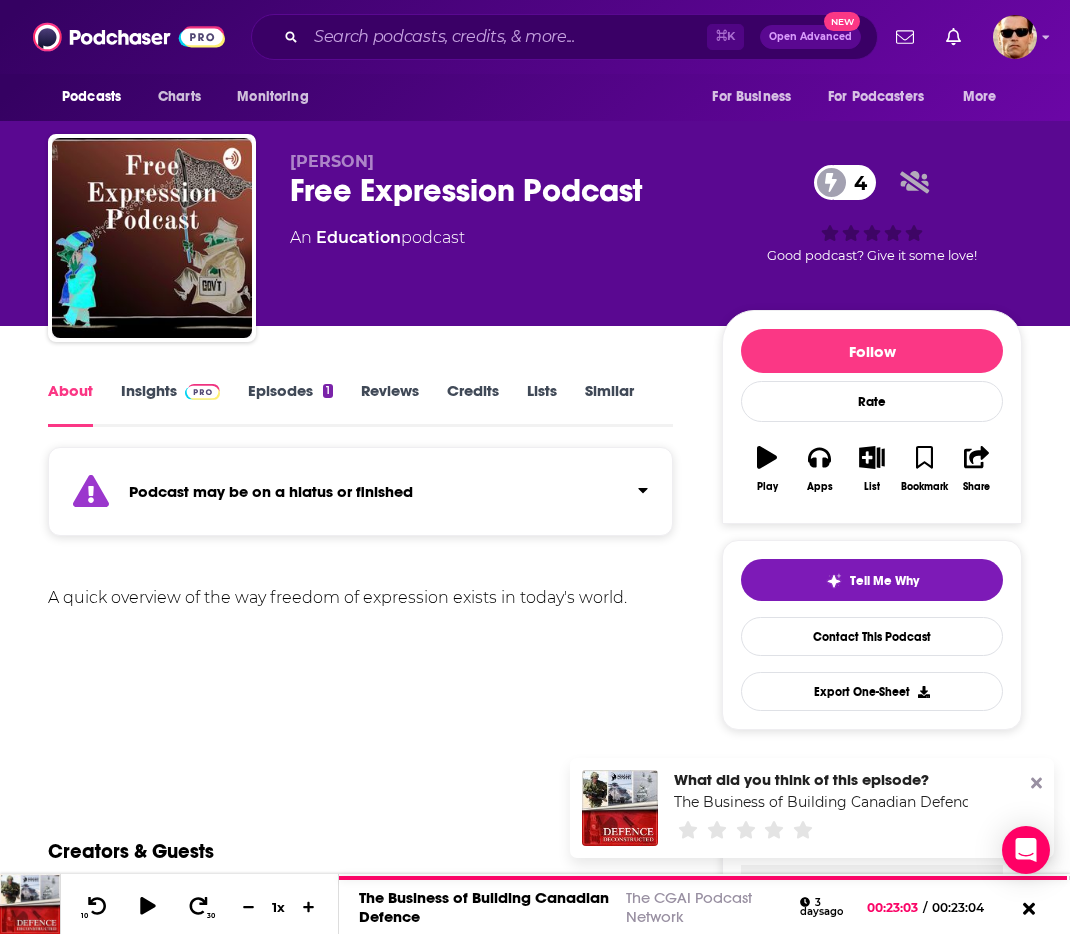 click on "Insights" at bounding box center [170, 404] 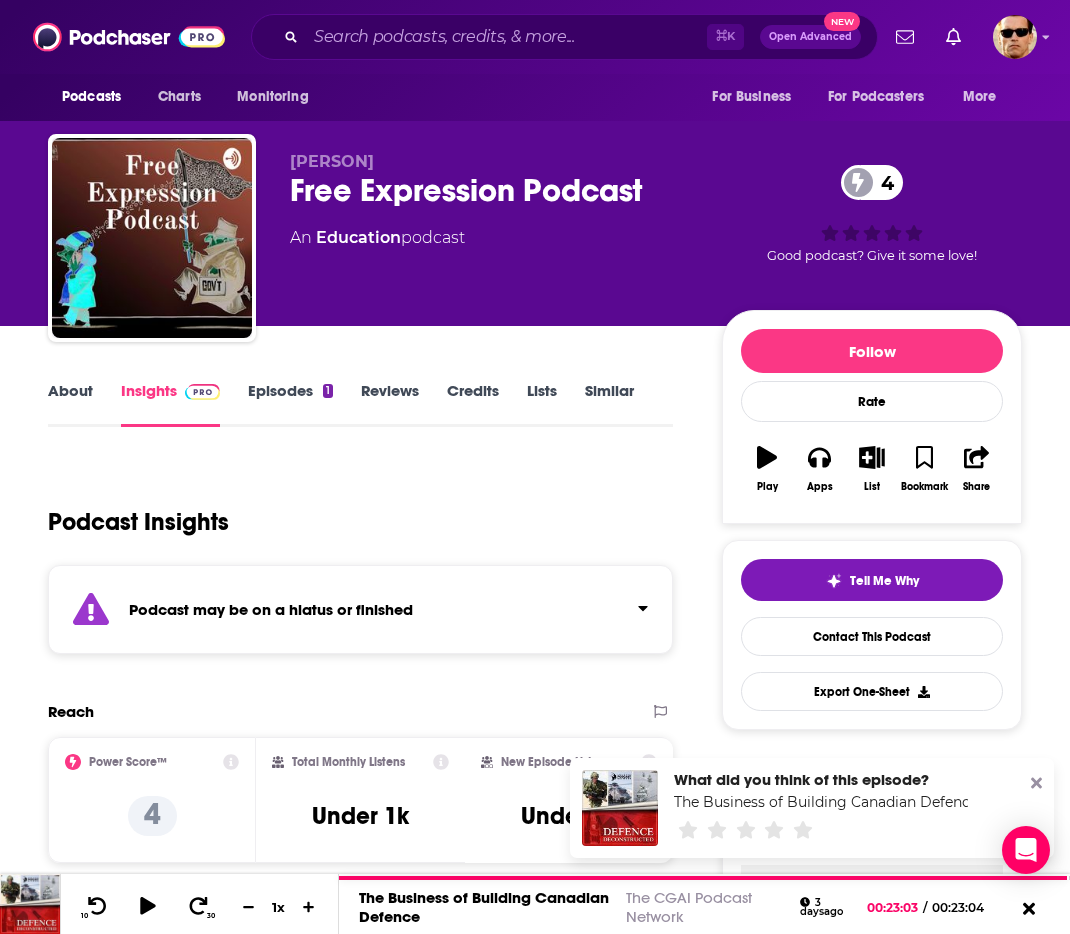 click on "Episodes 1" at bounding box center [290, 404] 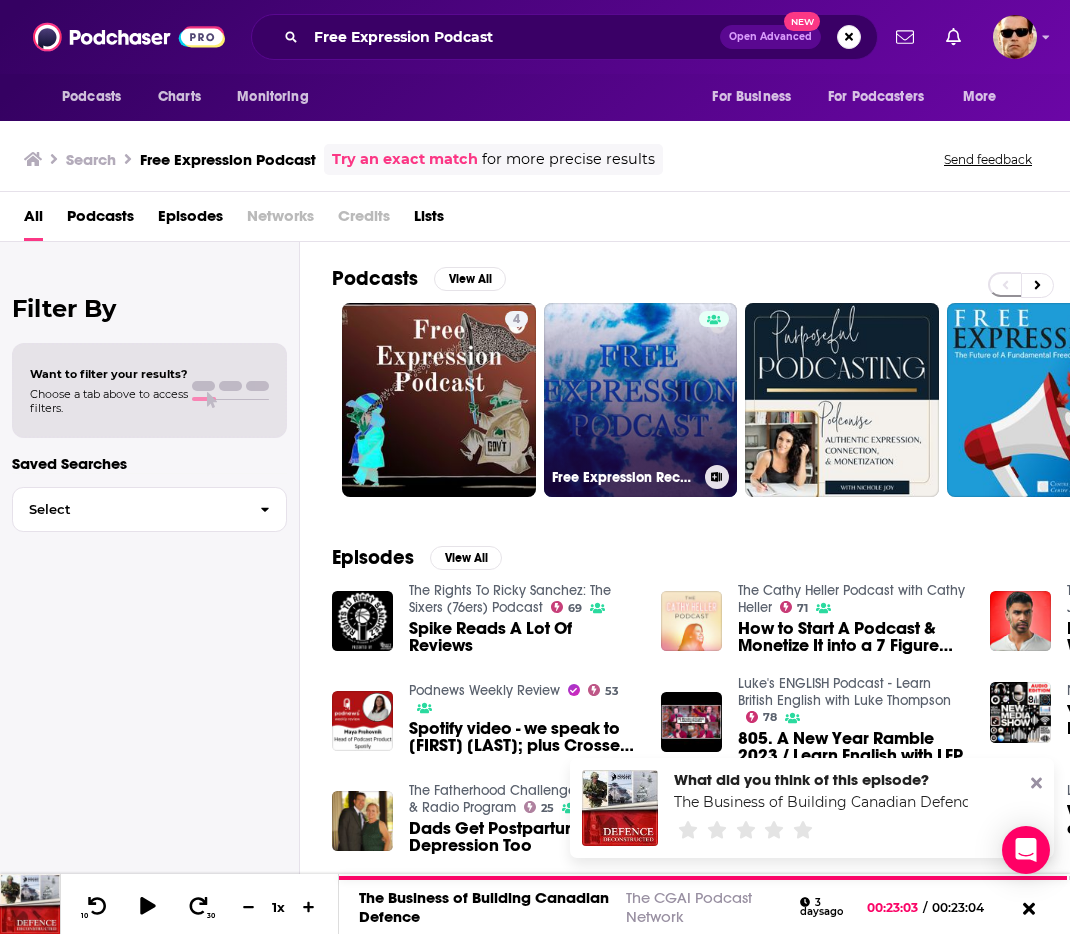 click on "Free Expression Records Podcast" at bounding box center [641, 400] 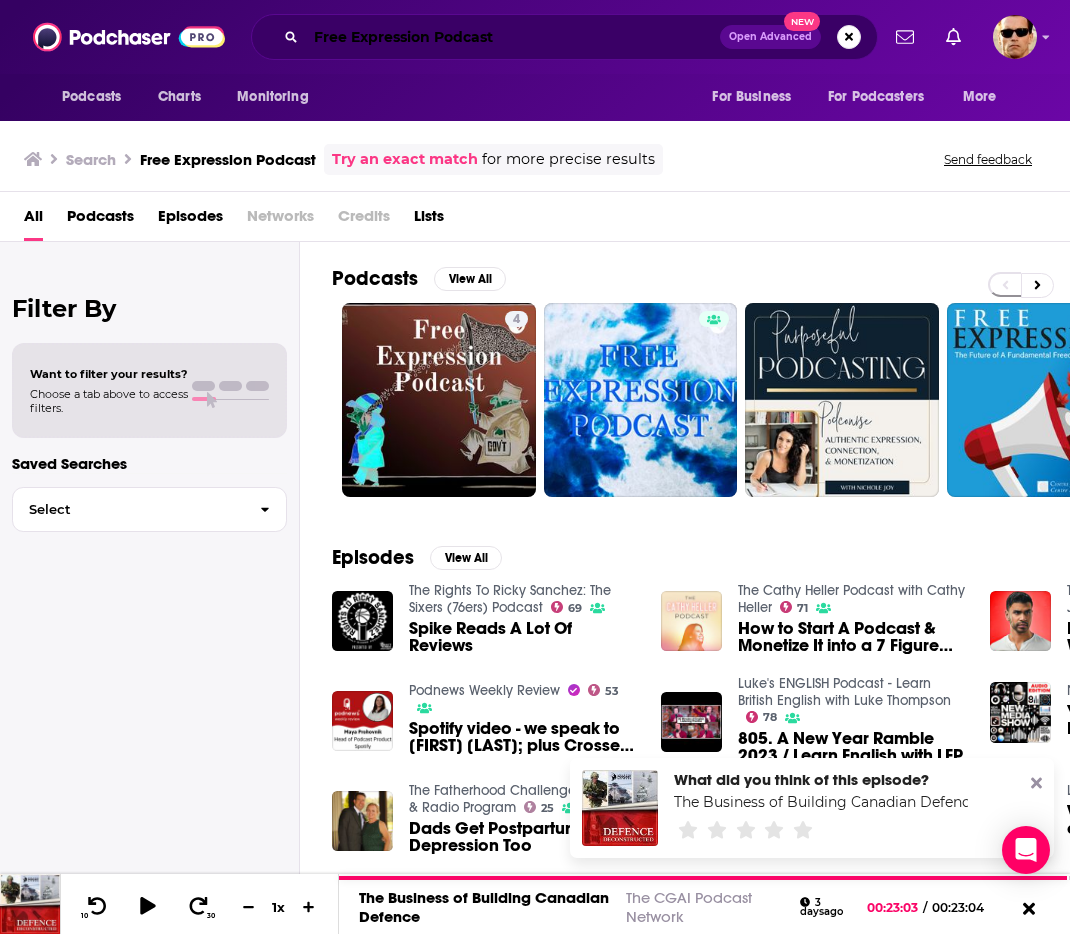 click on "Free Expression Podcast" at bounding box center (513, 37) 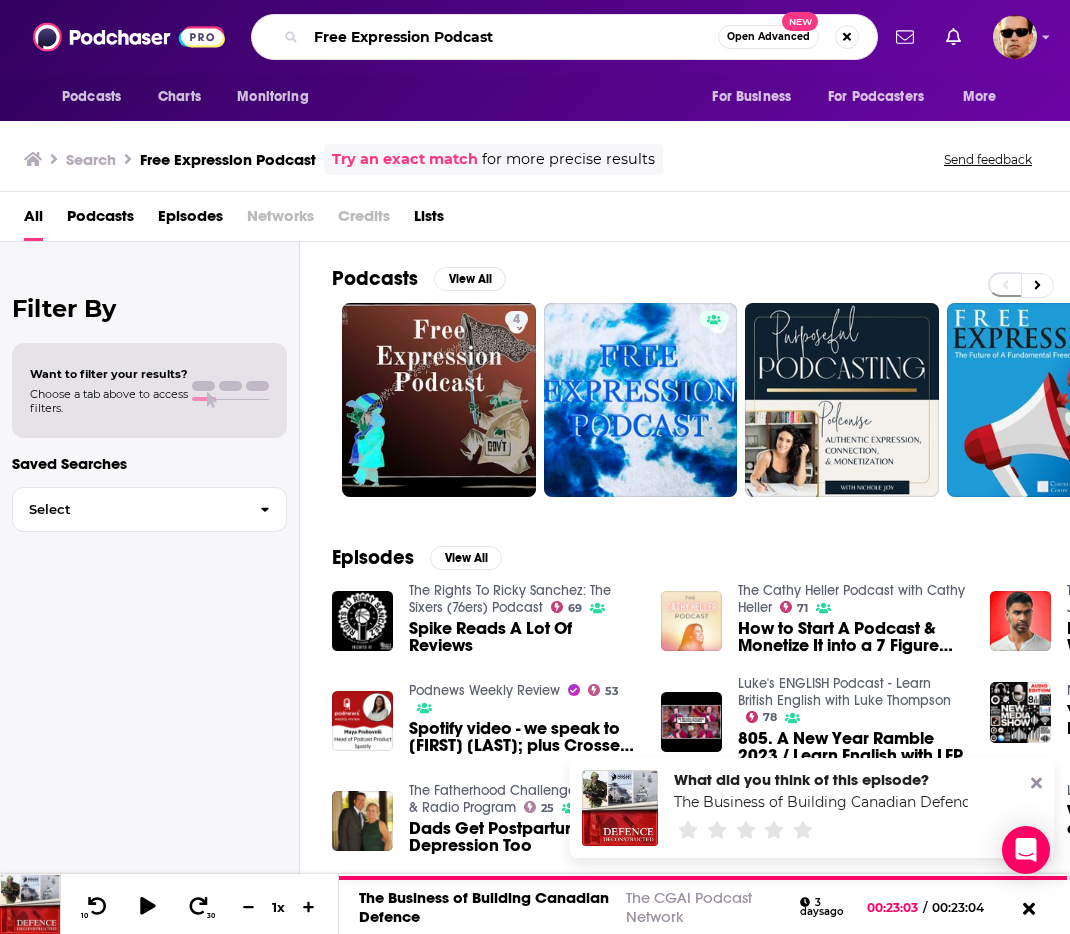 paste on "Justice Centre for Constitutional Freedoms" 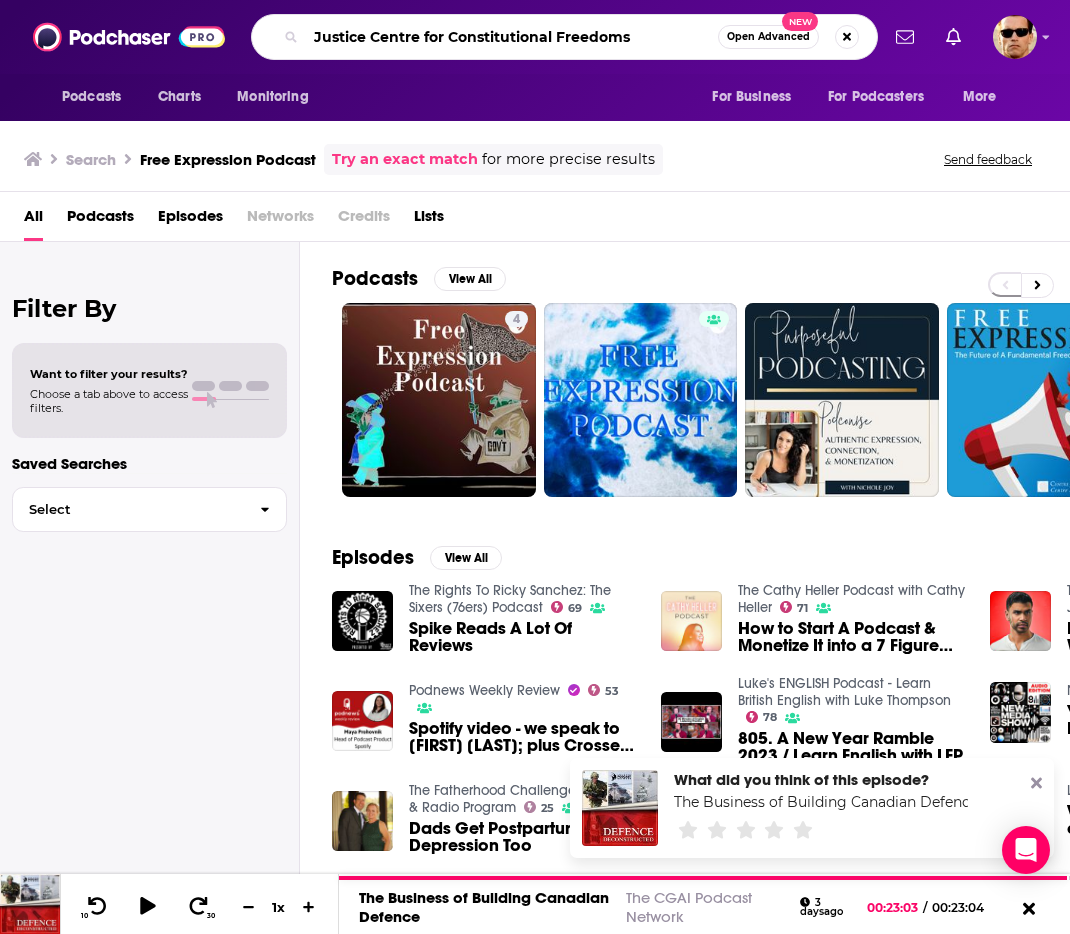 type on "Justice Centre for Constitutional Freedoms" 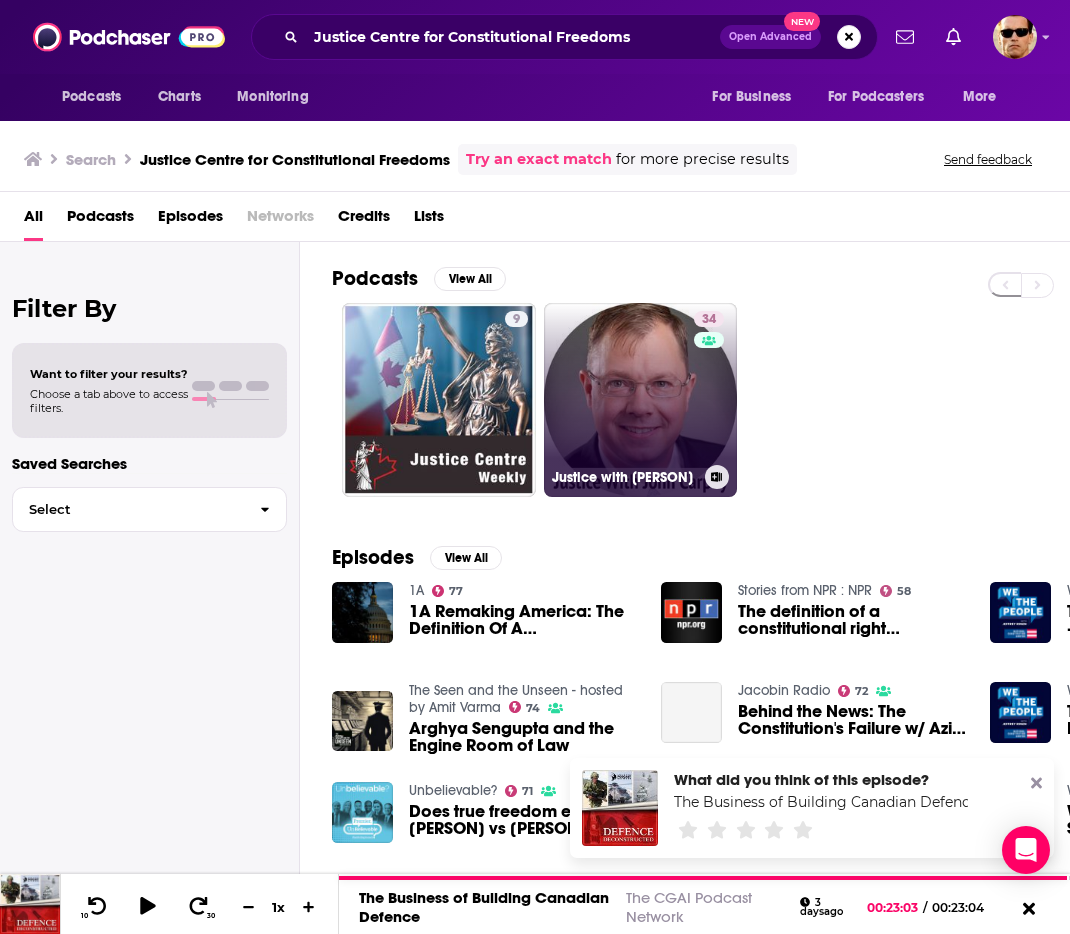 click on "34 Justice with John Carpay" at bounding box center [641, 400] 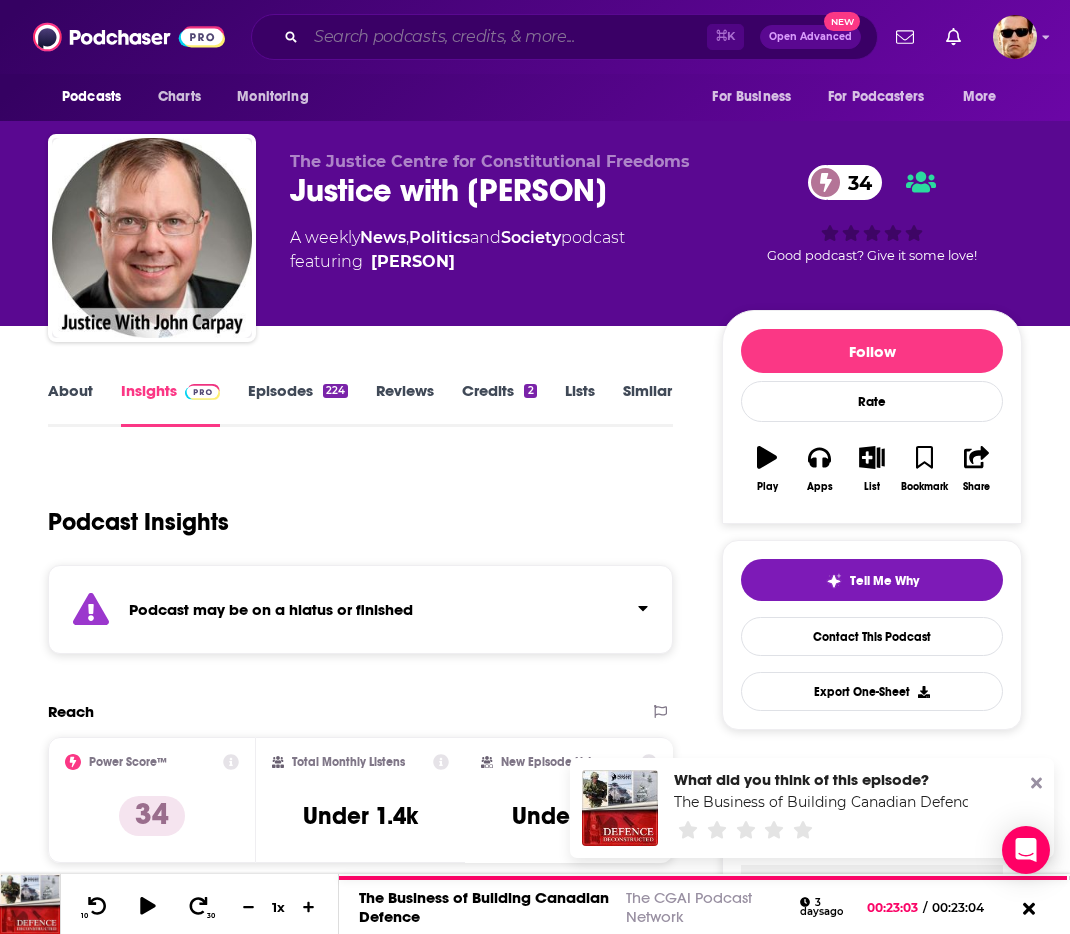 click at bounding box center [506, 37] 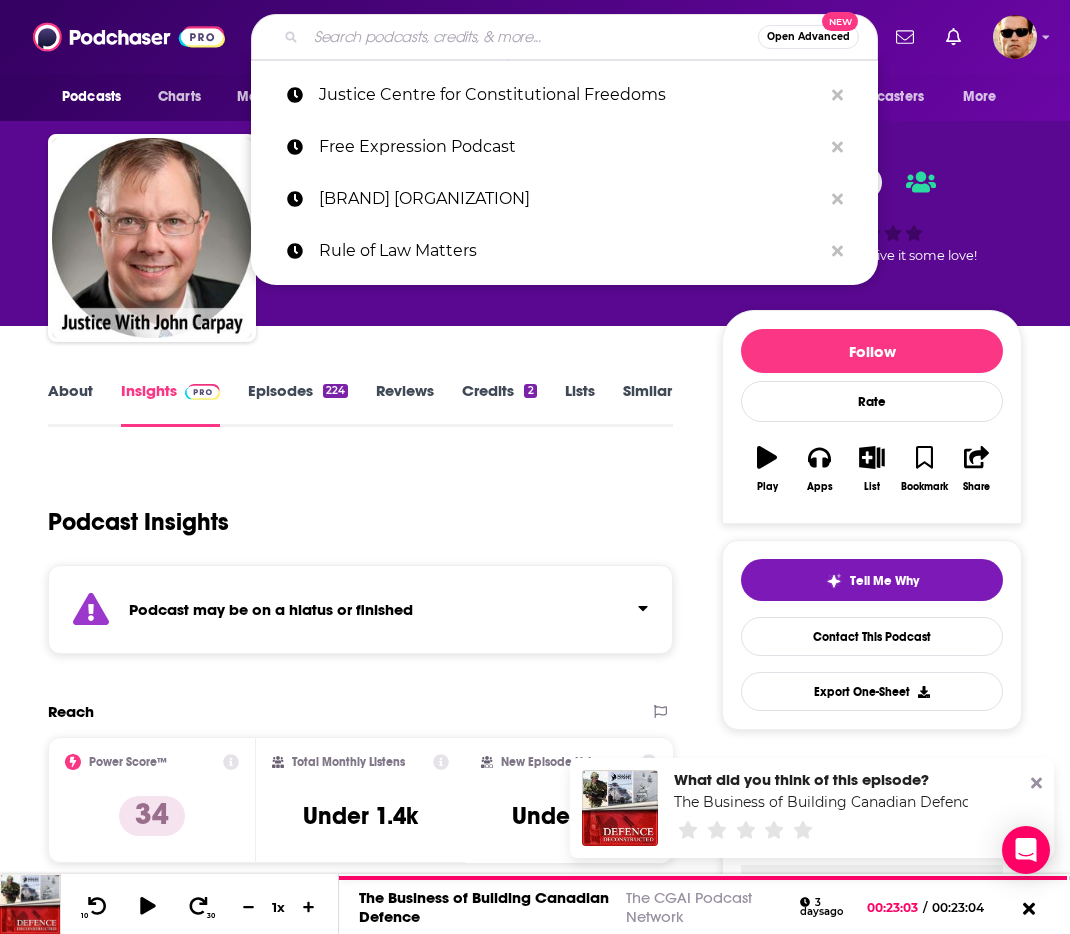 paste on "The Freedom Feature Podcast" 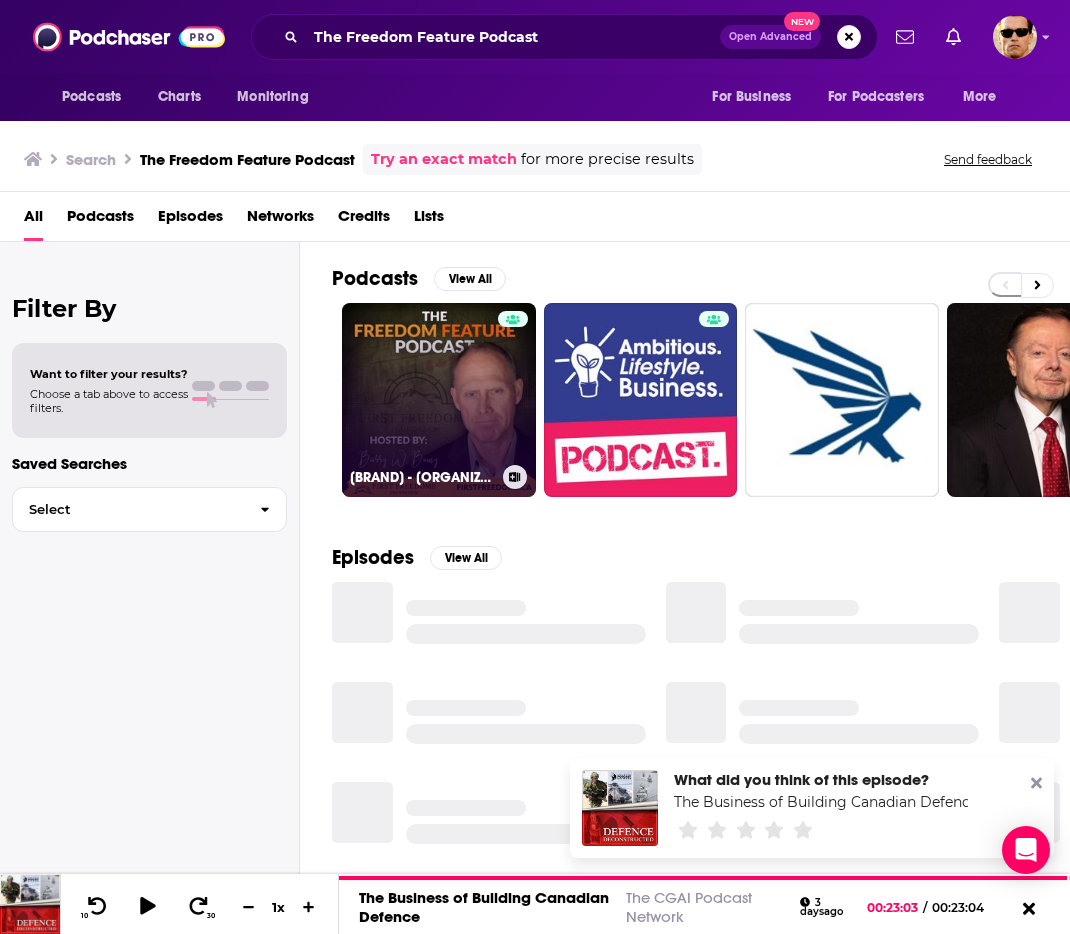 click on "[BRAND] - [ORGANIZATION]" at bounding box center (439, 400) 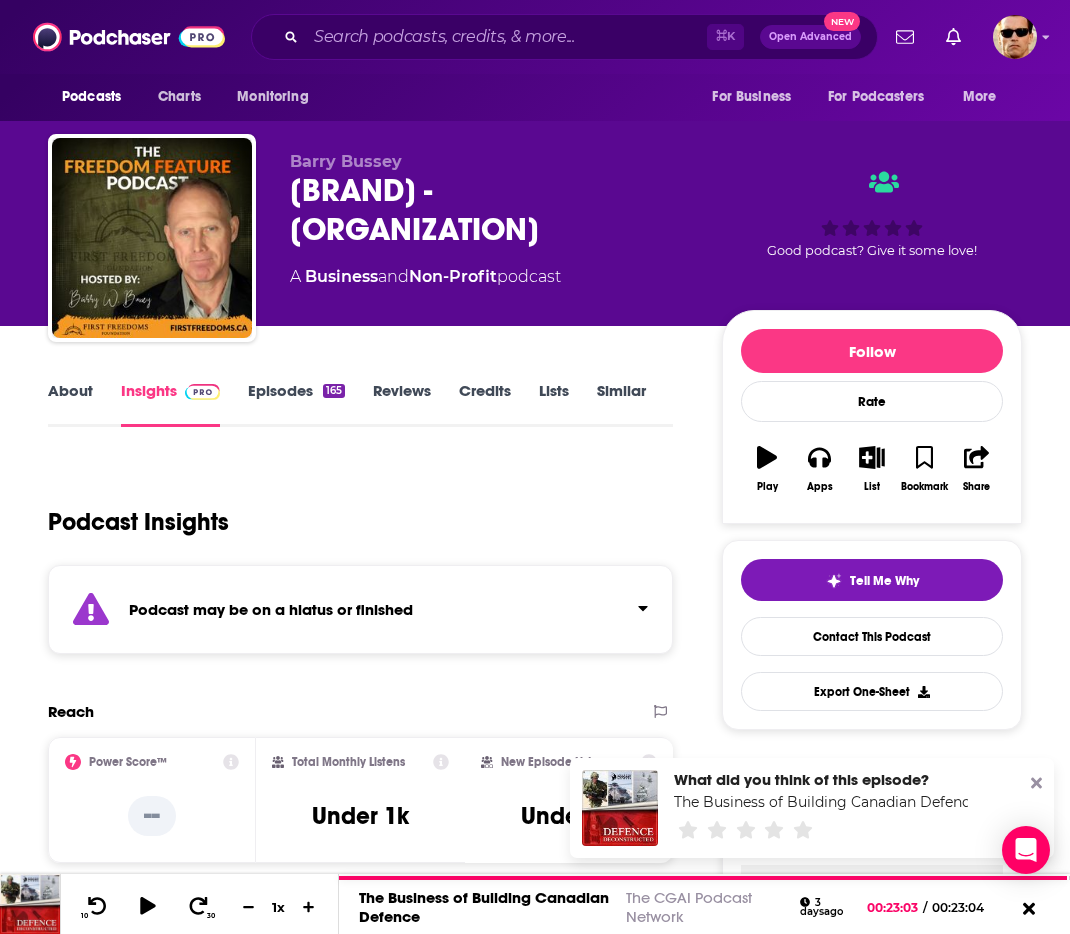click on "Episodes 165" at bounding box center (296, 404) 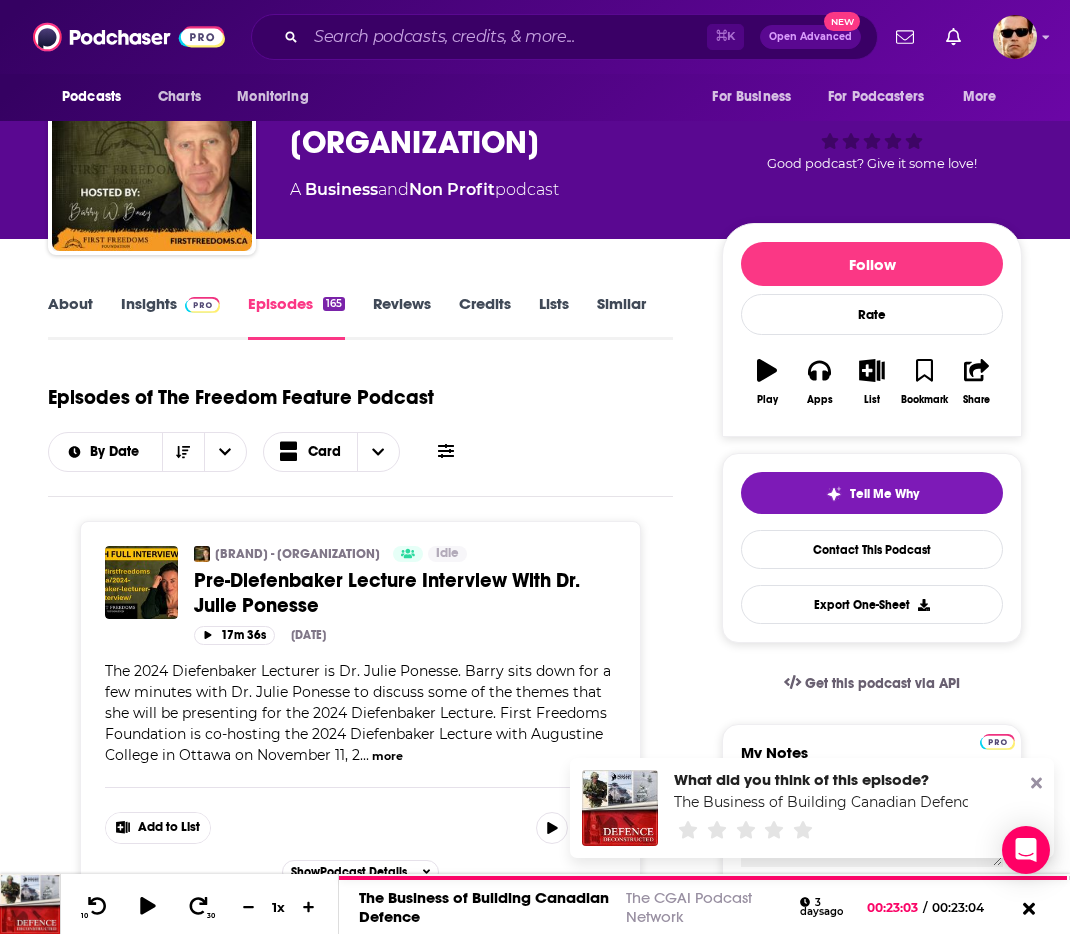 scroll, scrollTop: 86, scrollLeft: 0, axis: vertical 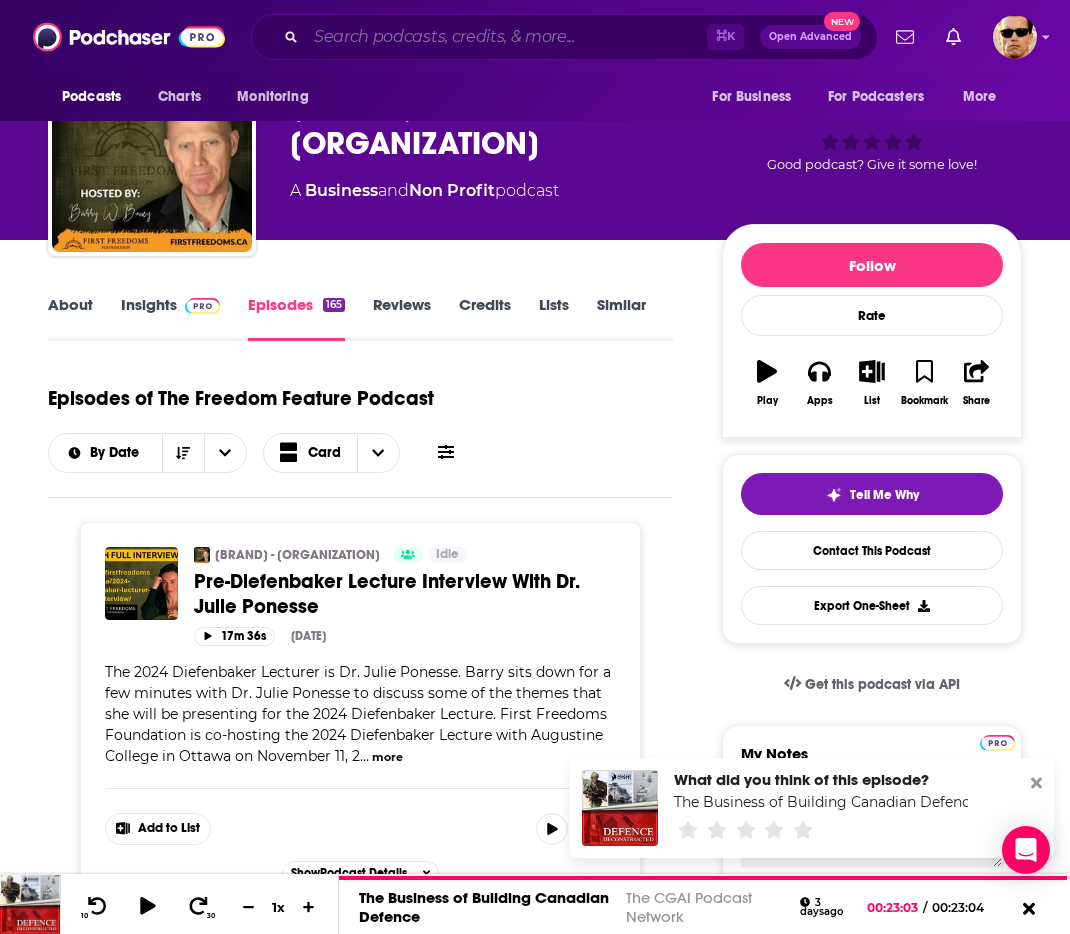 click at bounding box center [506, 37] 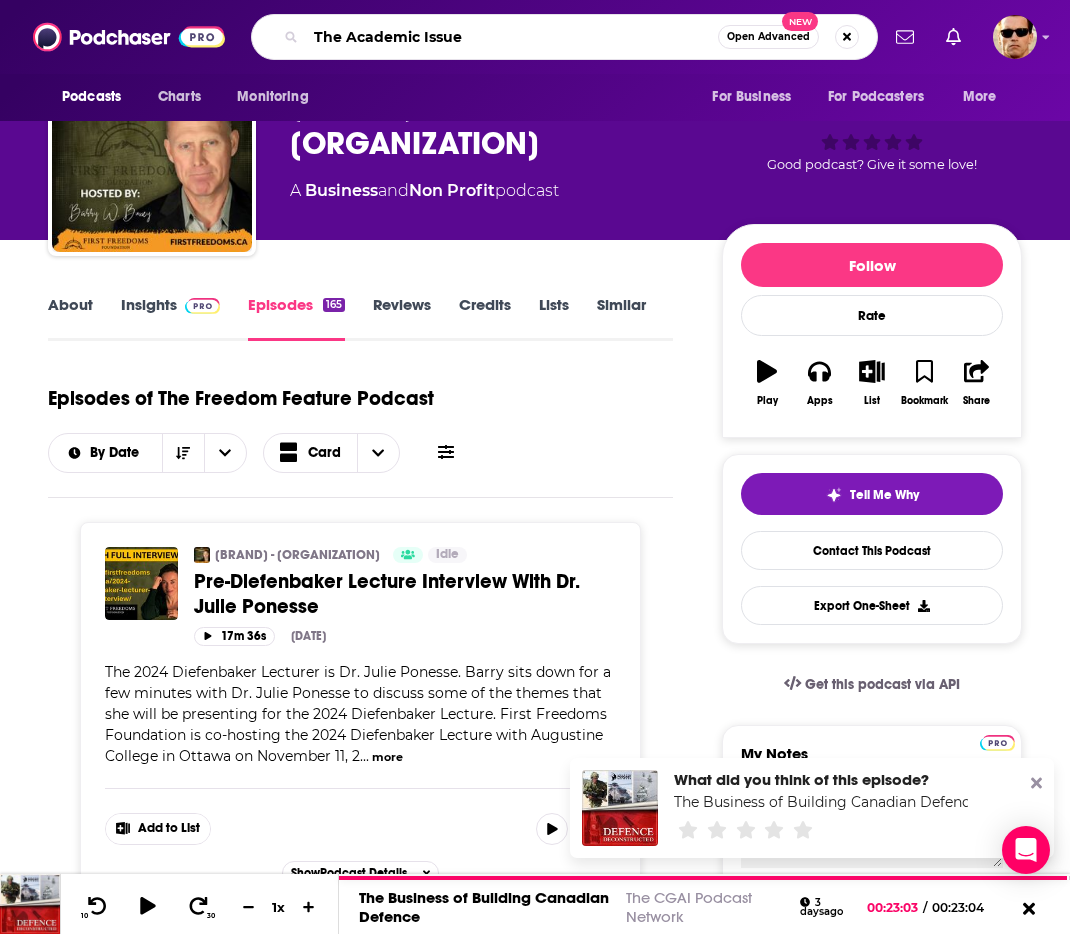 scroll, scrollTop: 98, scrollLeft: 0, axis: vertical 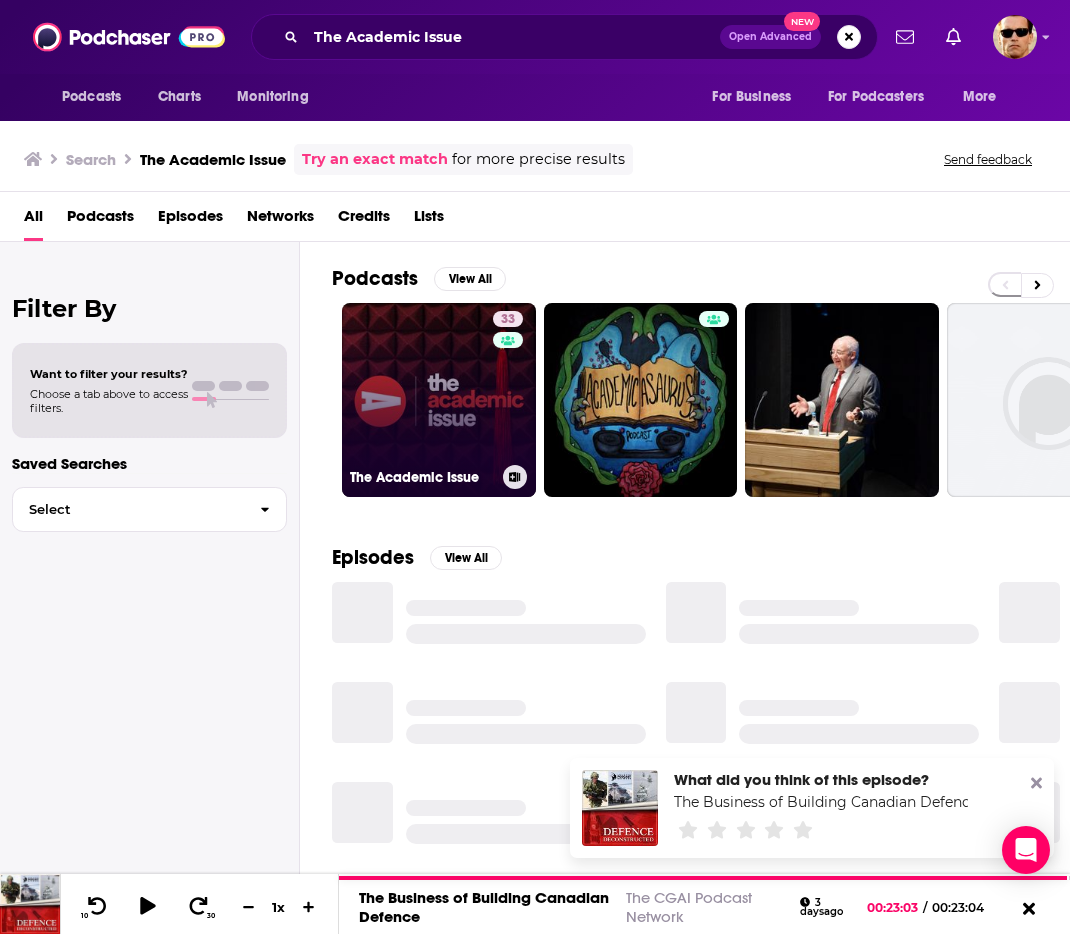 click on "33 The Academic Issue" at bounding box center [439, 400] 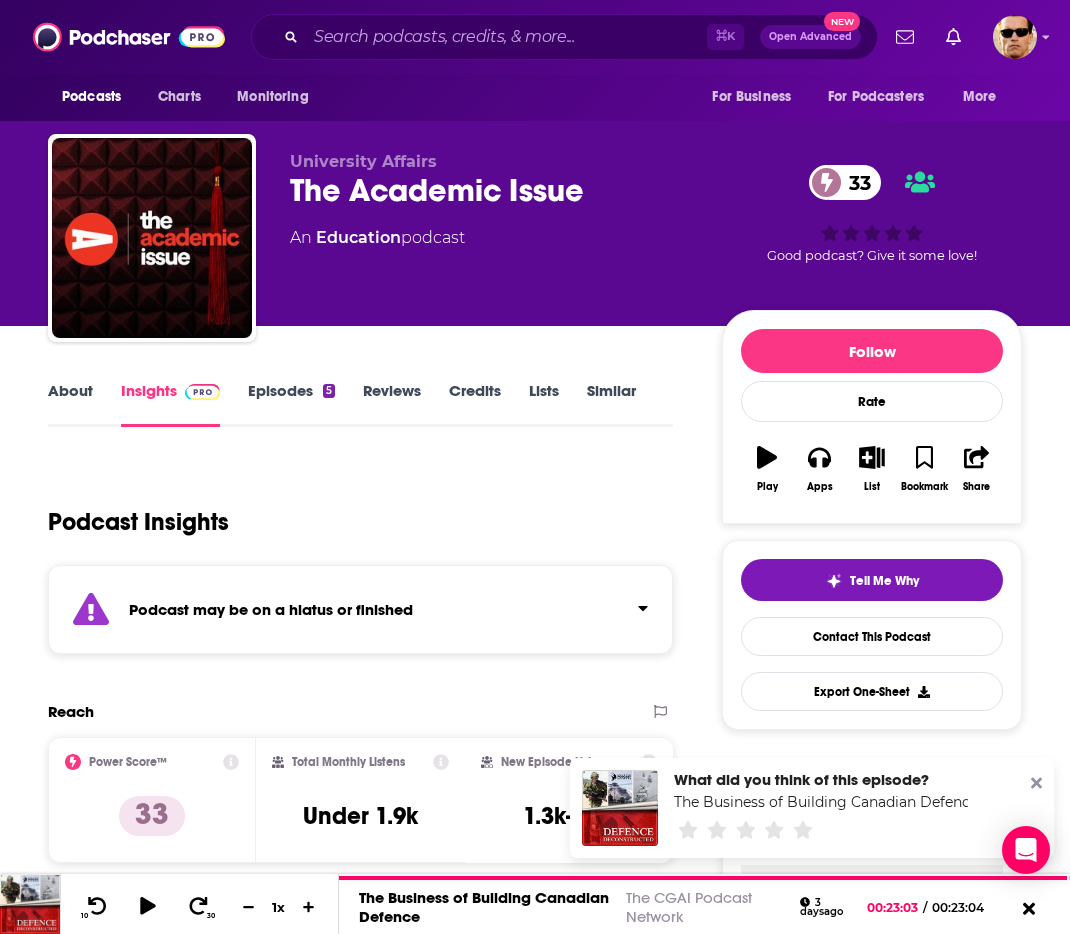 scroll, scrollTop: 13, scrollLeft: 0, axis: vertical 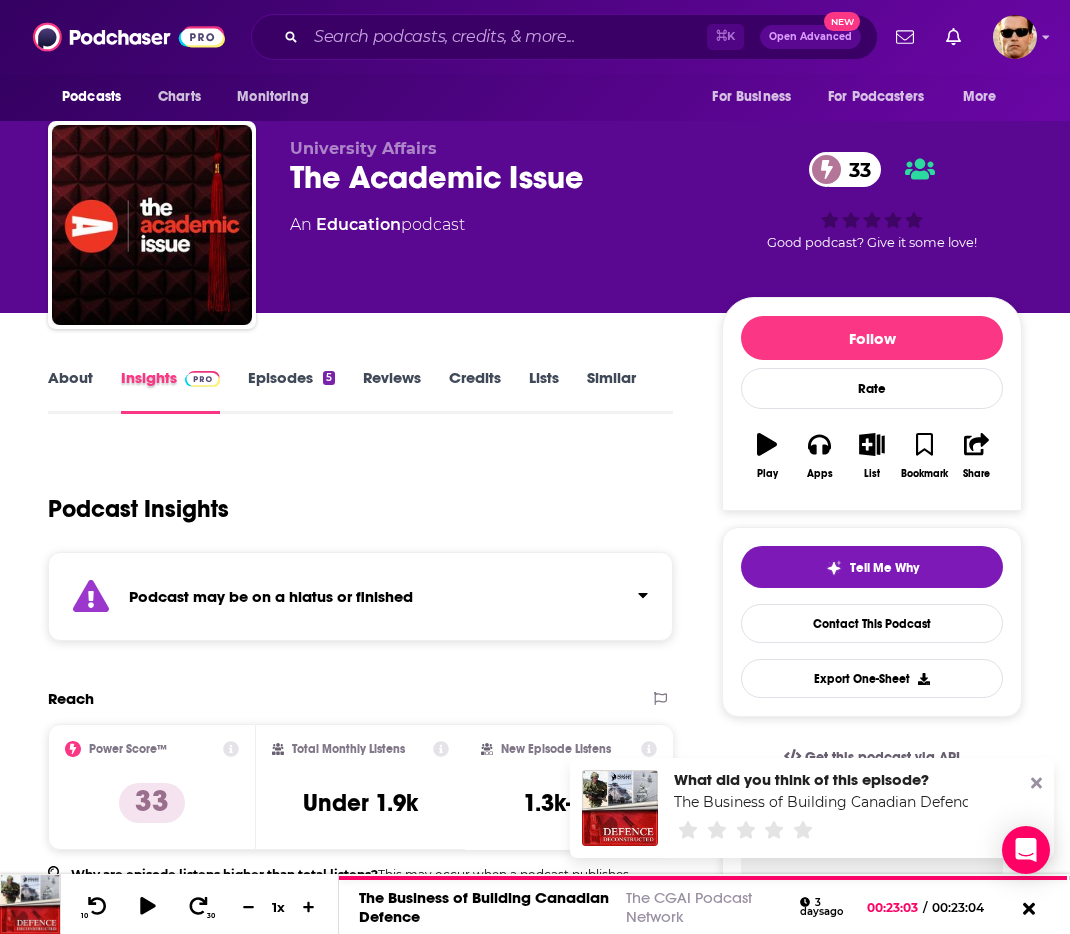 click on "Insights" at bounding box center (184, 391) 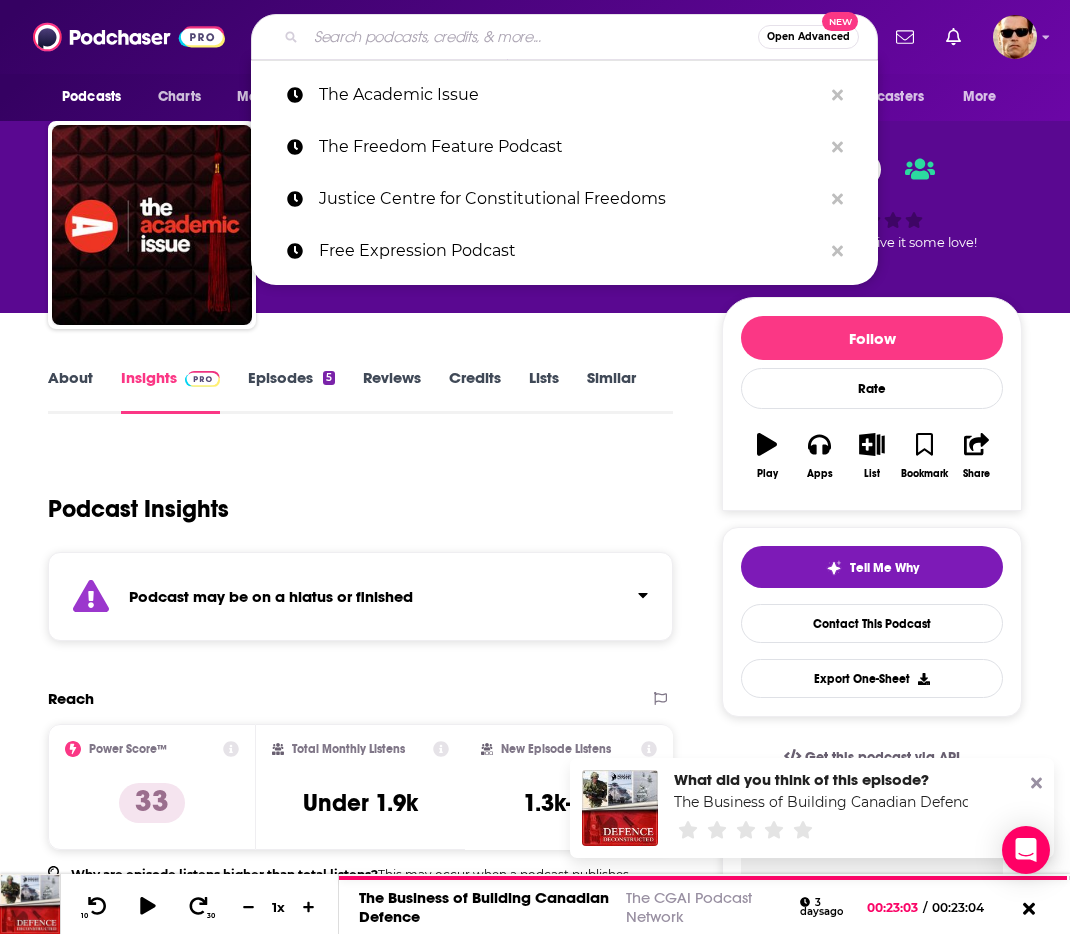 click at bounding box center (532, 37) 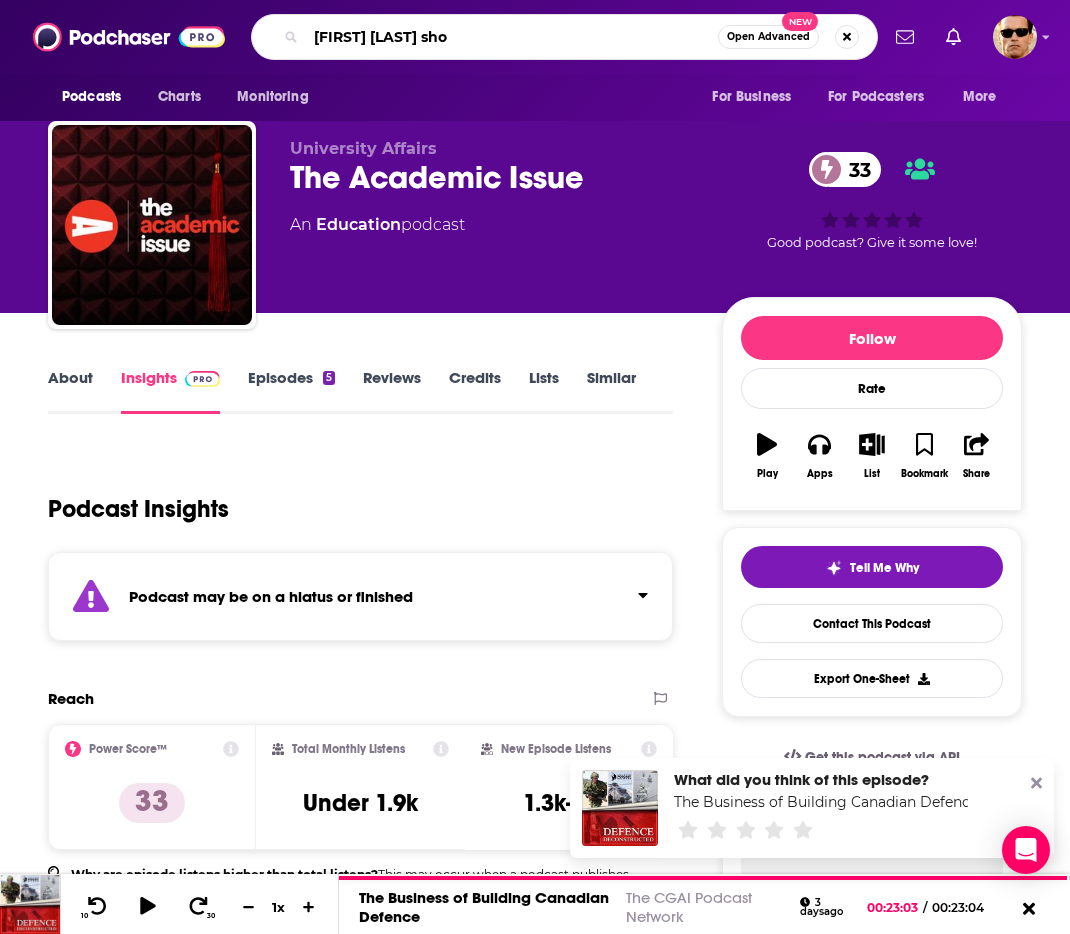 type on "paul wells show" 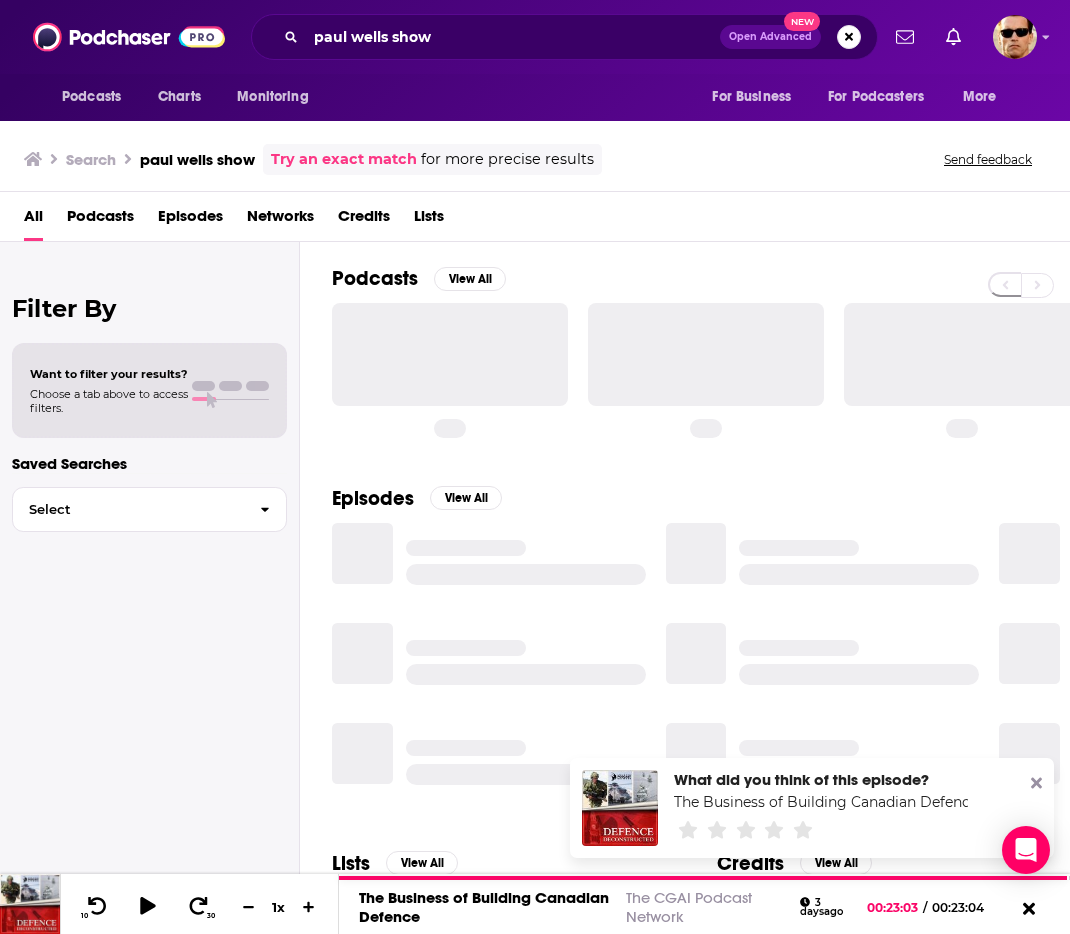 scroll, scrollTop: 0, scrollLeft: 0, axis: both 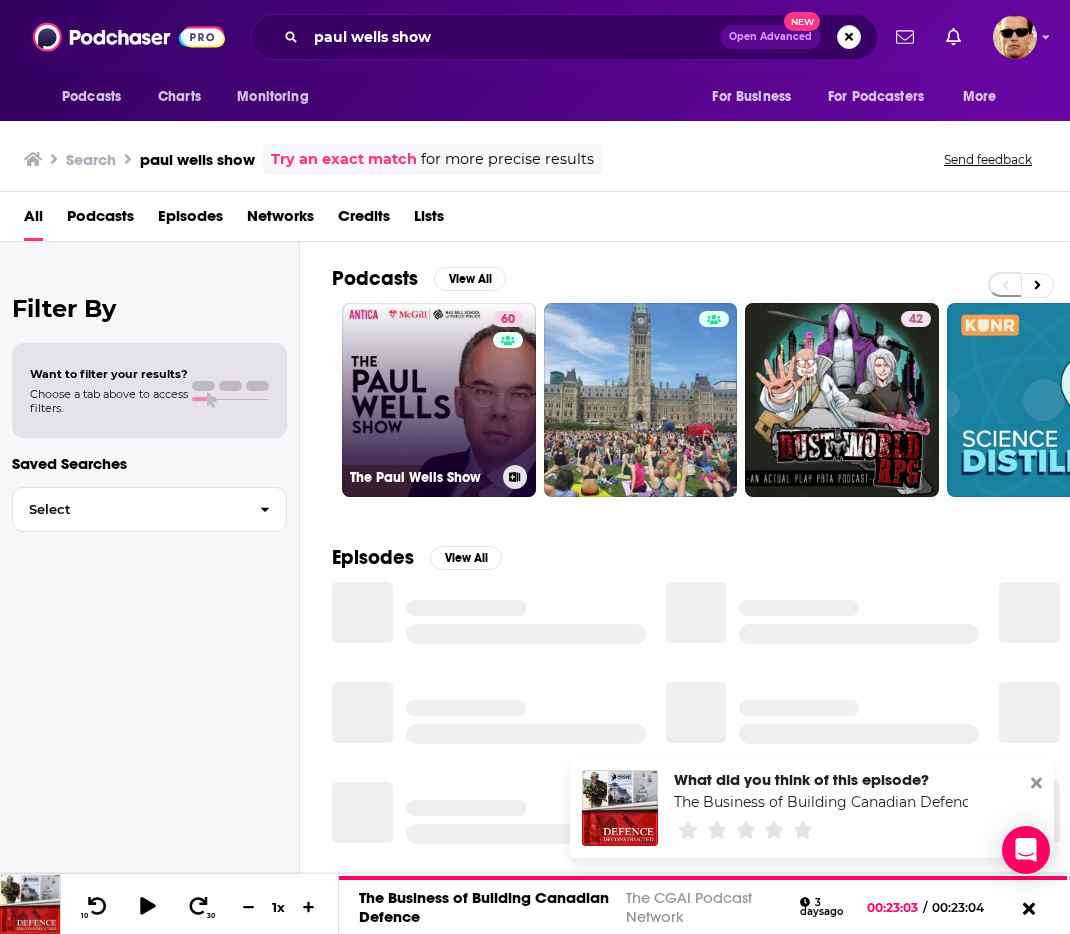 click on "60 The Paul Wells Show" at bounding box center [439, 400] 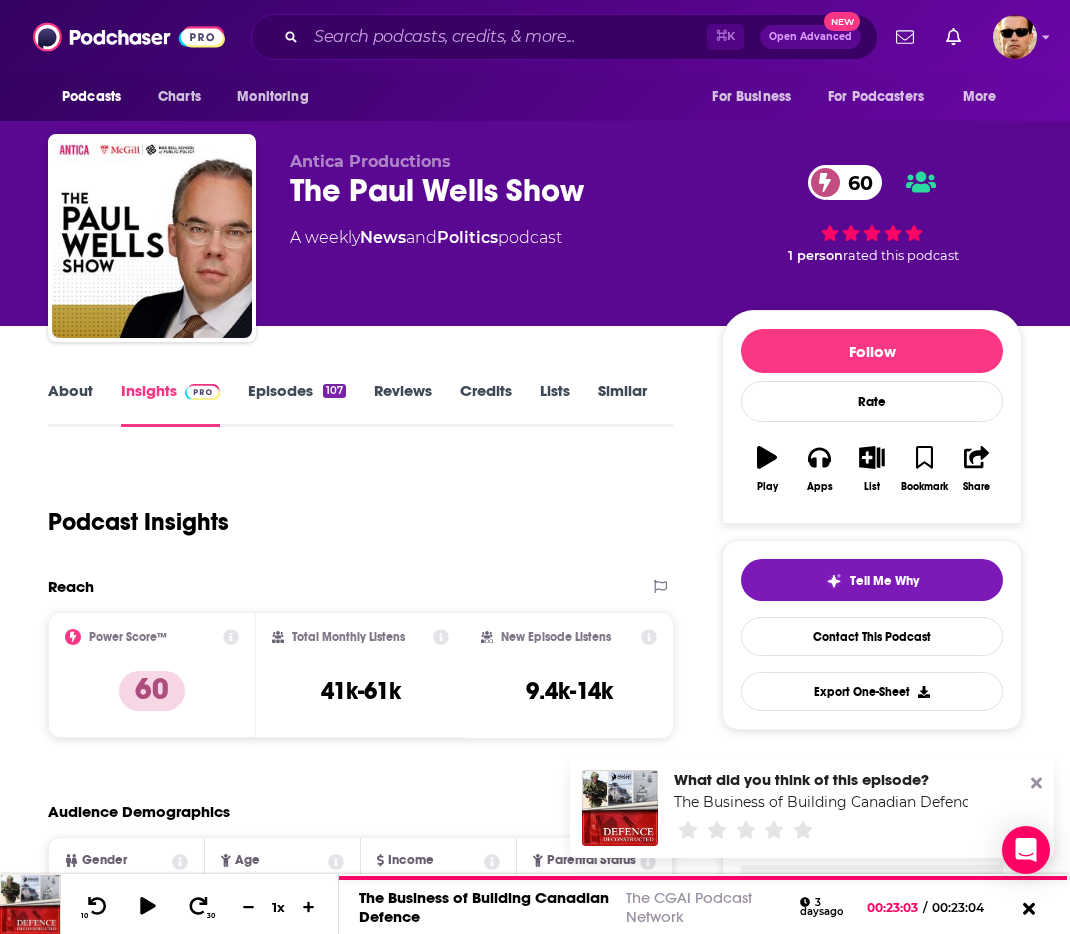 click on "Episodes 107" at bounding box center [297, 404] 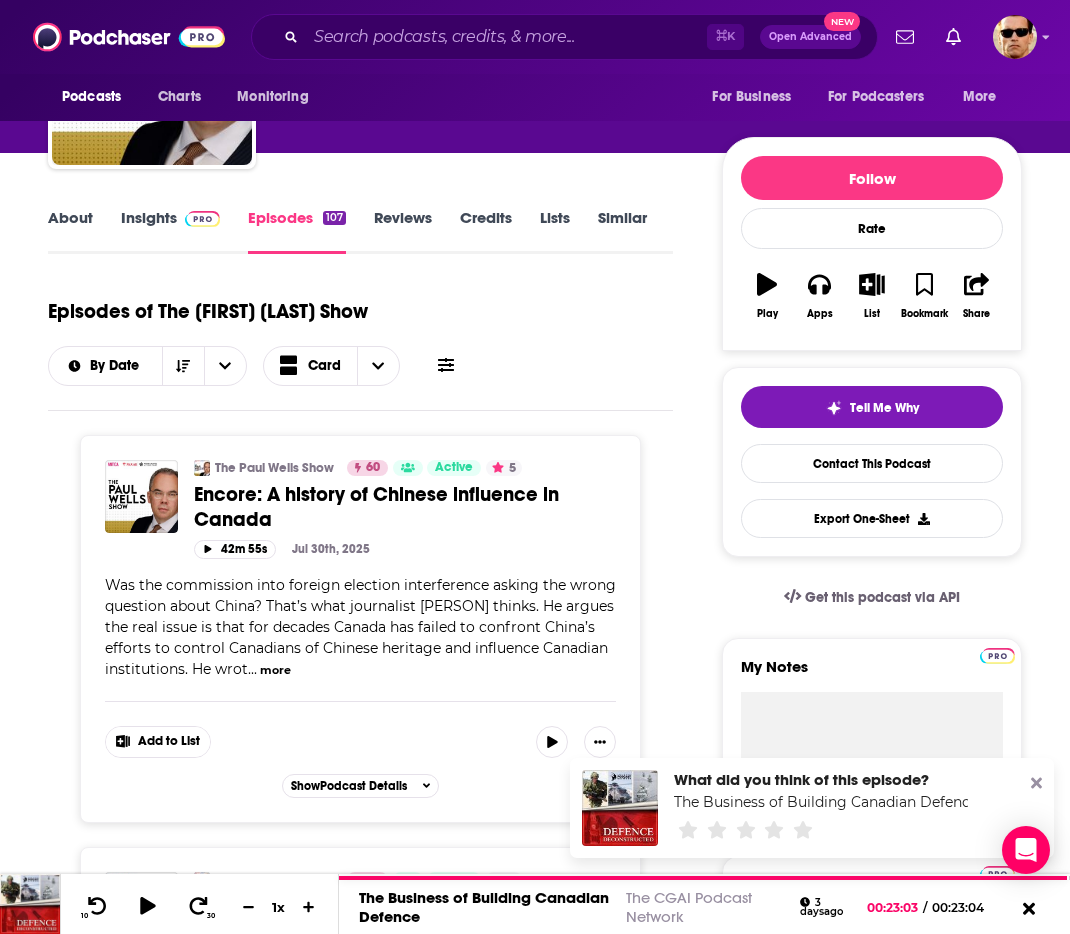 scroll, scrollTop: 0, scrollLeft: 0, axis: both 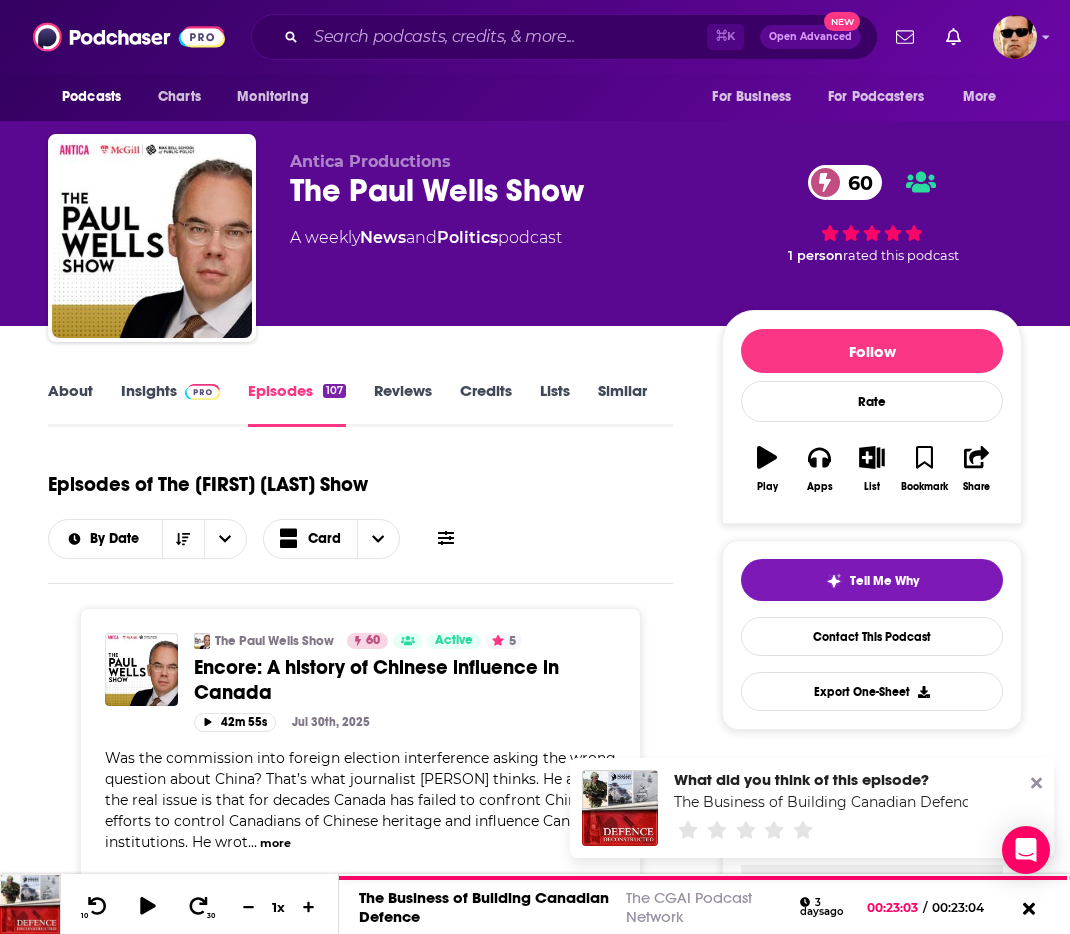 click on "Insights" at bounding box center (170, 404) 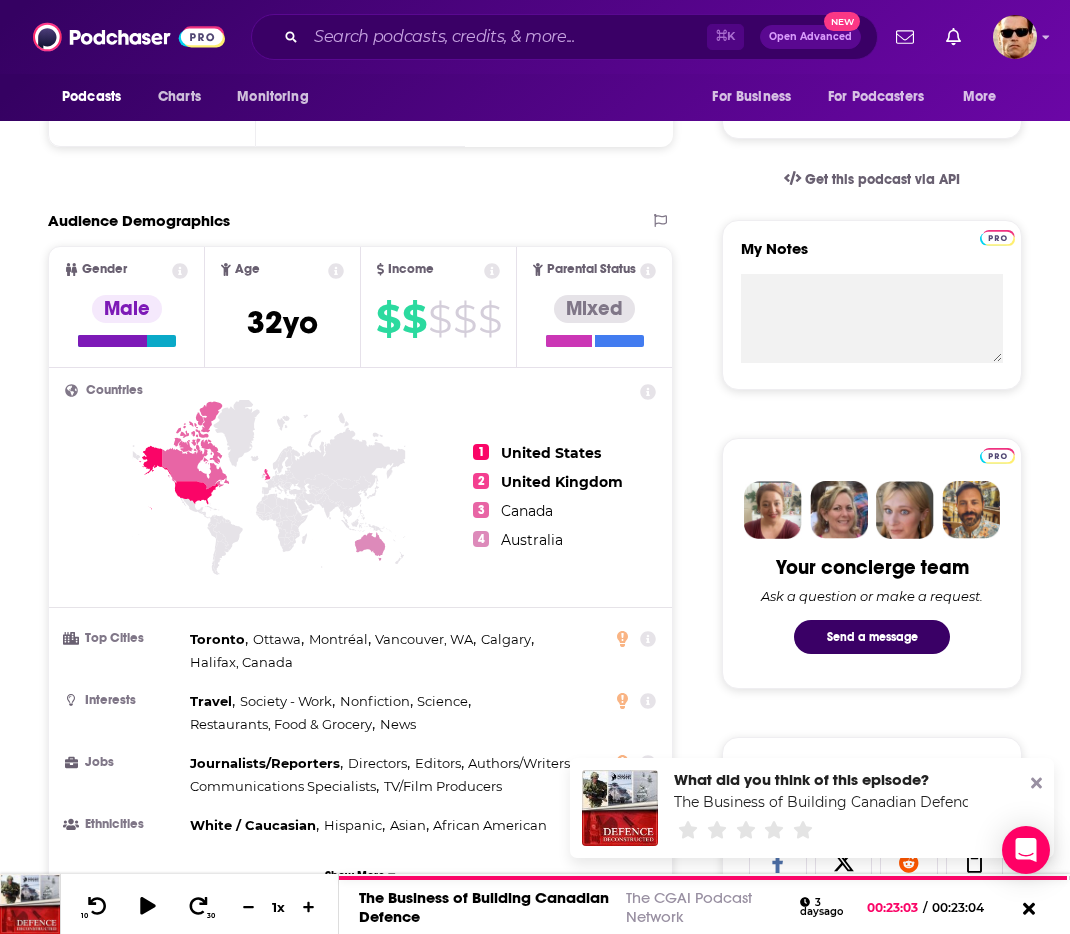 scroll, scrollTop: 0, scrollLeft: 0, axis: both 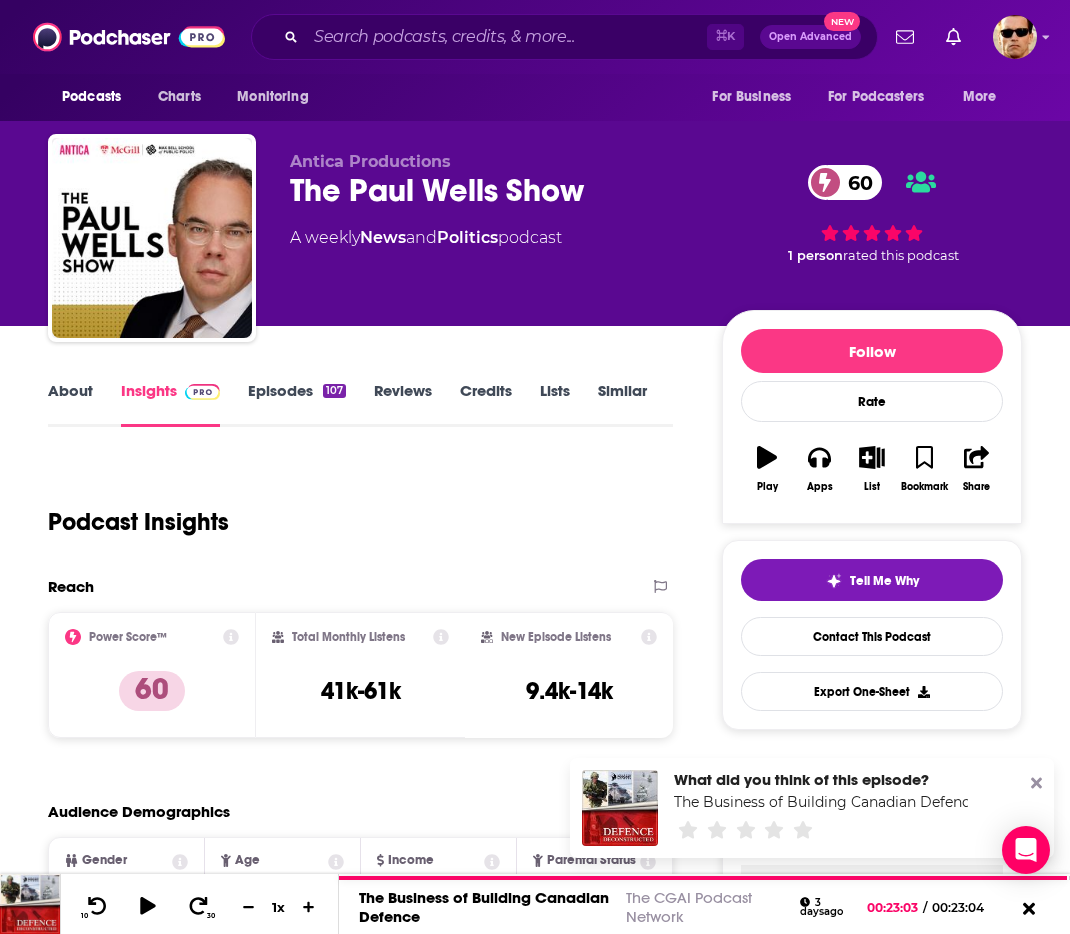 click on "Episodes 107" at bounding box center (297, 404) 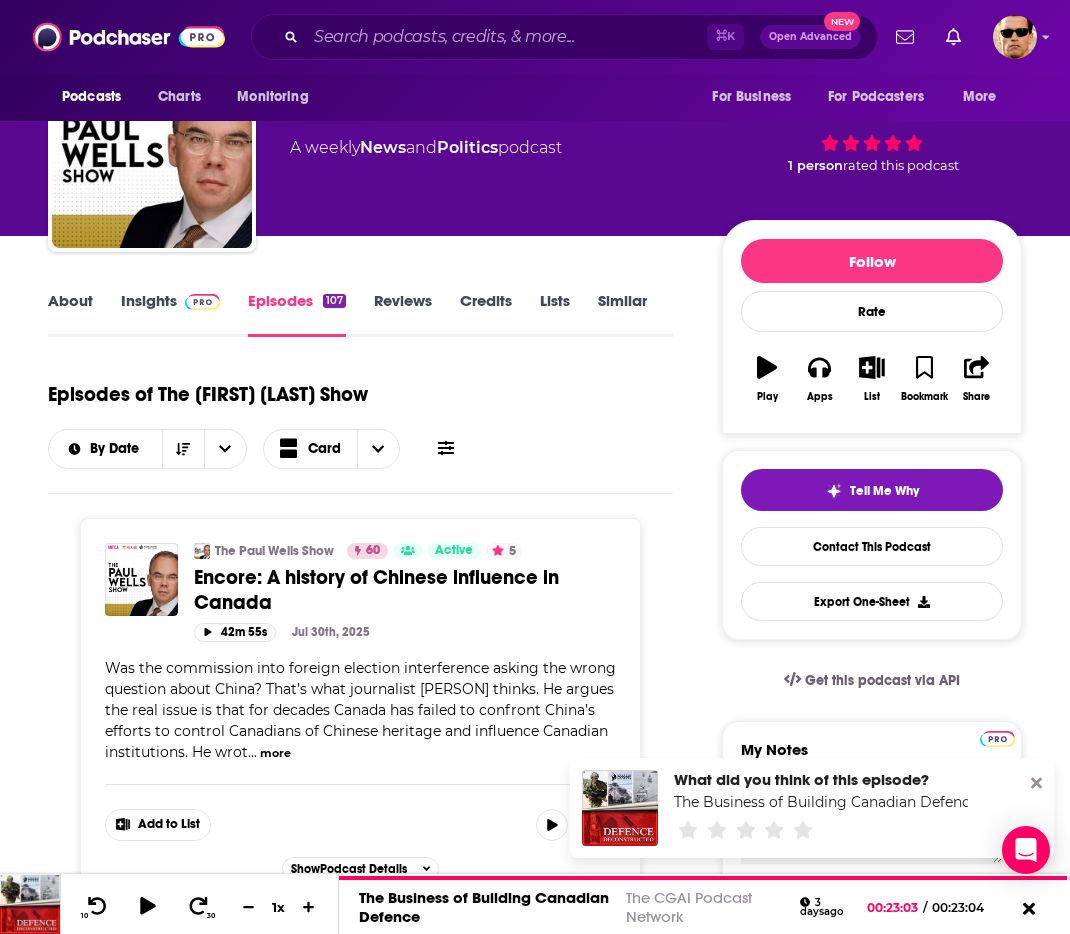 scroll, scrollTop: 123, scrollLeft: 0, axis: vertical 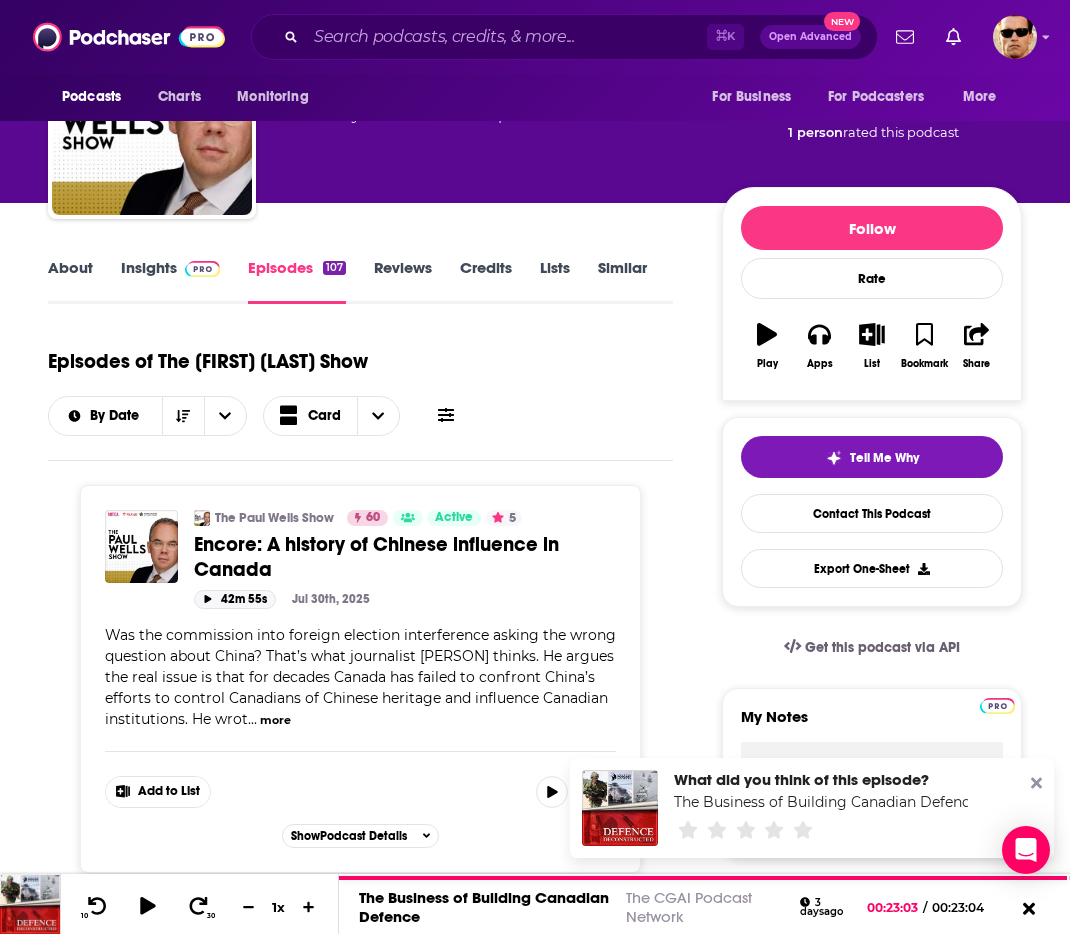 click on "42m 55s" at bounding box center (235, 599) 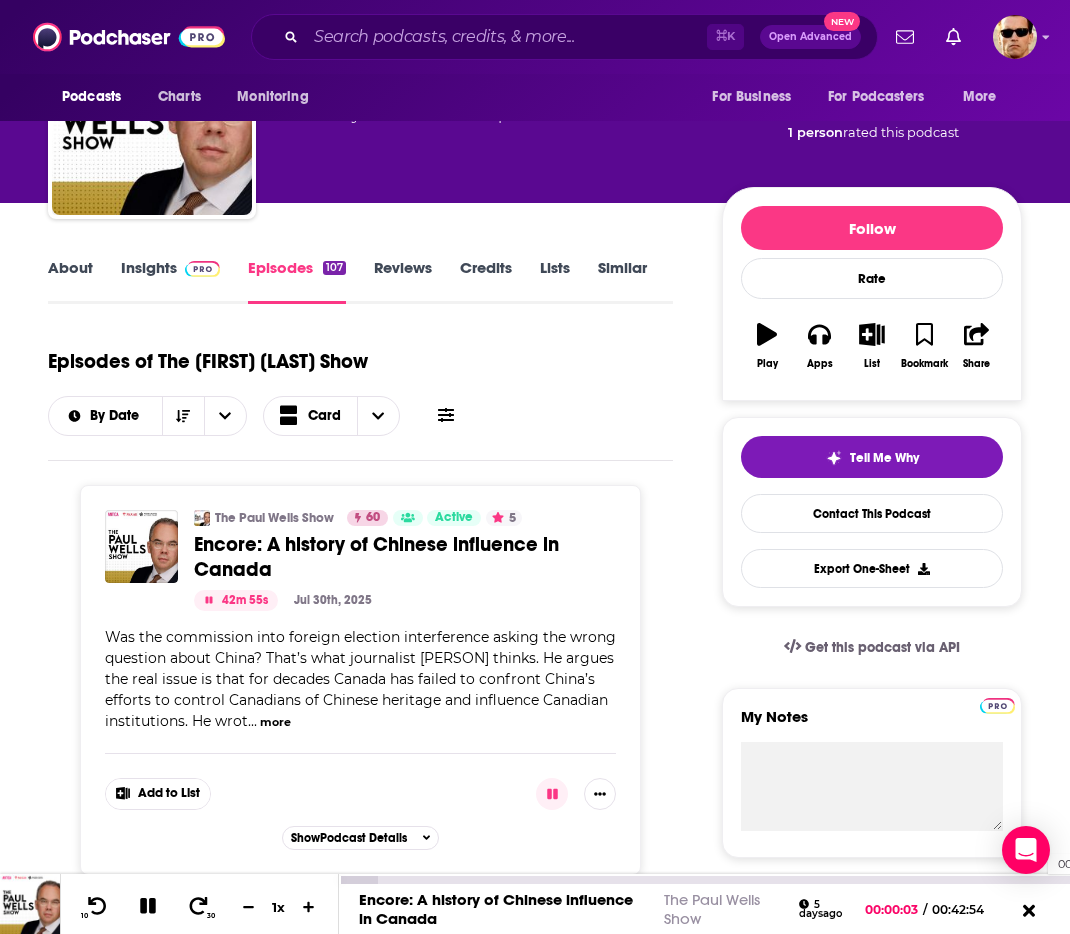 scroll, scrollTop: 122, scrollLeft: 0, axis: vertical 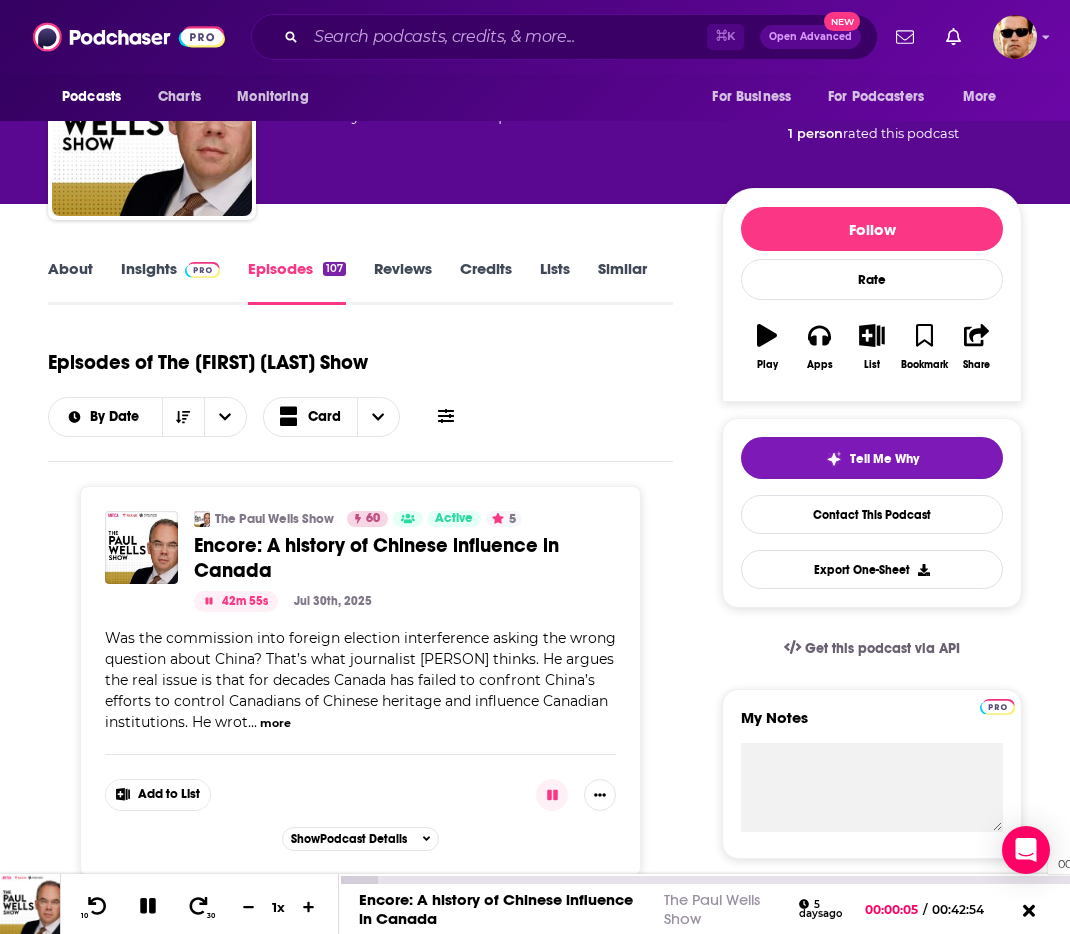 click on "00:41:03" at bounding box center [704, 880] 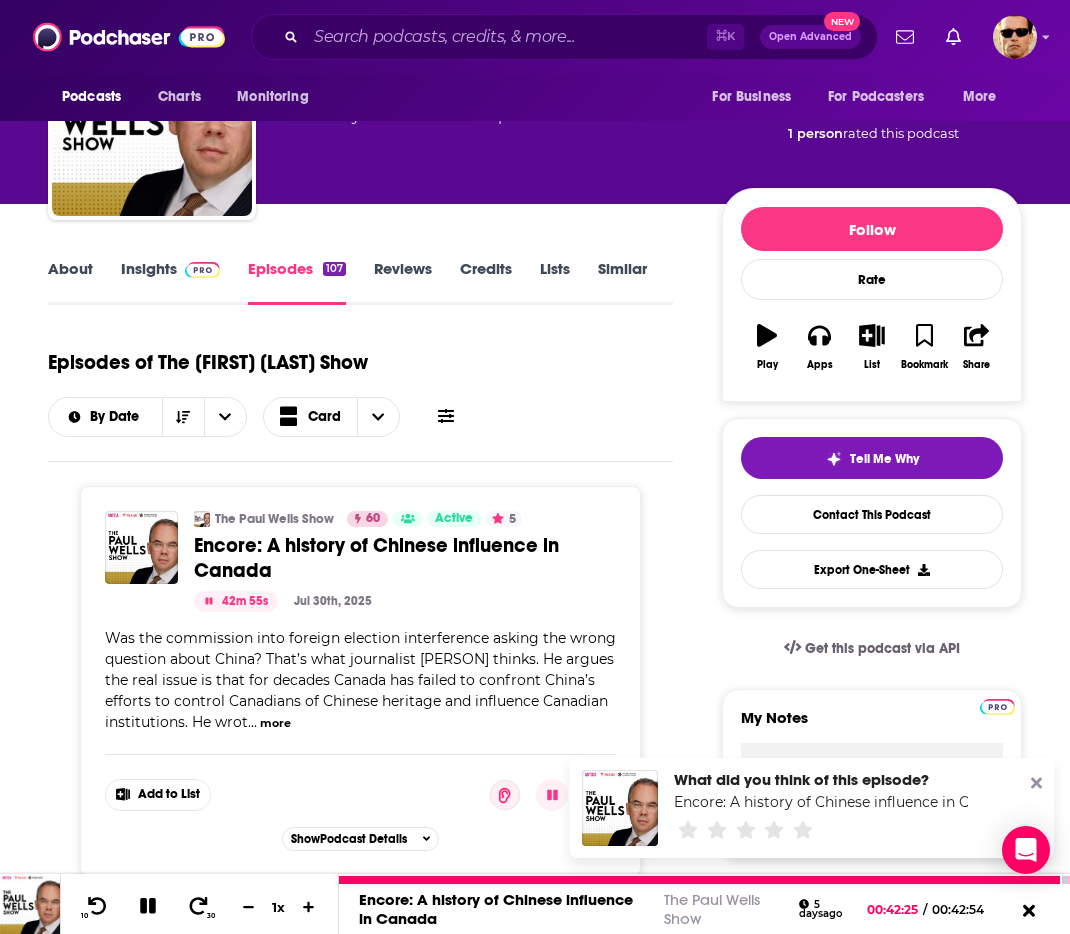 click 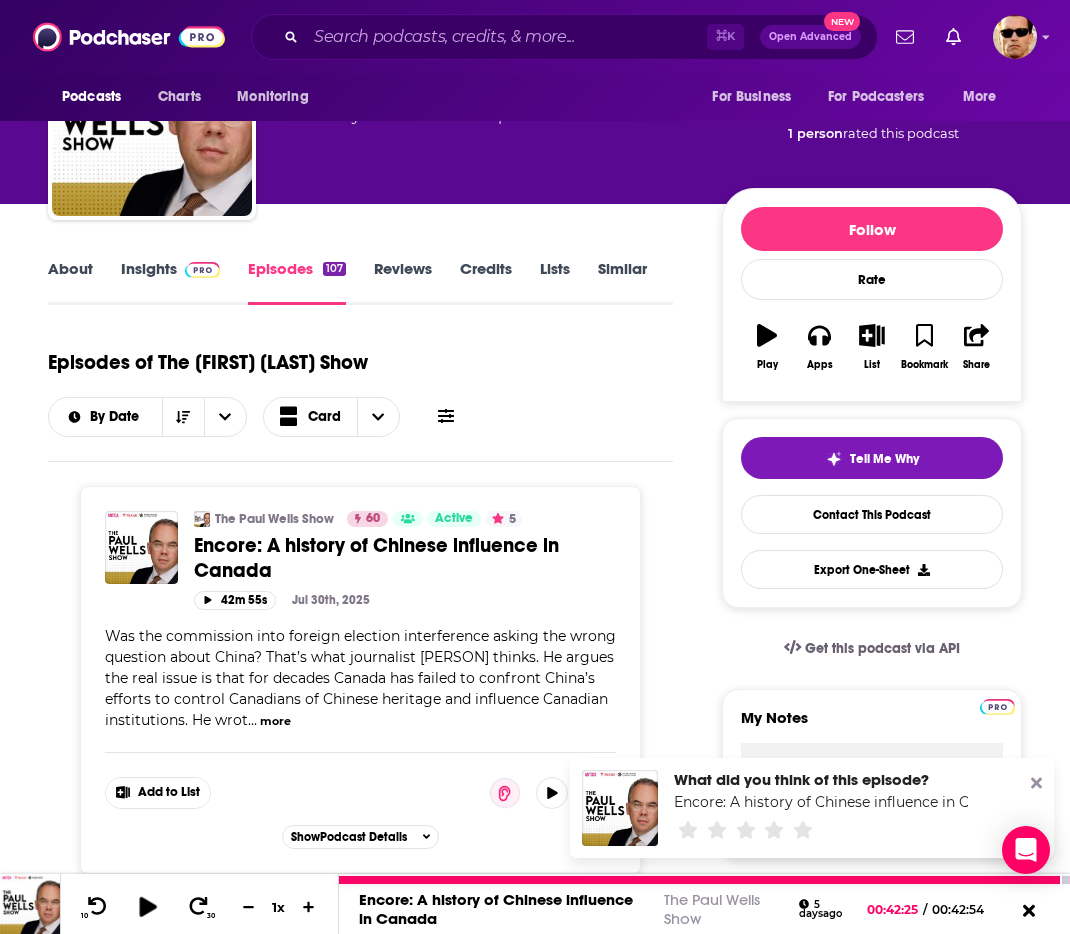 click 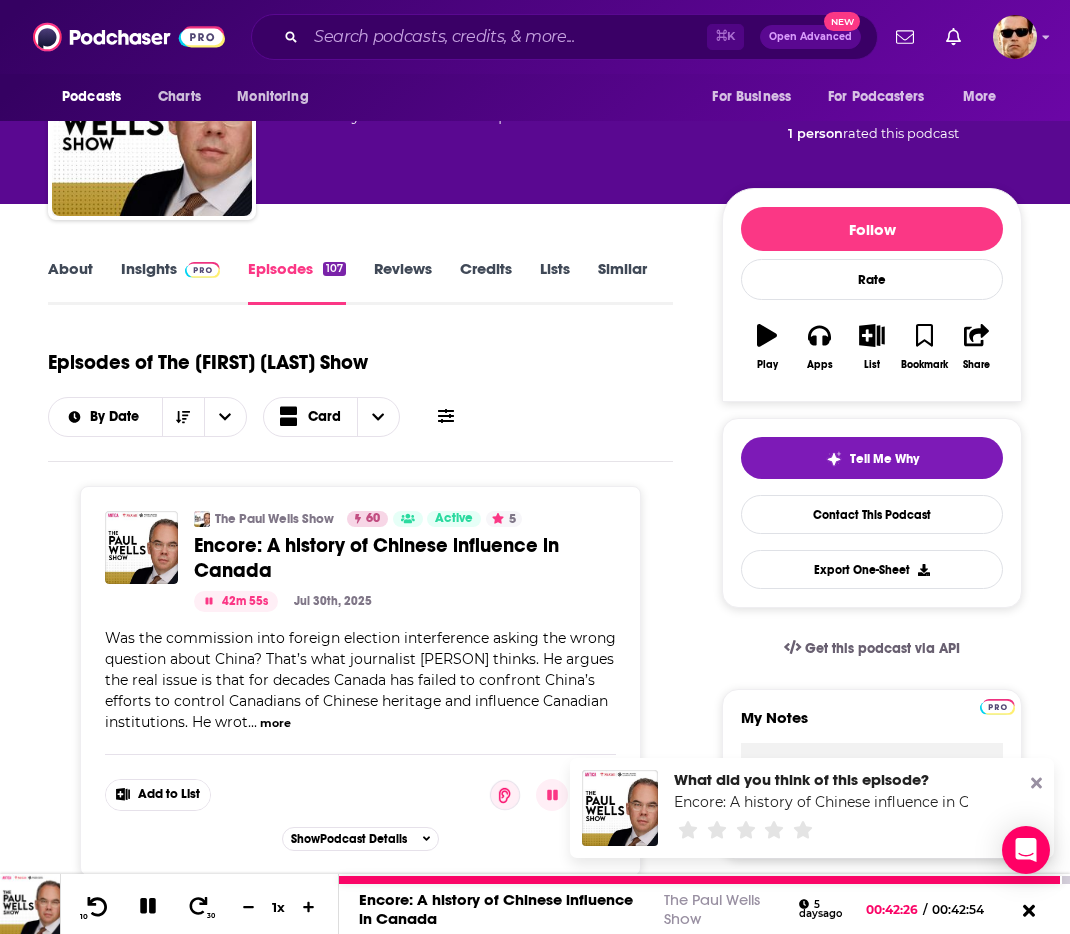 click on "10" at bounding box center [95, 907] 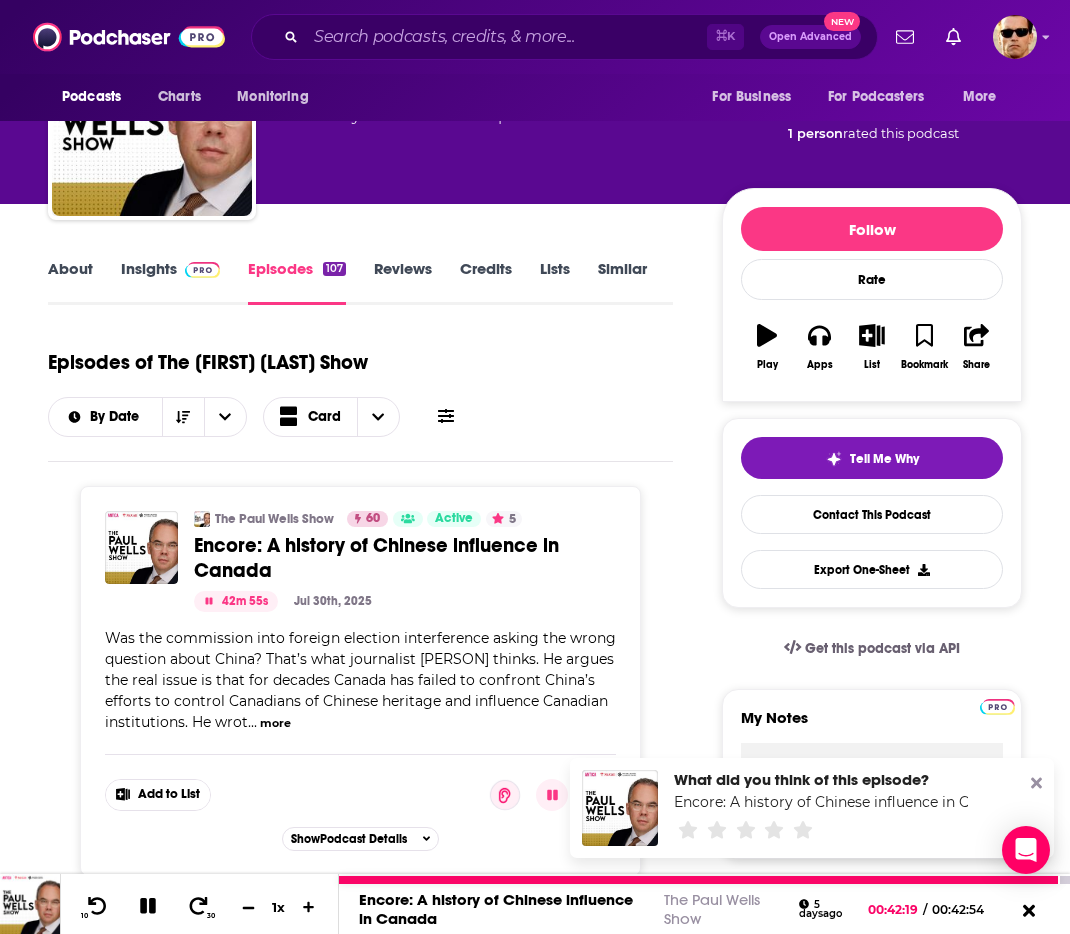 click 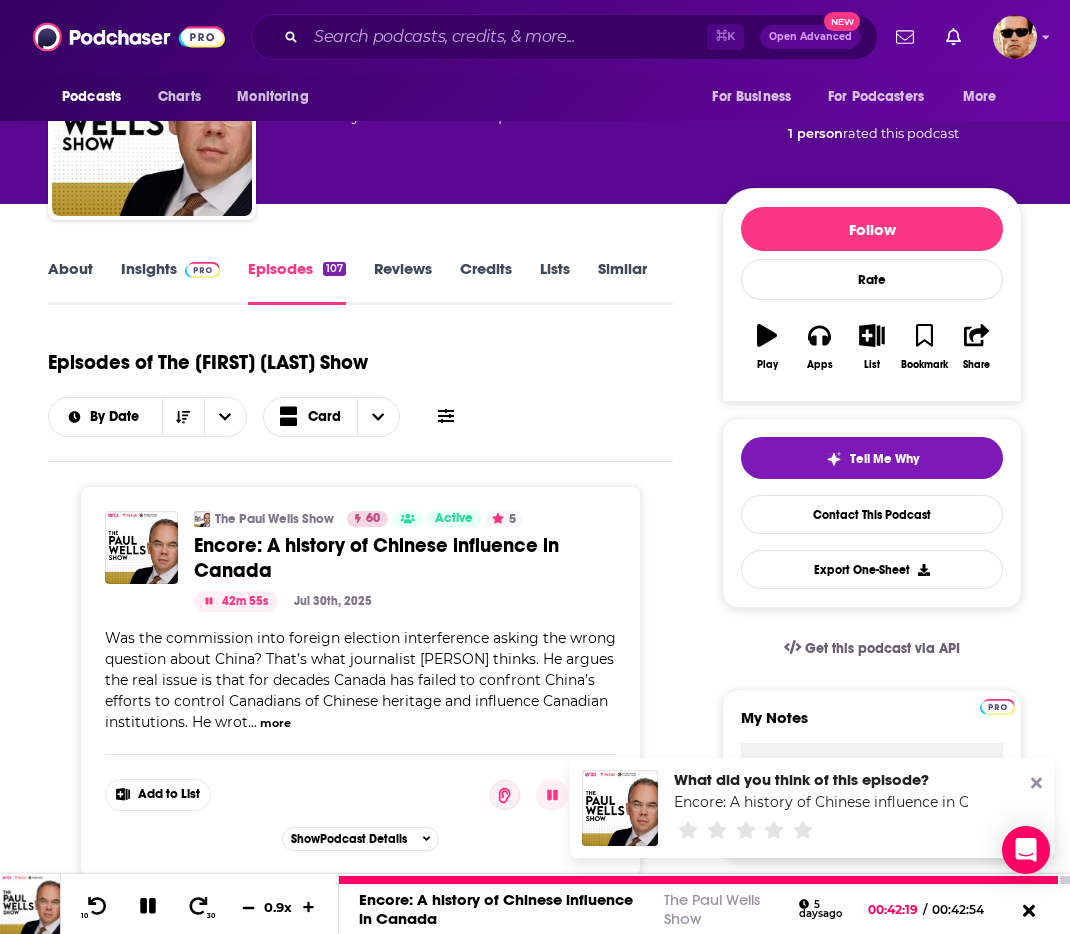click 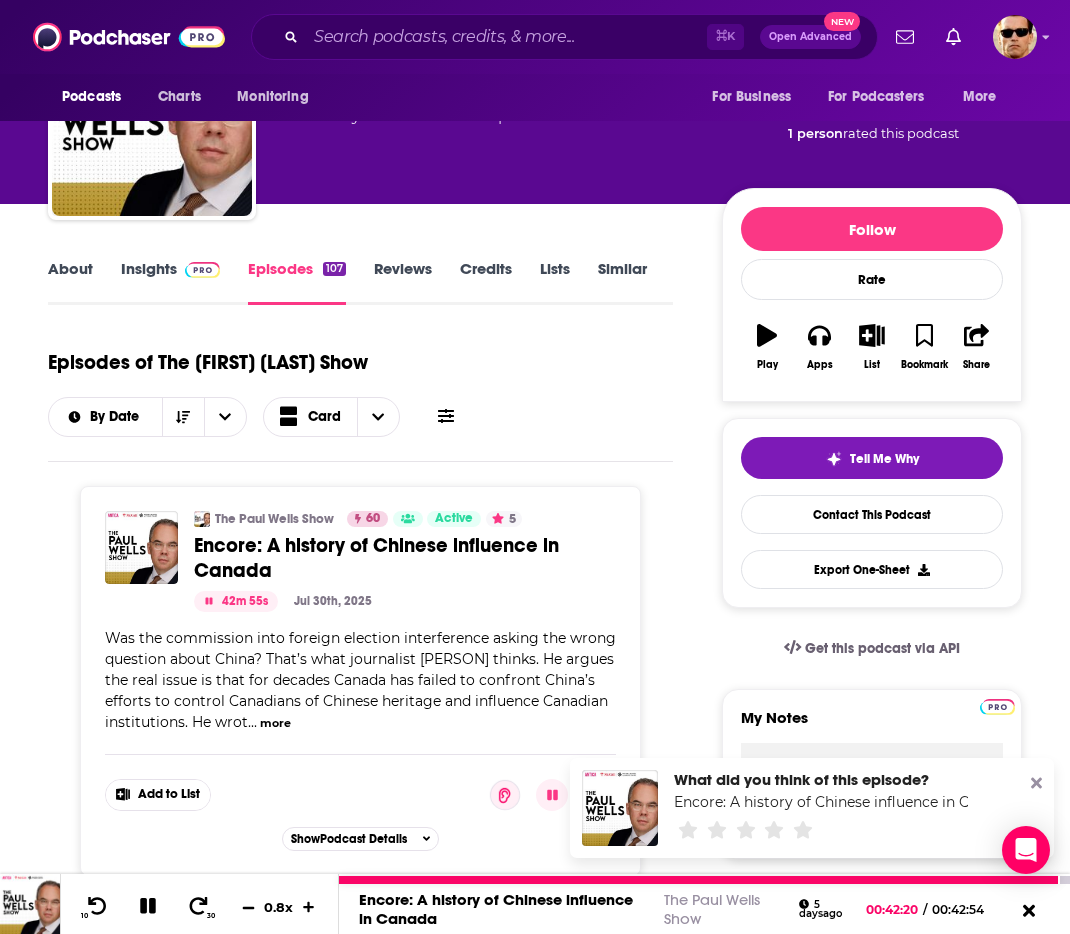 click 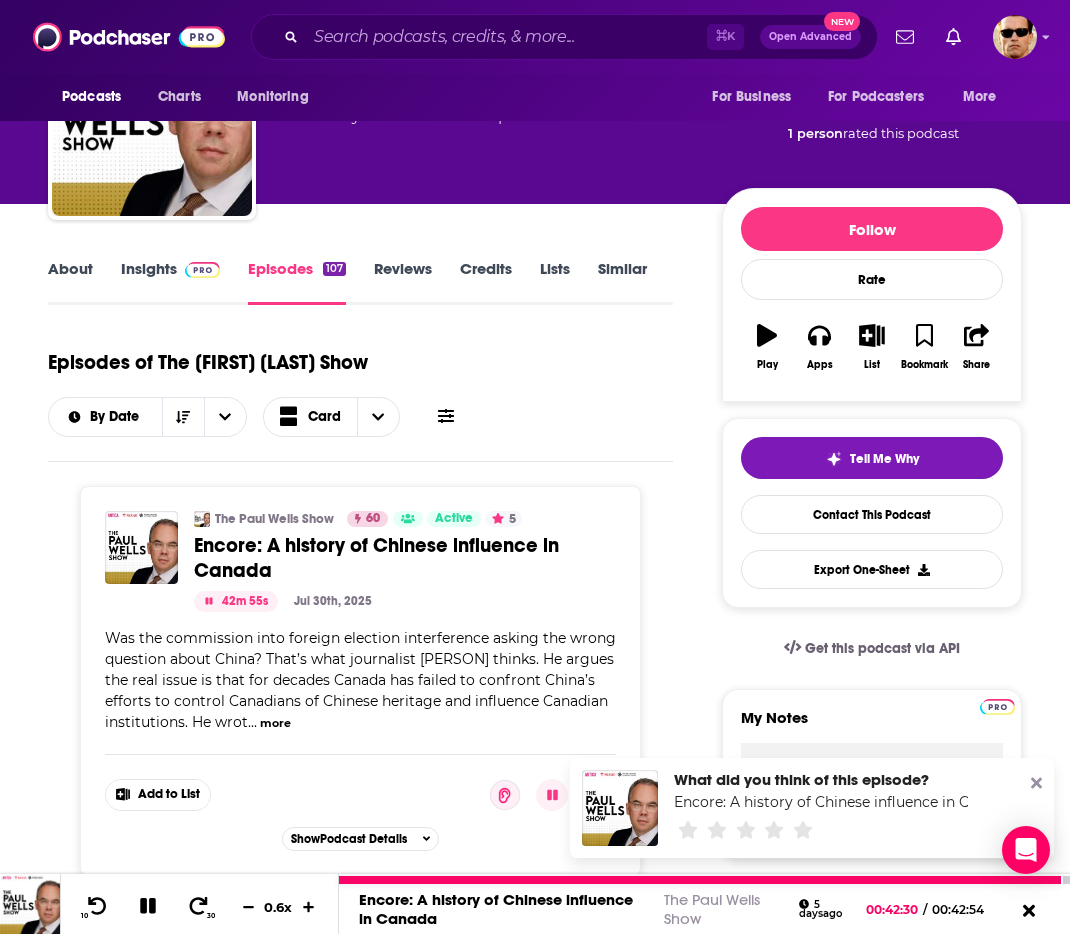 click 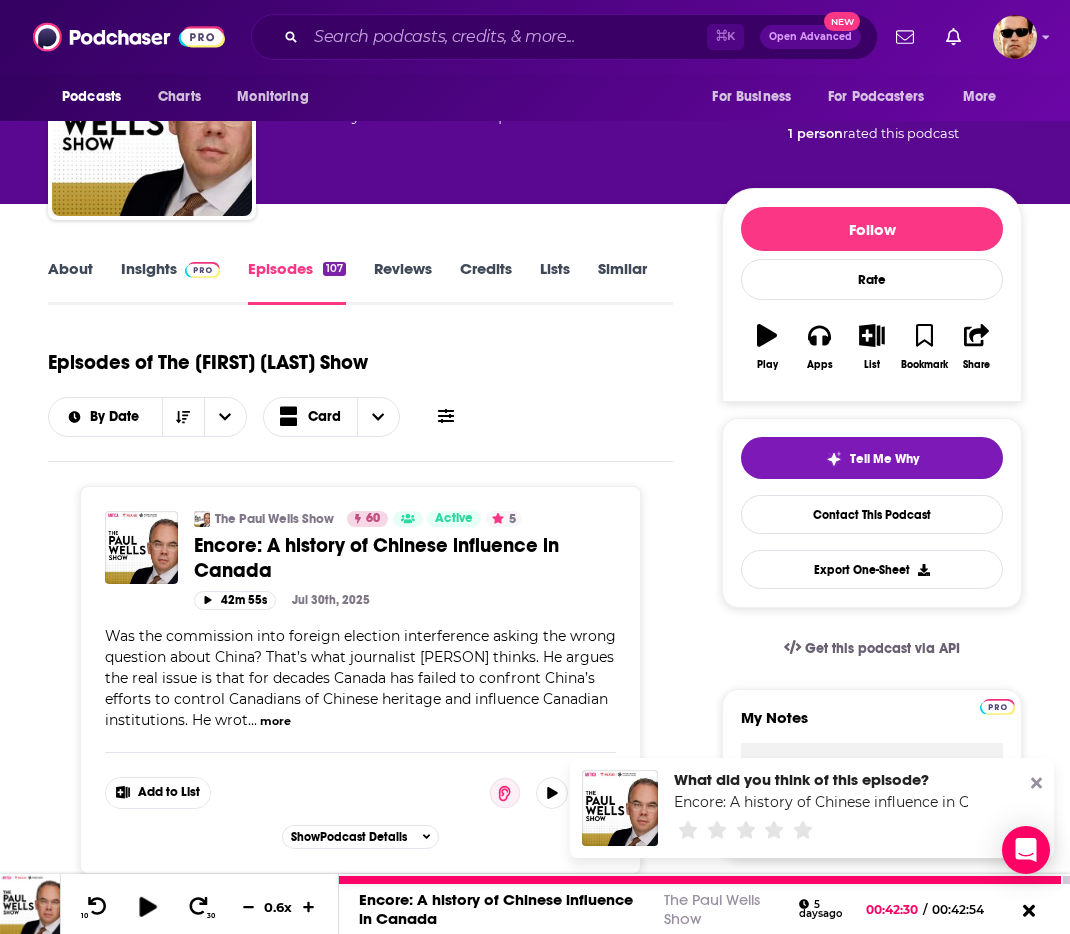 click 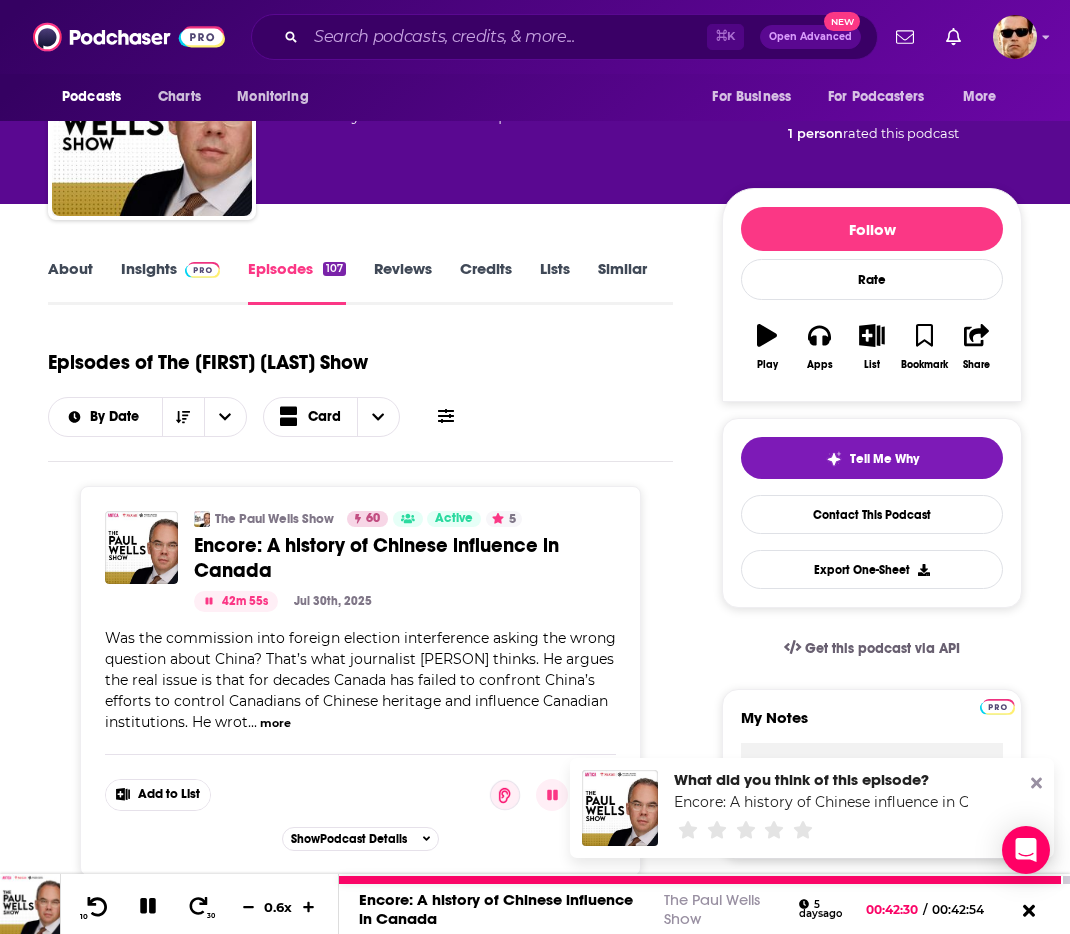 click 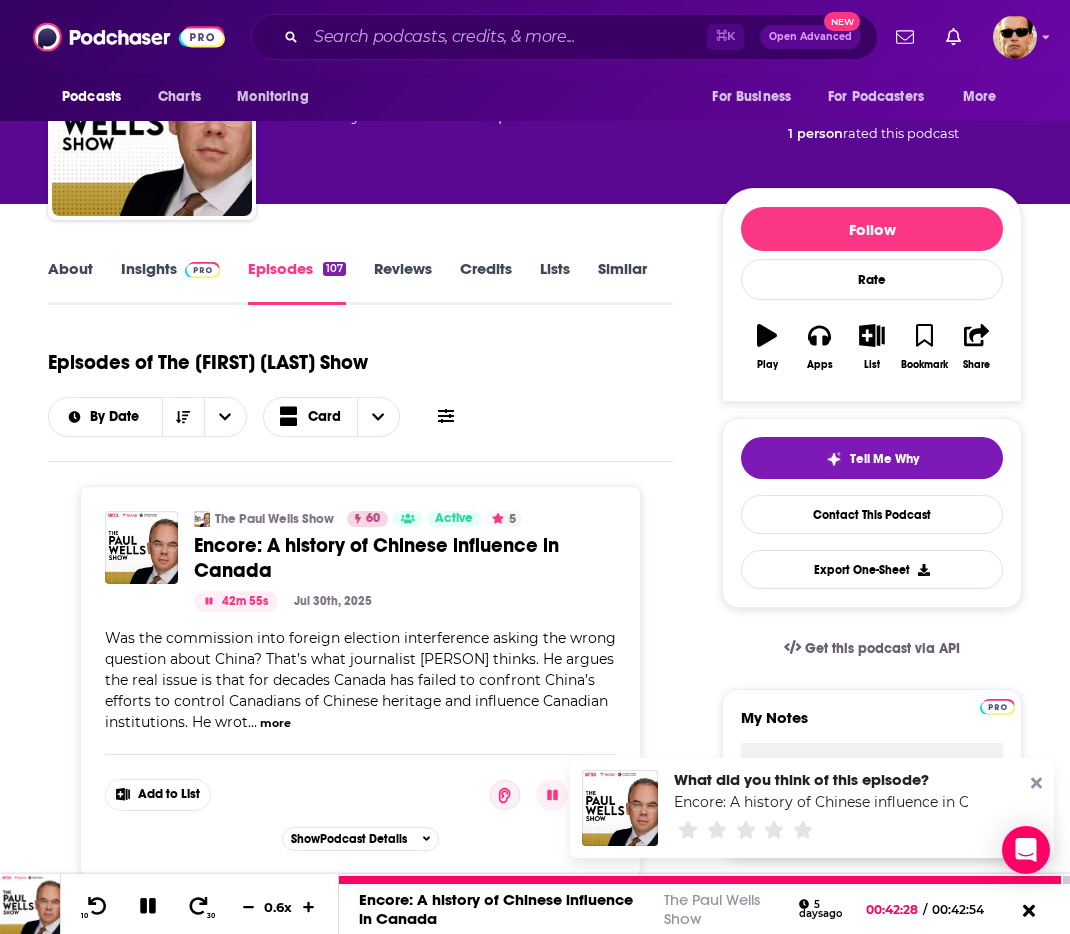 click 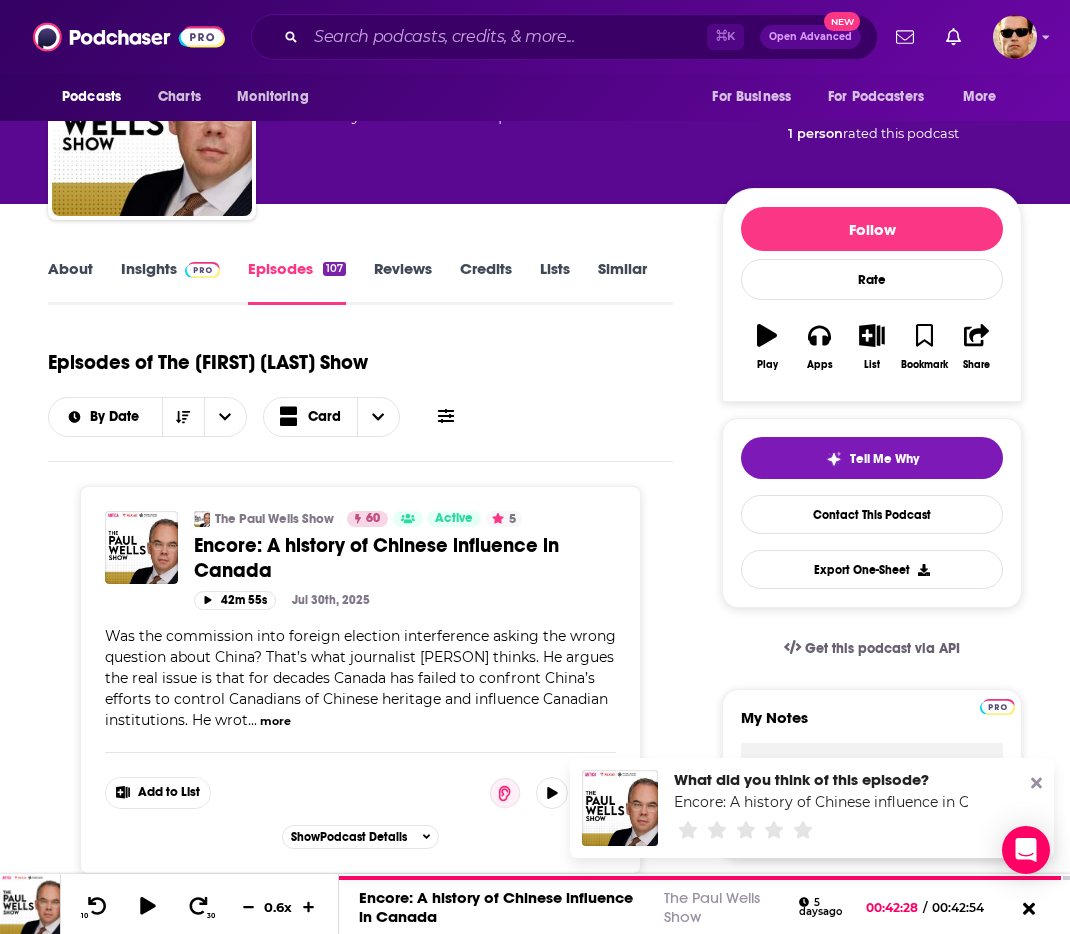 click on "⌘  K Open Advanced New" at bounding box center (564, 37) 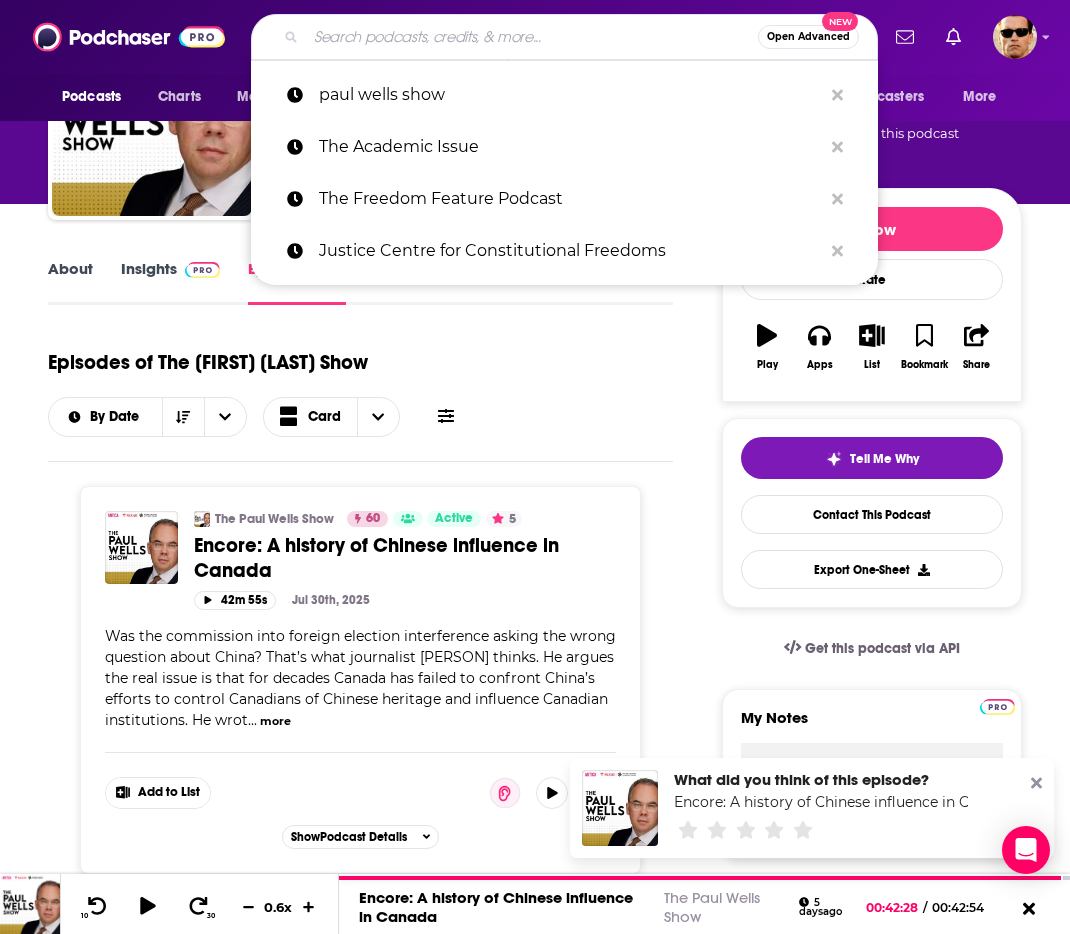 click at bounding box center [532, 37] 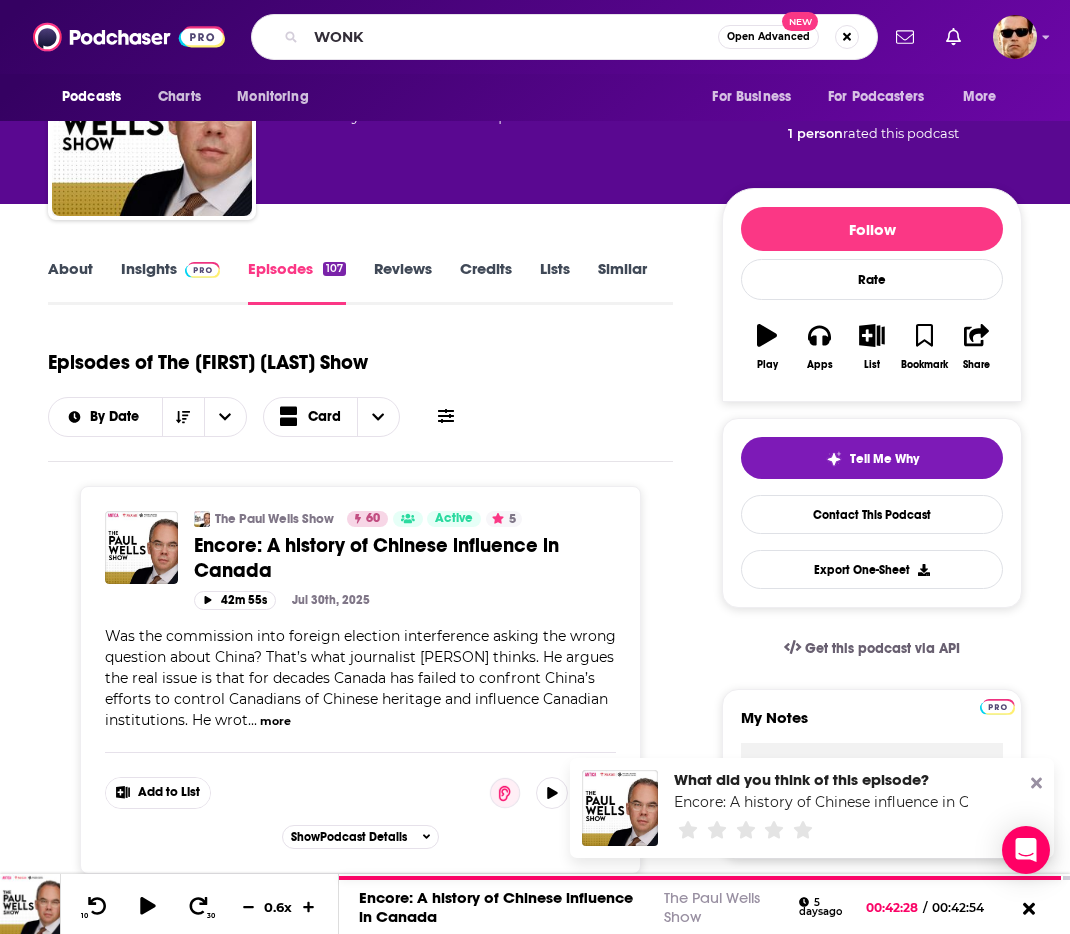 scroll, scrollTop: 0, scrollLeft: 0, axis: both 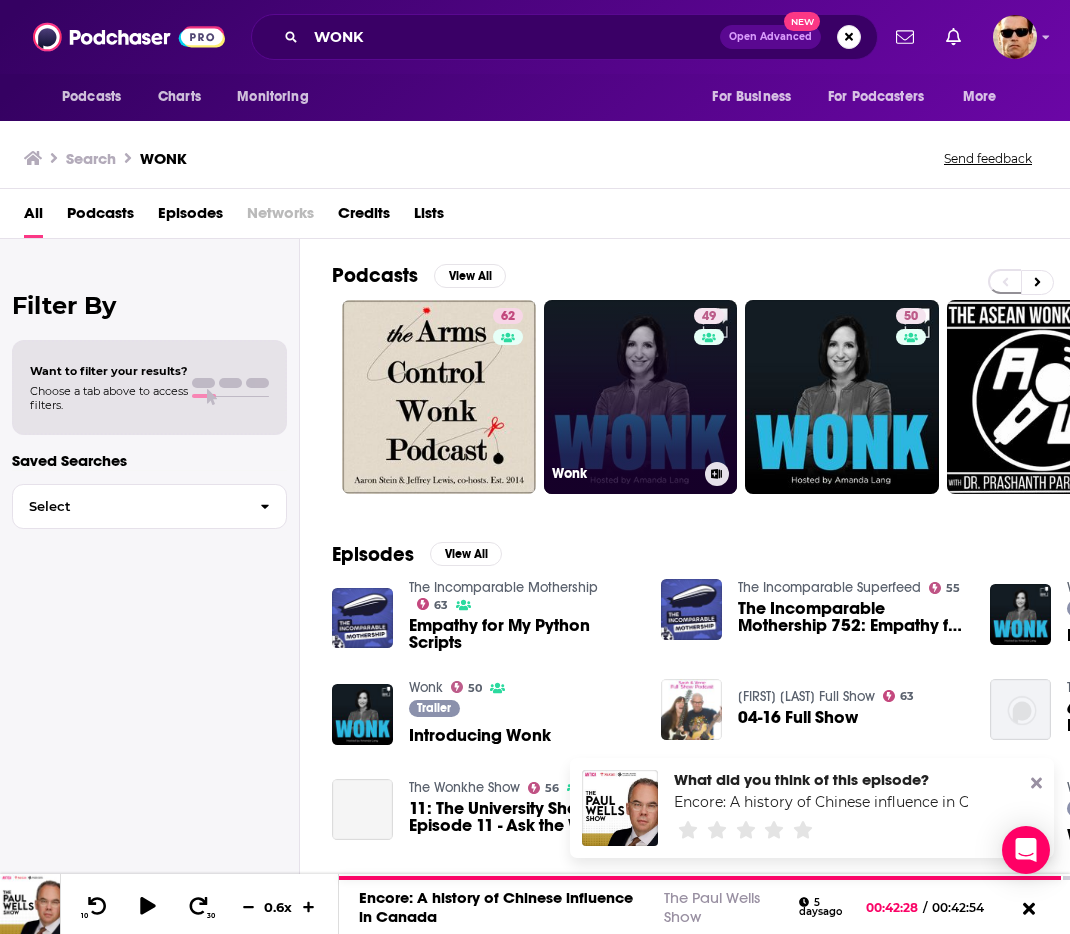 click on "[NUMBER] [PODCAST_NAME]" at bounding box center (641, 397) 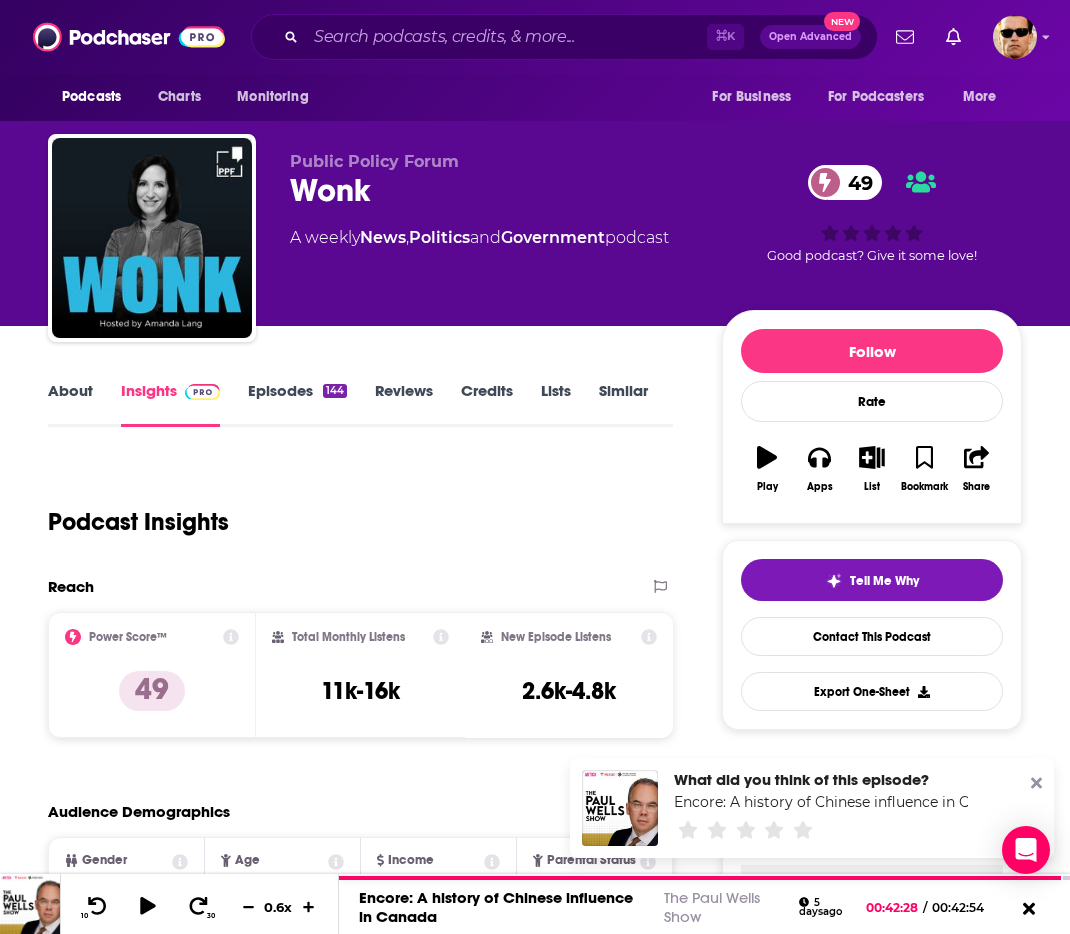 click on "Episodes 144" at bounding box center (297, 404) 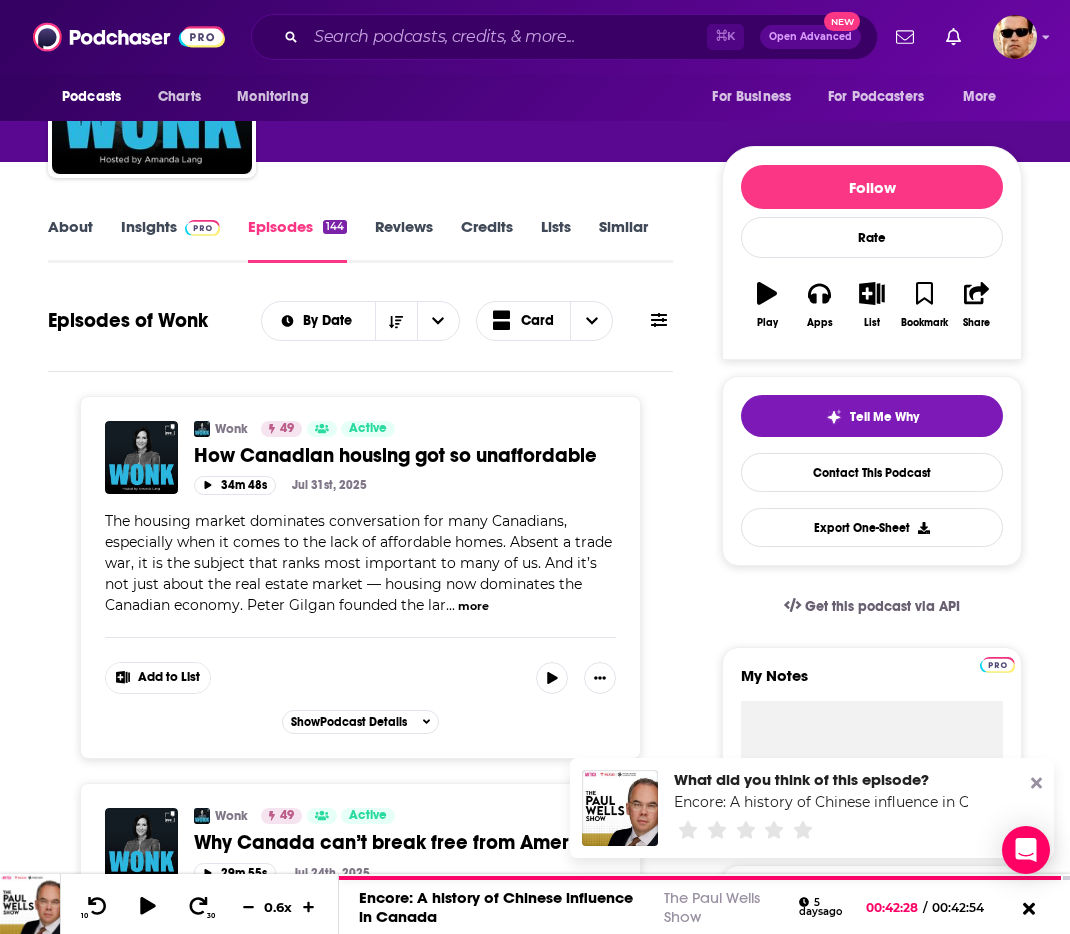scroll, scrollTop: 0, scrollLeft: 0, axis: both 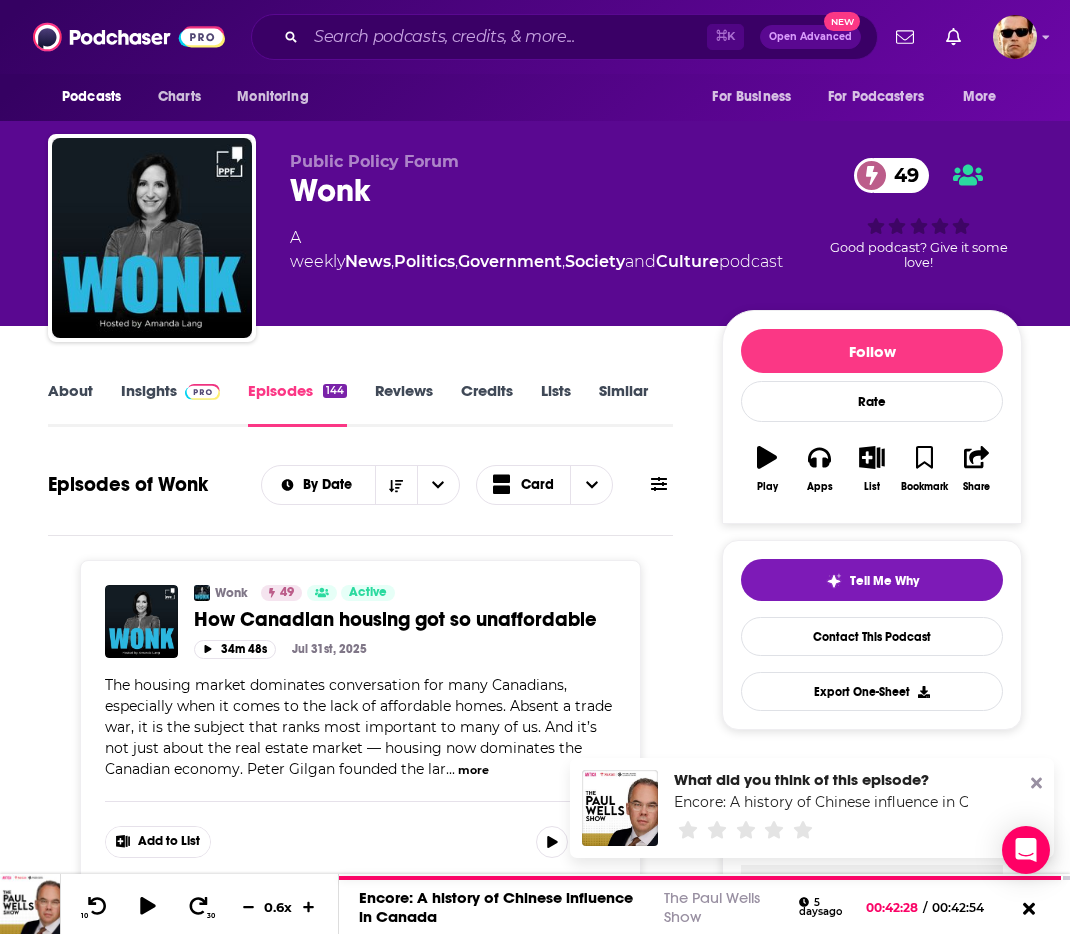 click on "Insights" at bounding box center (170, 404) 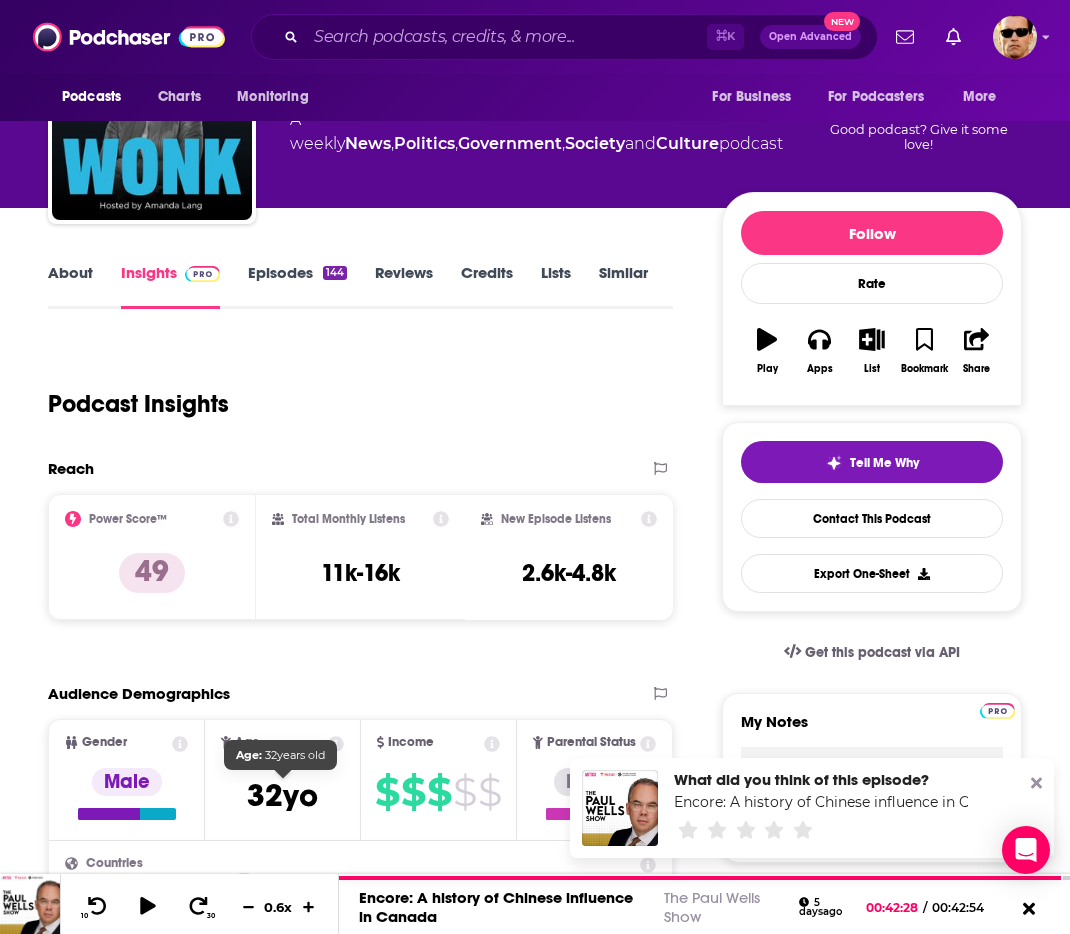 scroll, scrollTop: 36, scrollLeft: 0, axis: vertical 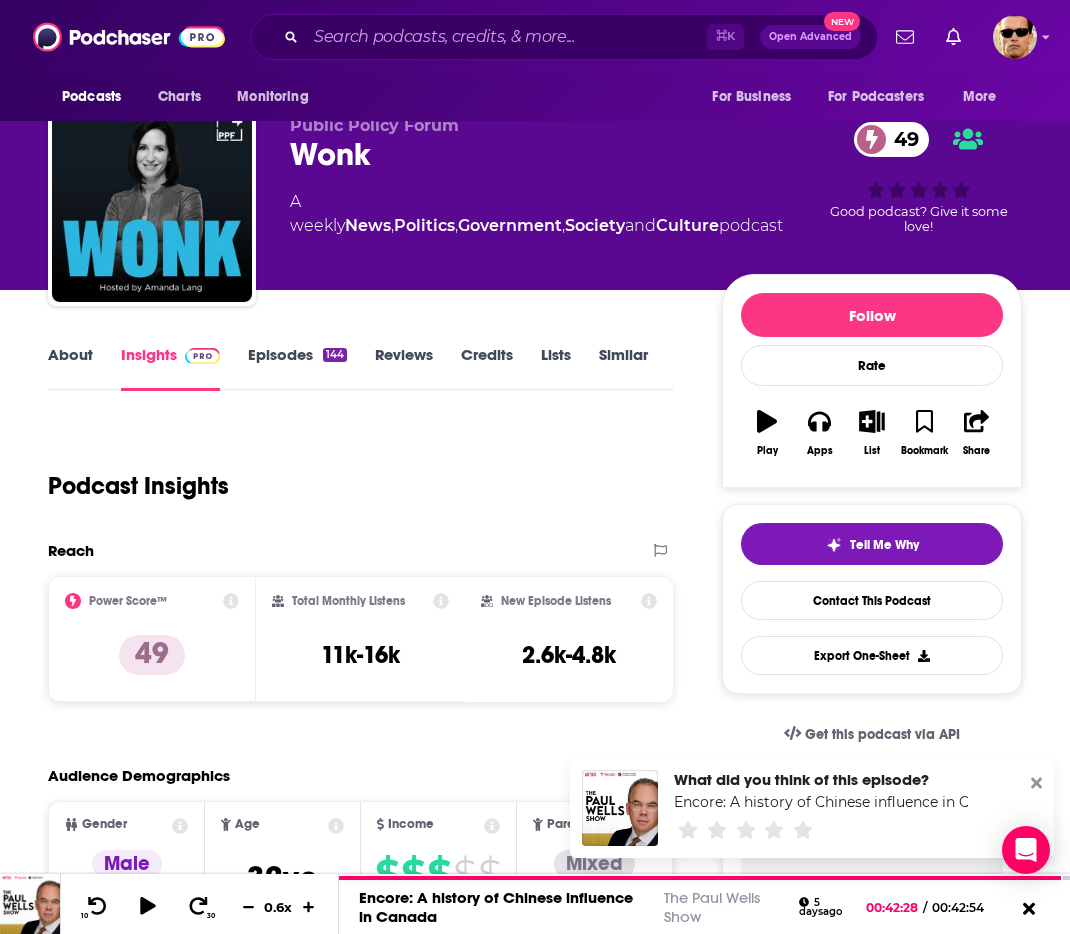 click on "Episodes 144" at bounding box center [297, 368] 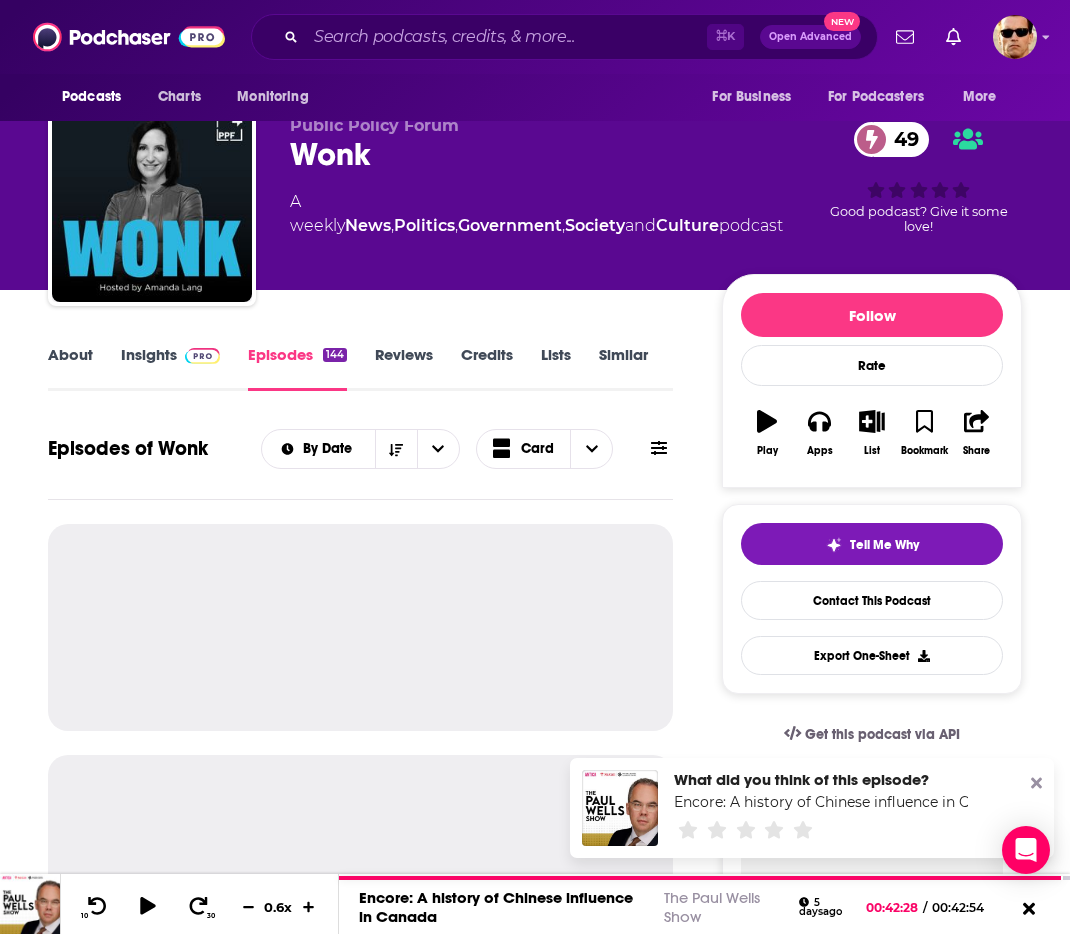 scroll, scrollTop: 0, scrollLeft: 0, axis: both 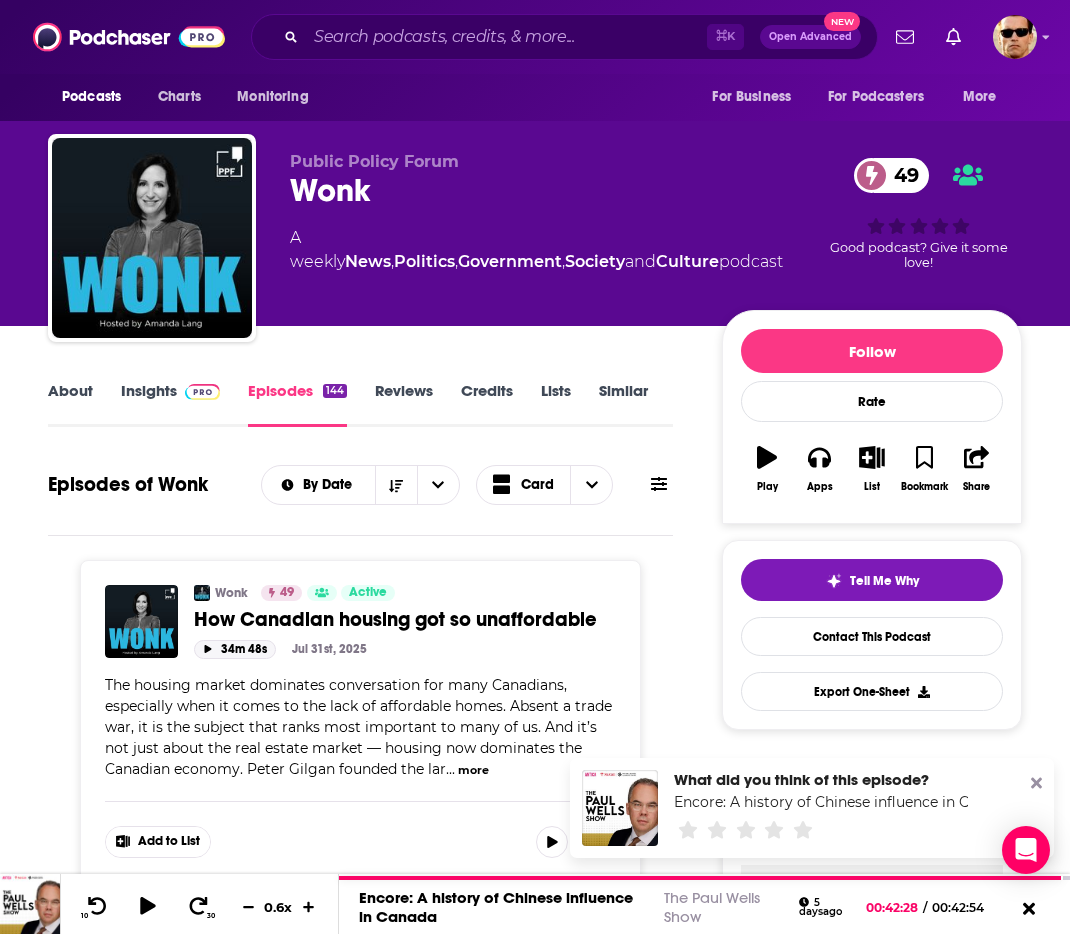 click on "34m 48s" at bounding box center [235, 649] 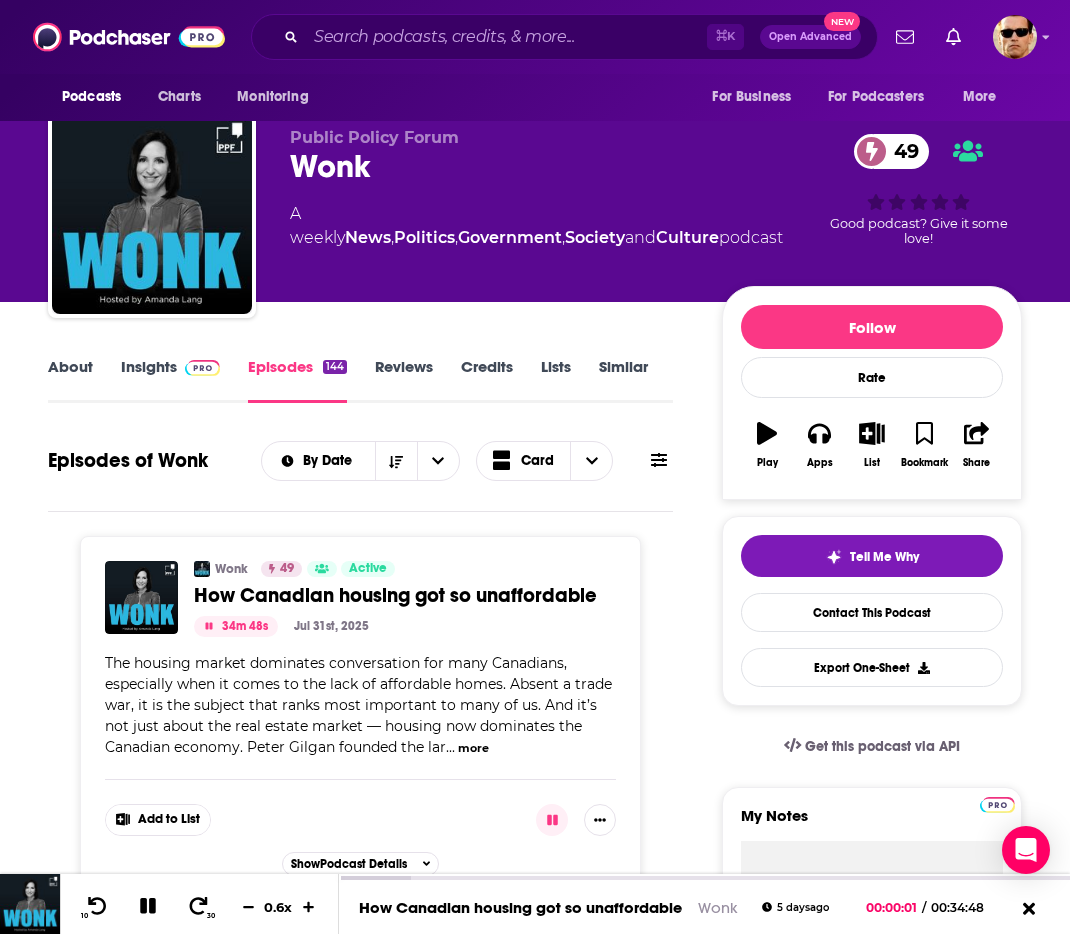scroll, scrollTop: 103, scrollLeft: 0, axis: vertical 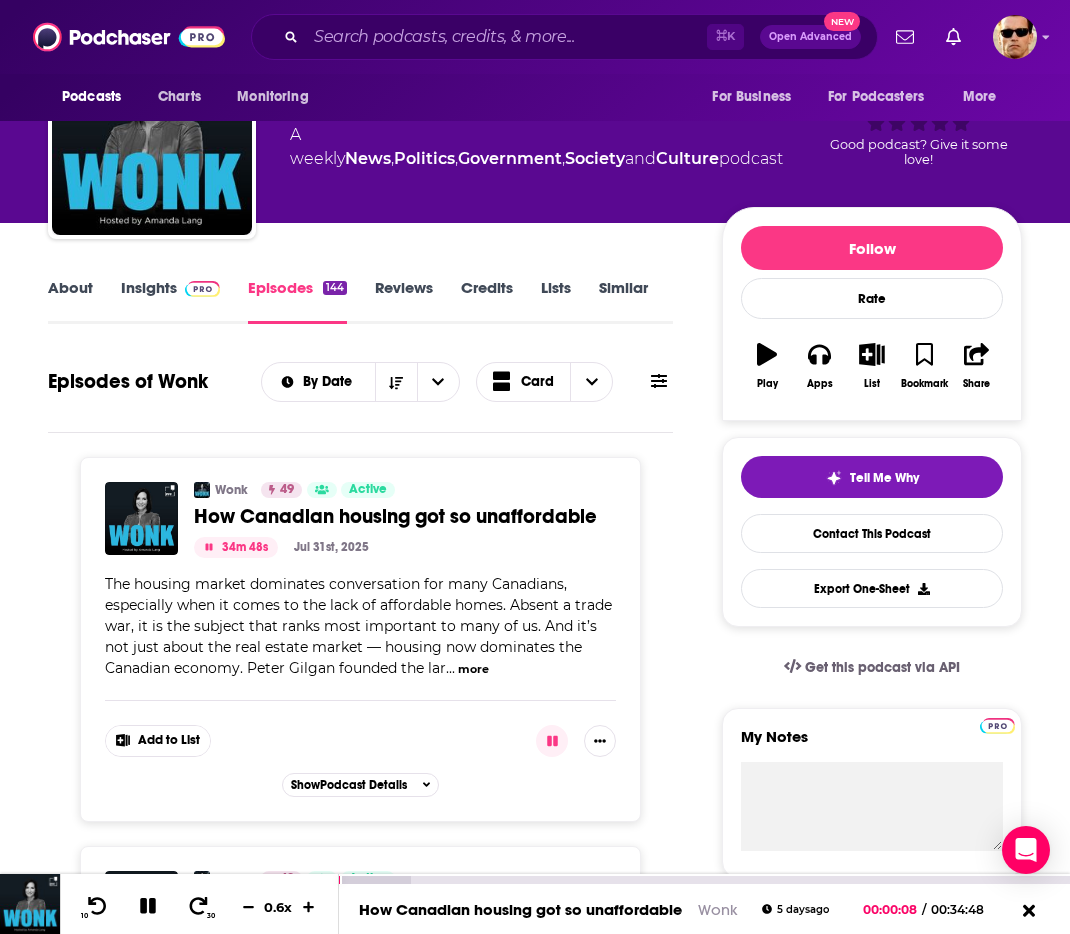 click on "0.6 x" at bounding box center (279, 907) 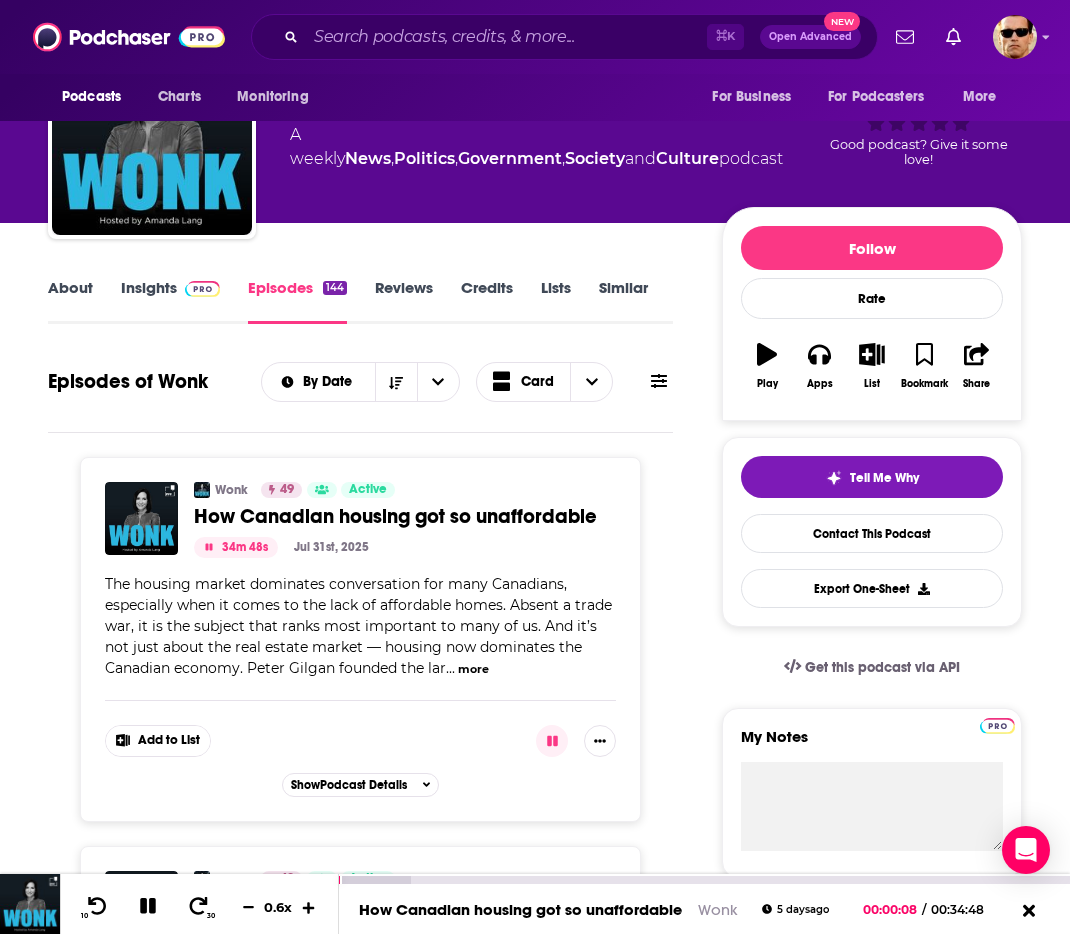 click 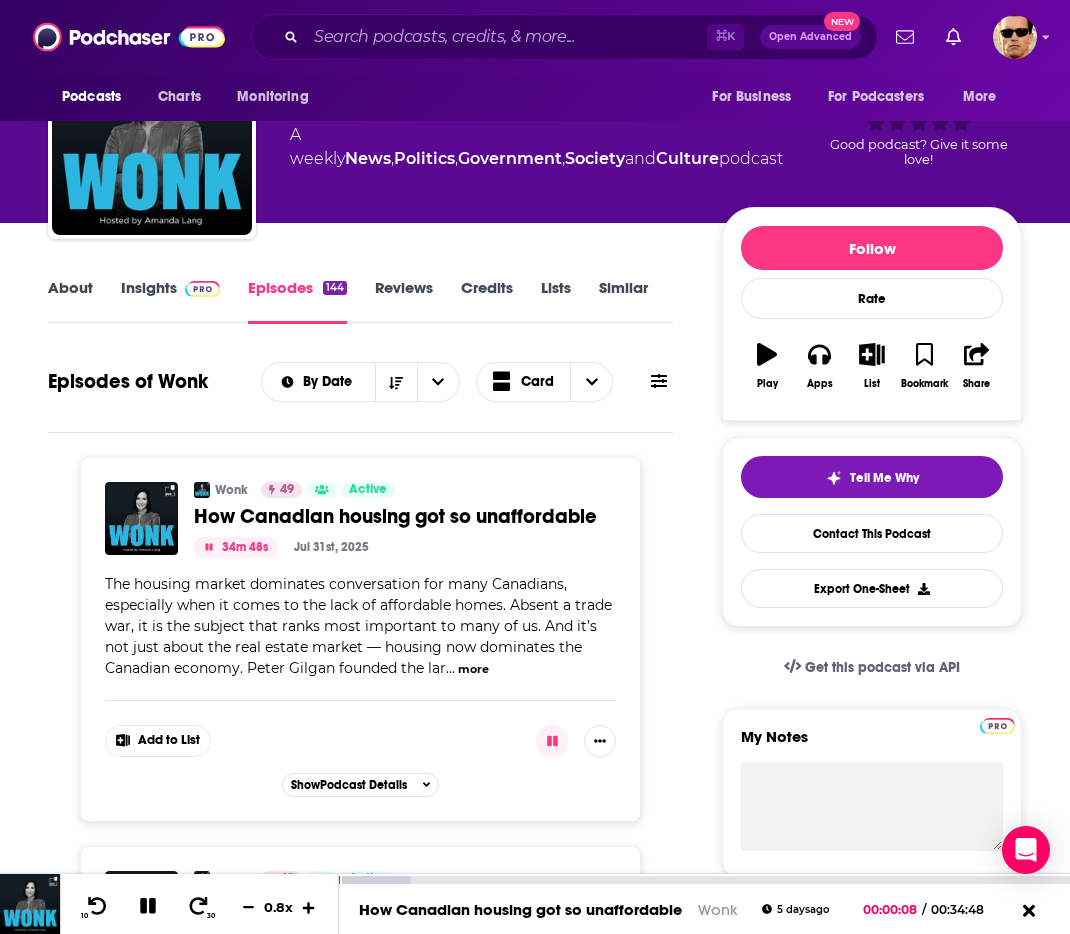 click 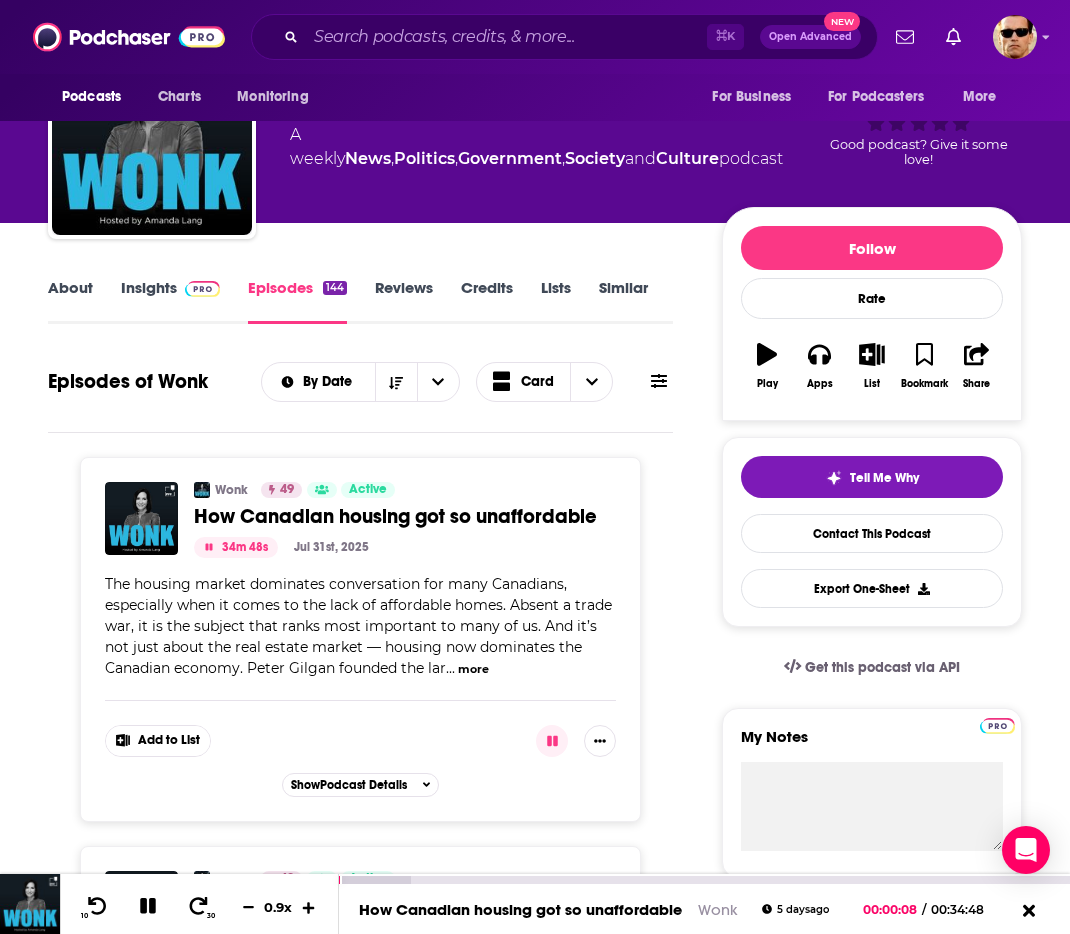 click 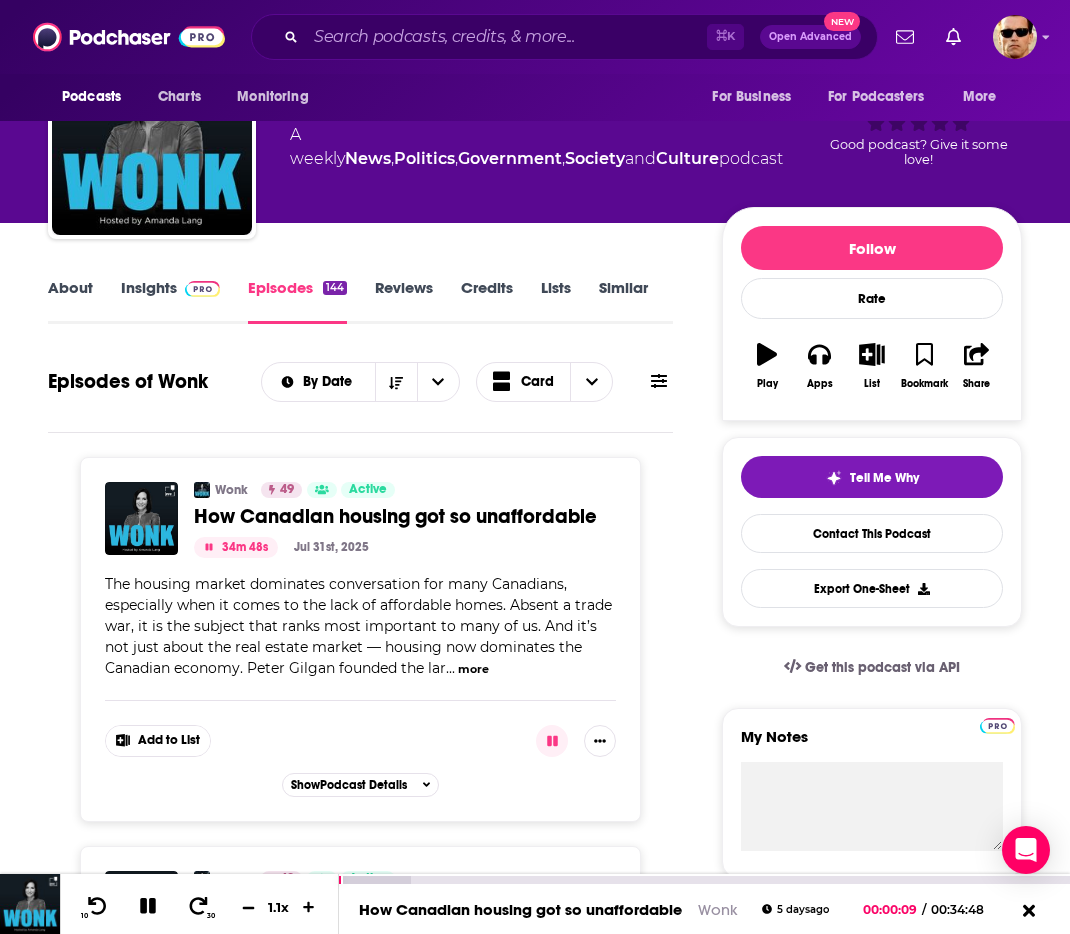 click 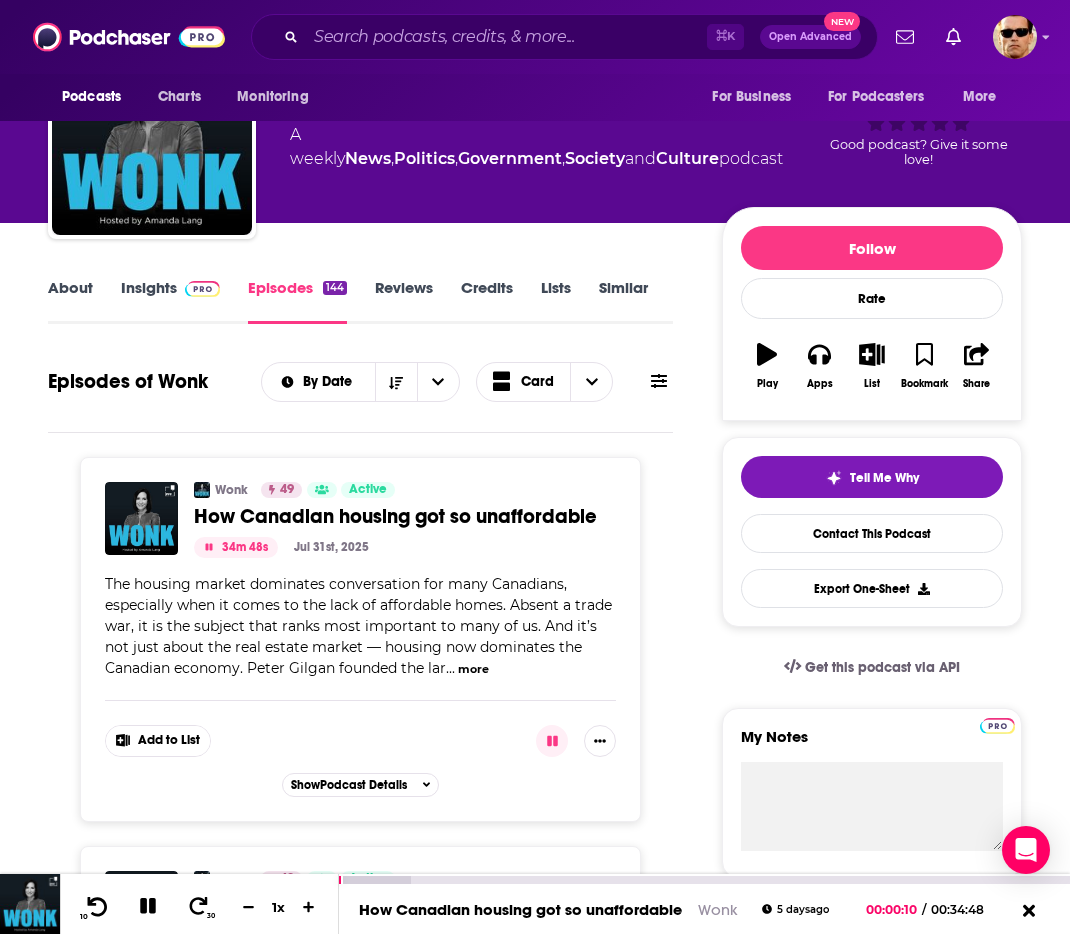 click 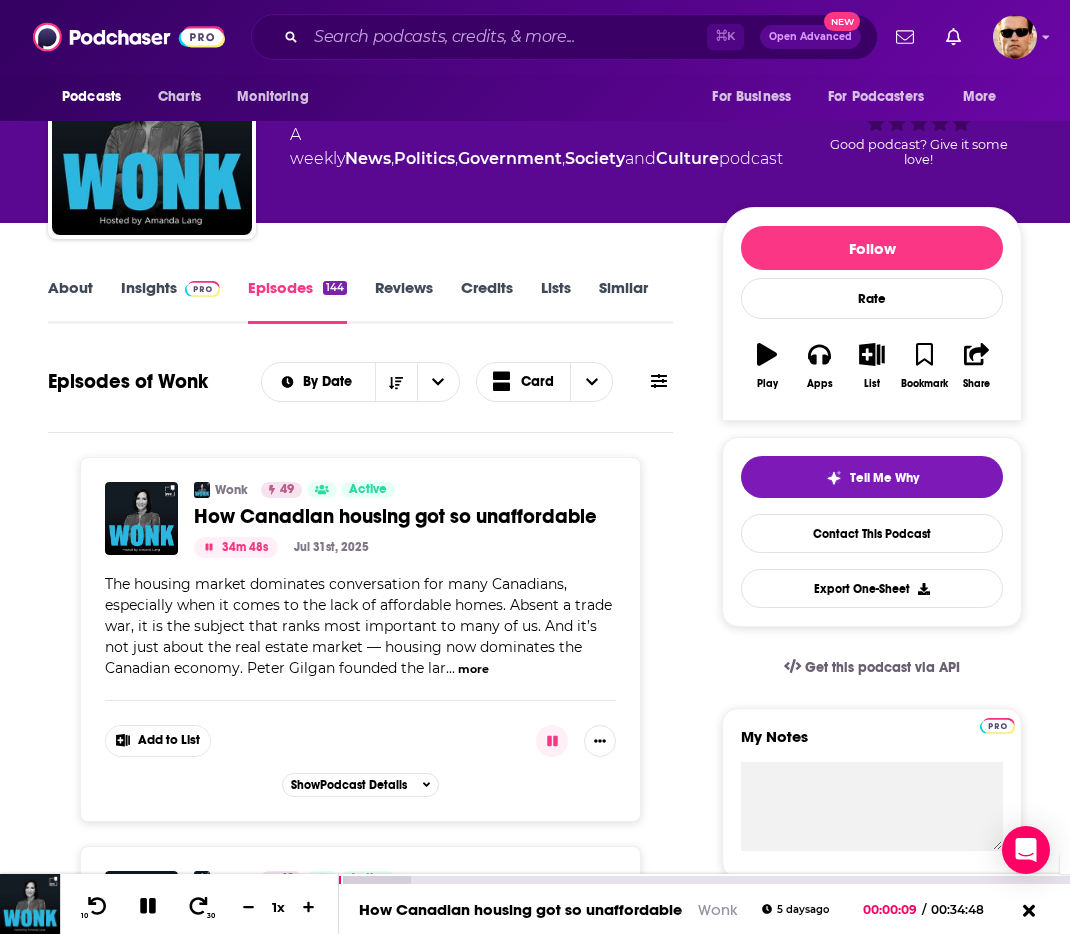 click on "00:33:52" at bounding box center (704, 880) 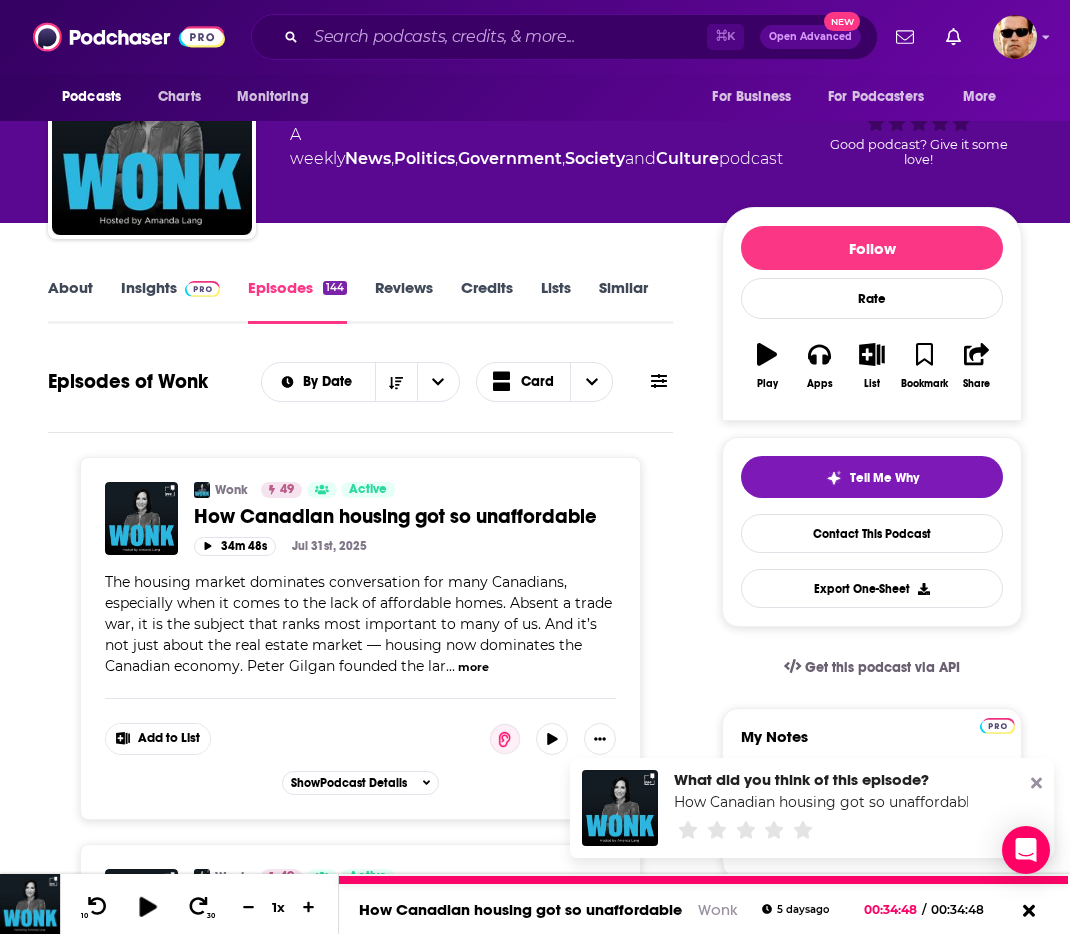 click 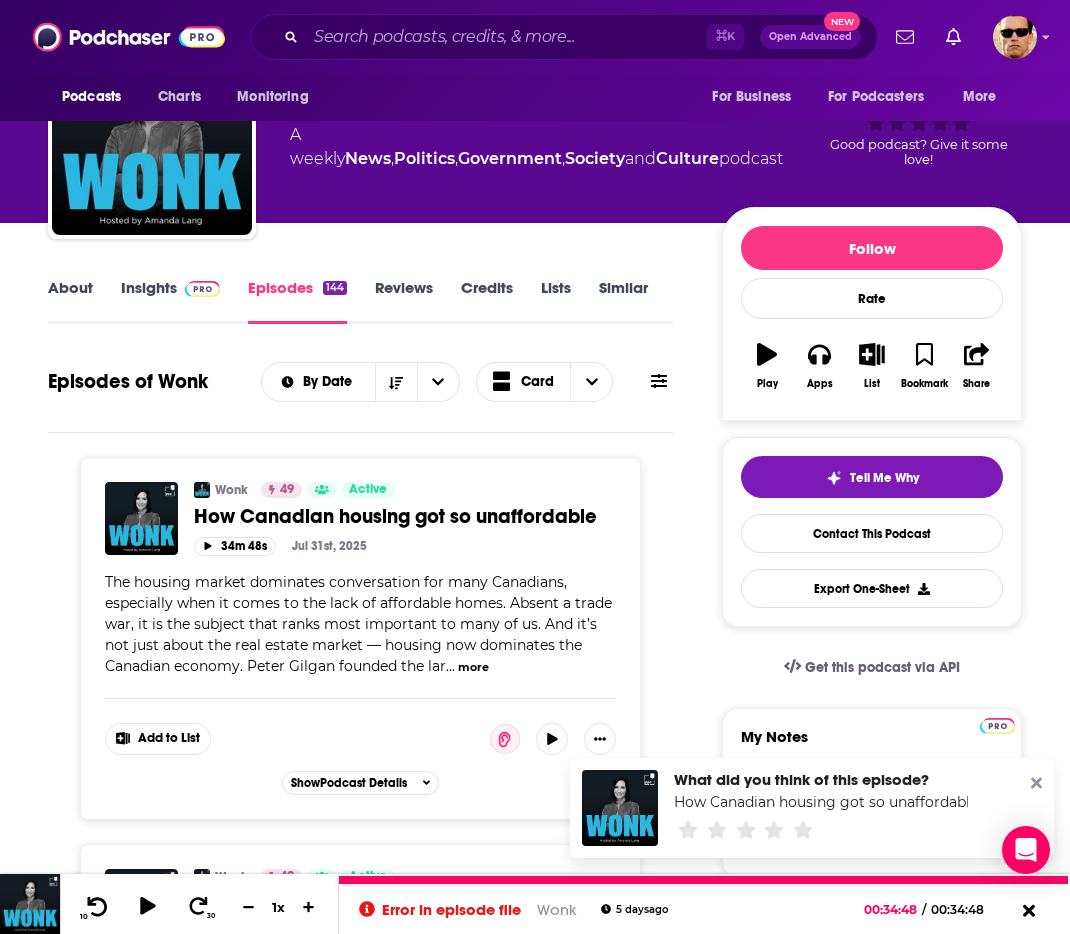 click 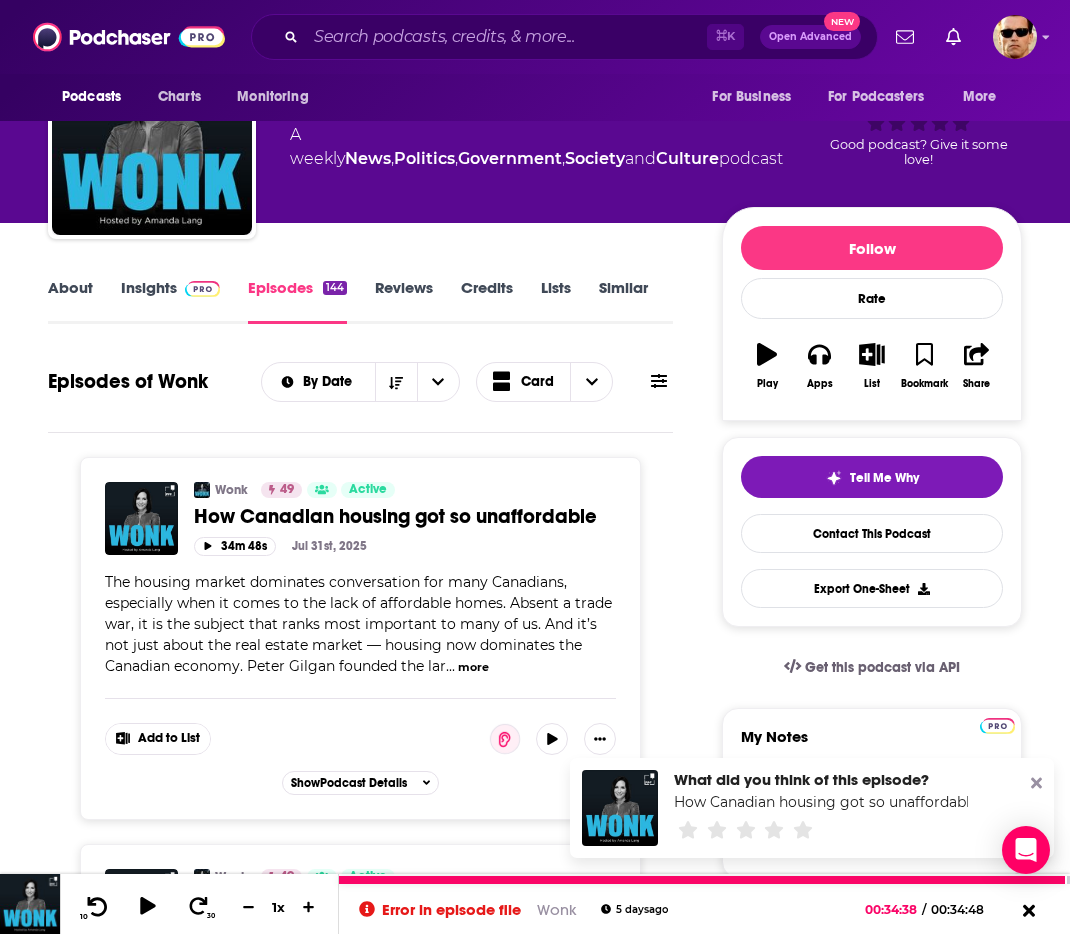 click 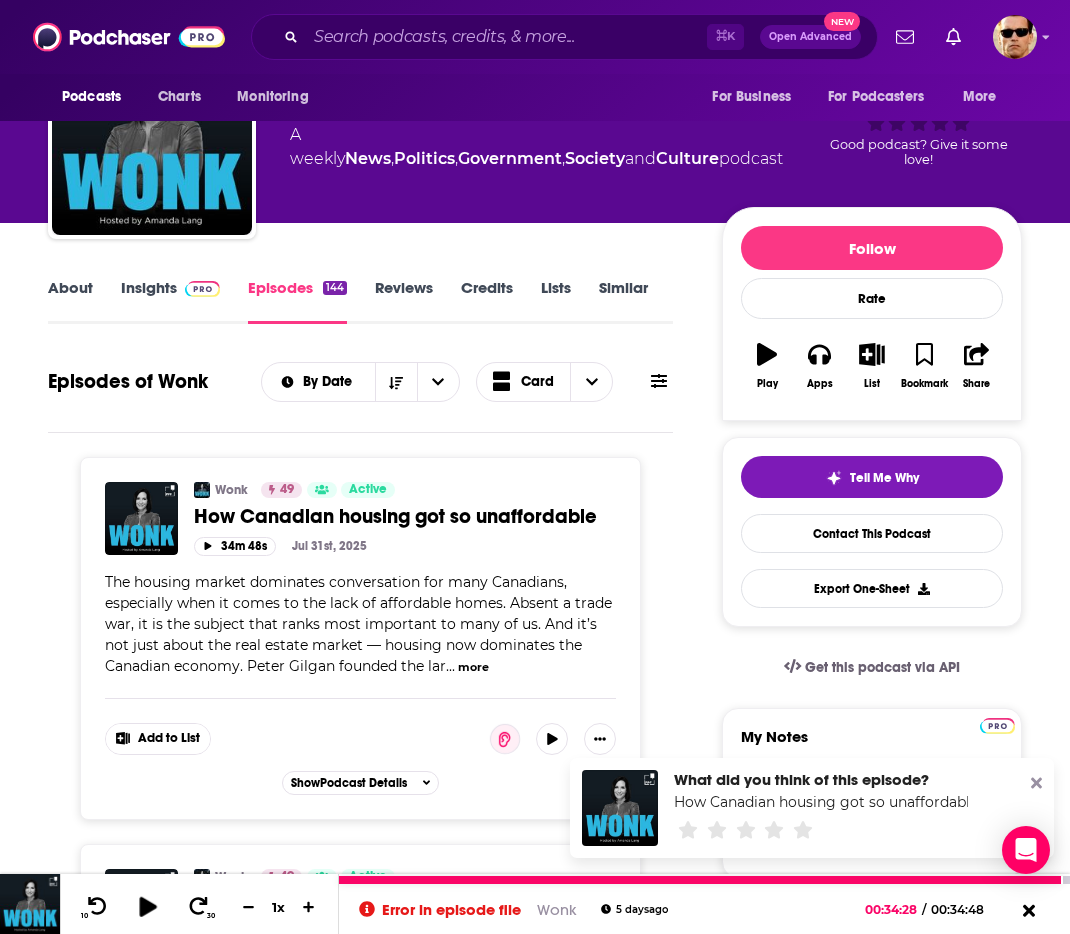 click 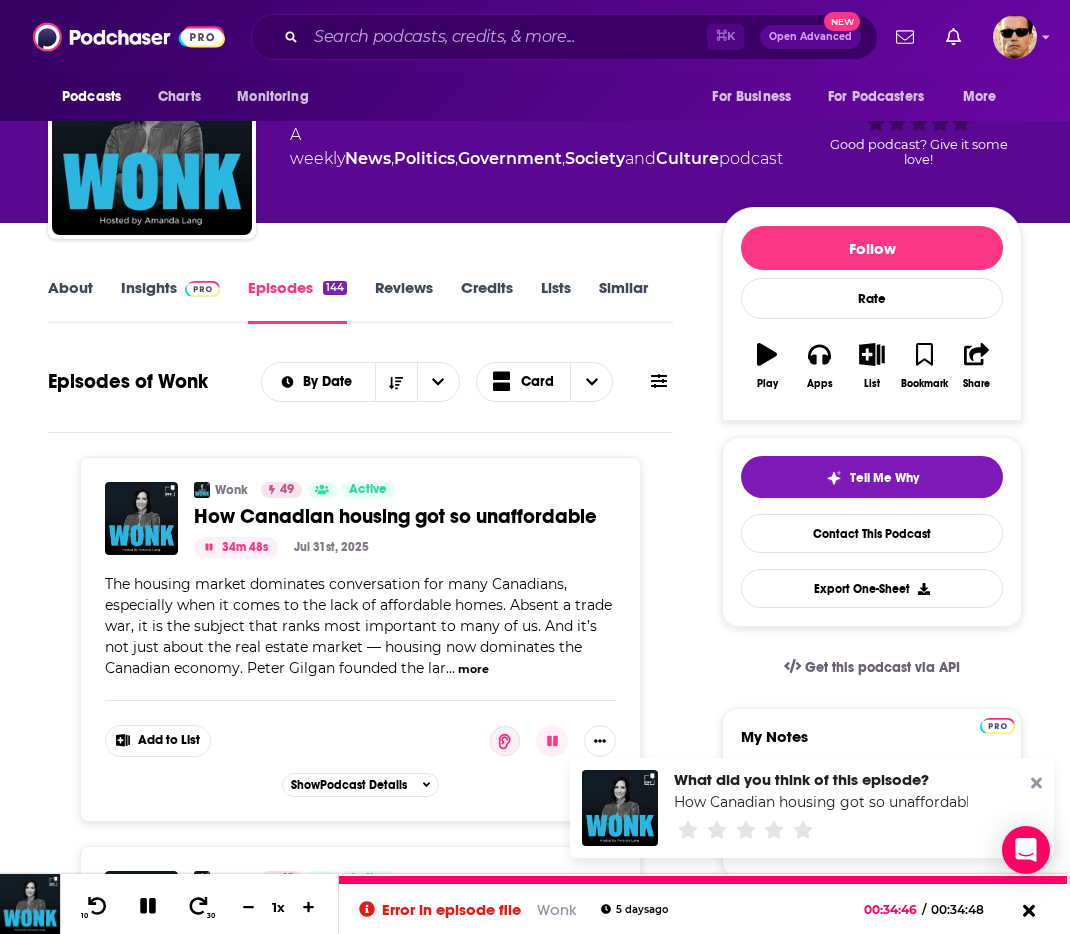 click 